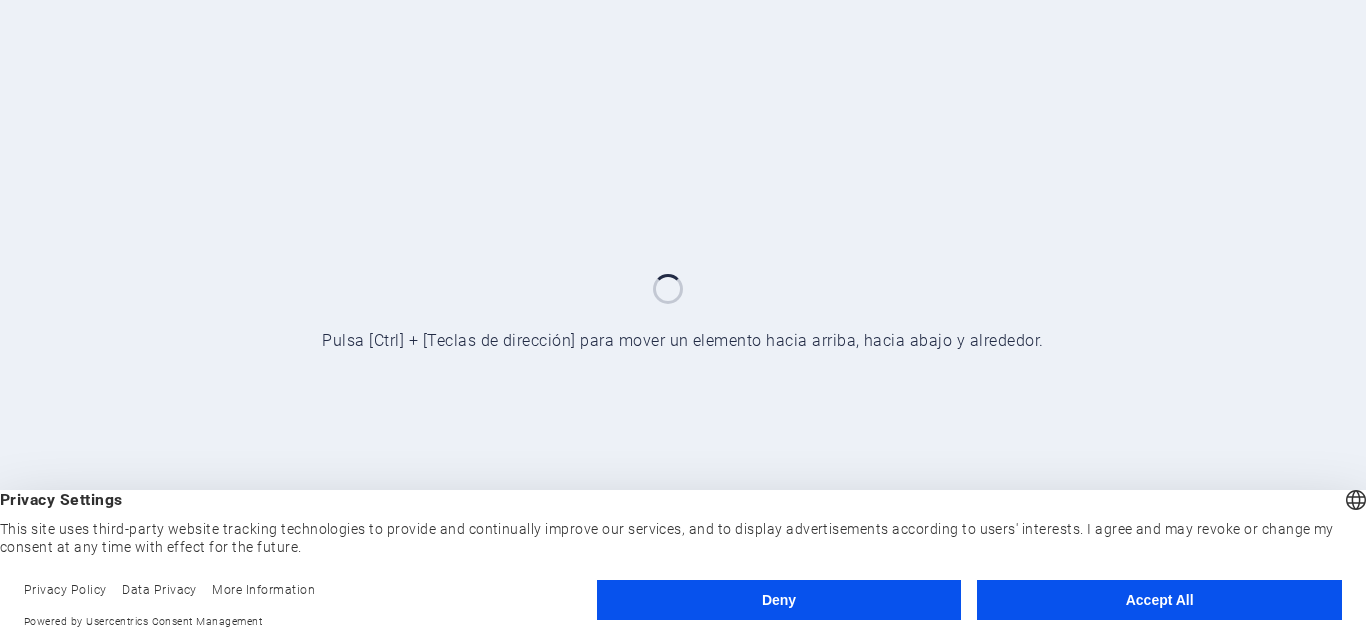 scroll, scrollTop: 0, scrollLeft: 0, axis: both 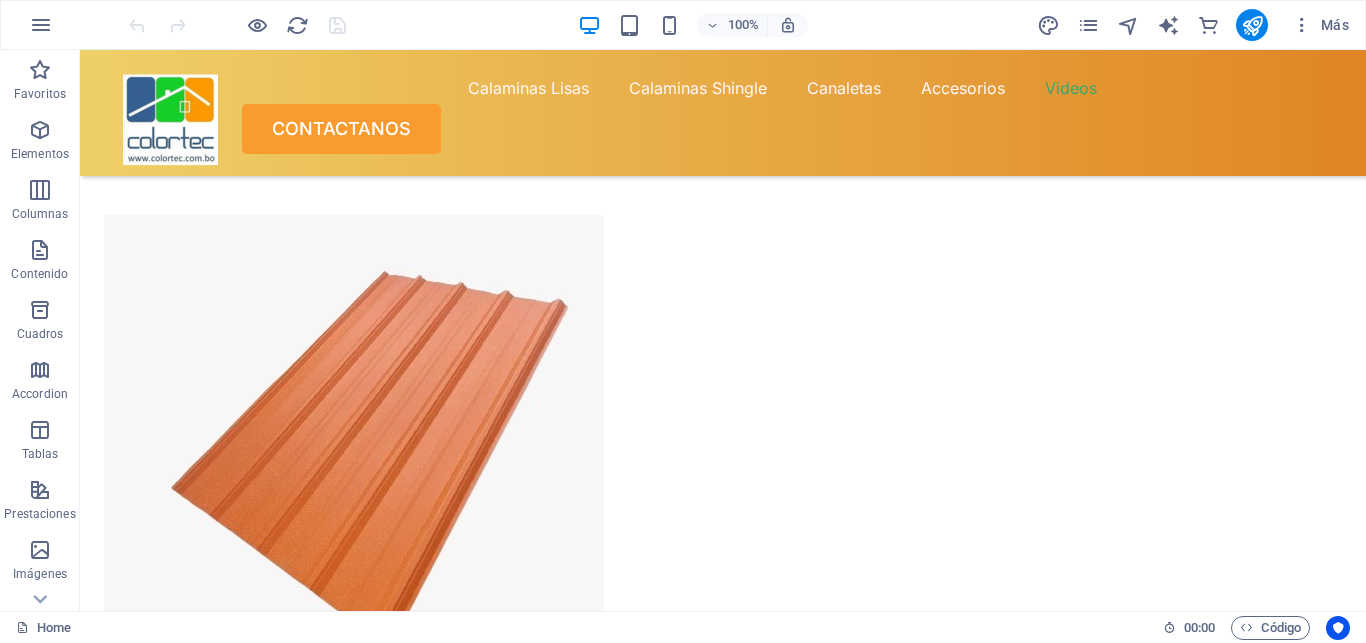 drag, startPoint x: 1356, startPoint y: 597, endPoint x: 1357, endPoint y: 474, distance: 123.00407 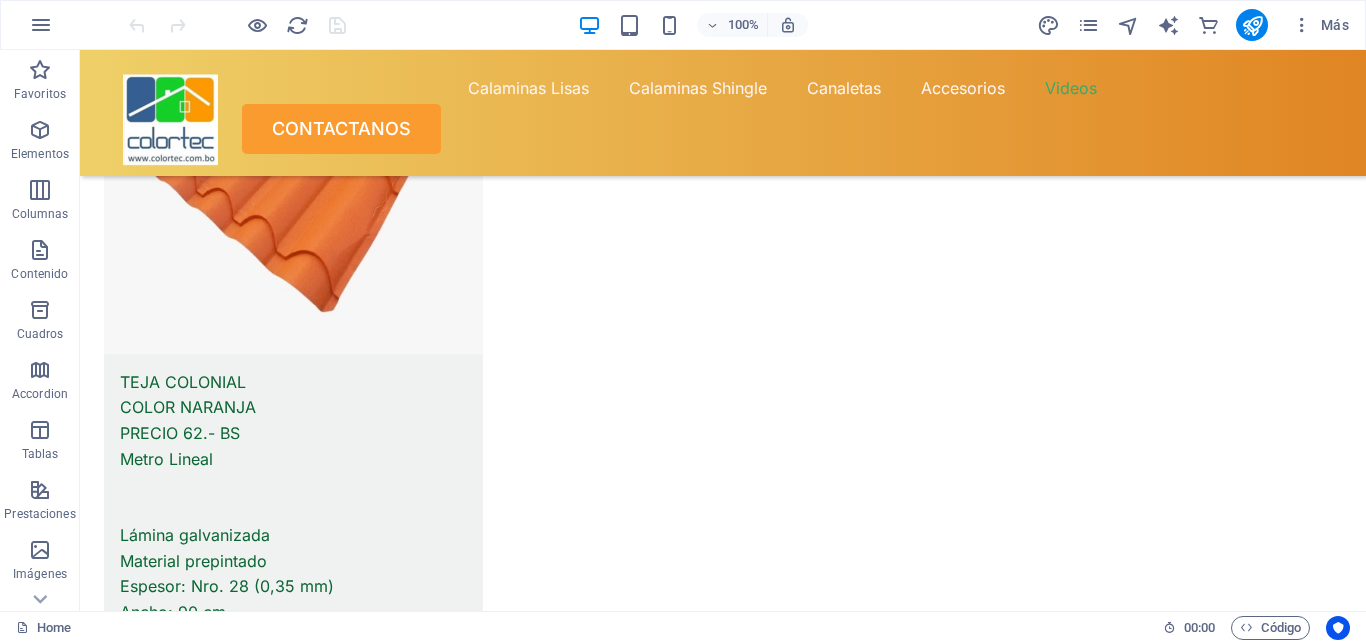 scroll, scrollTop: 14403, scrollLeft: 0, axis: vertical 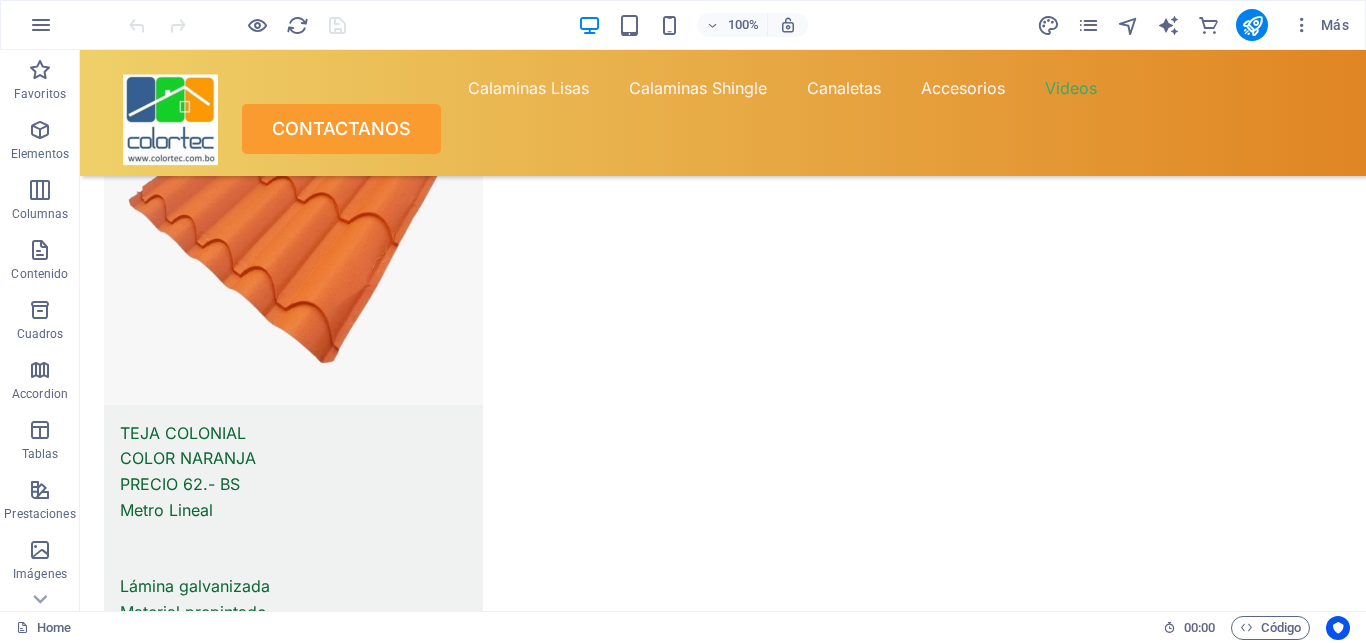 click at bounding box center [560, 22023] 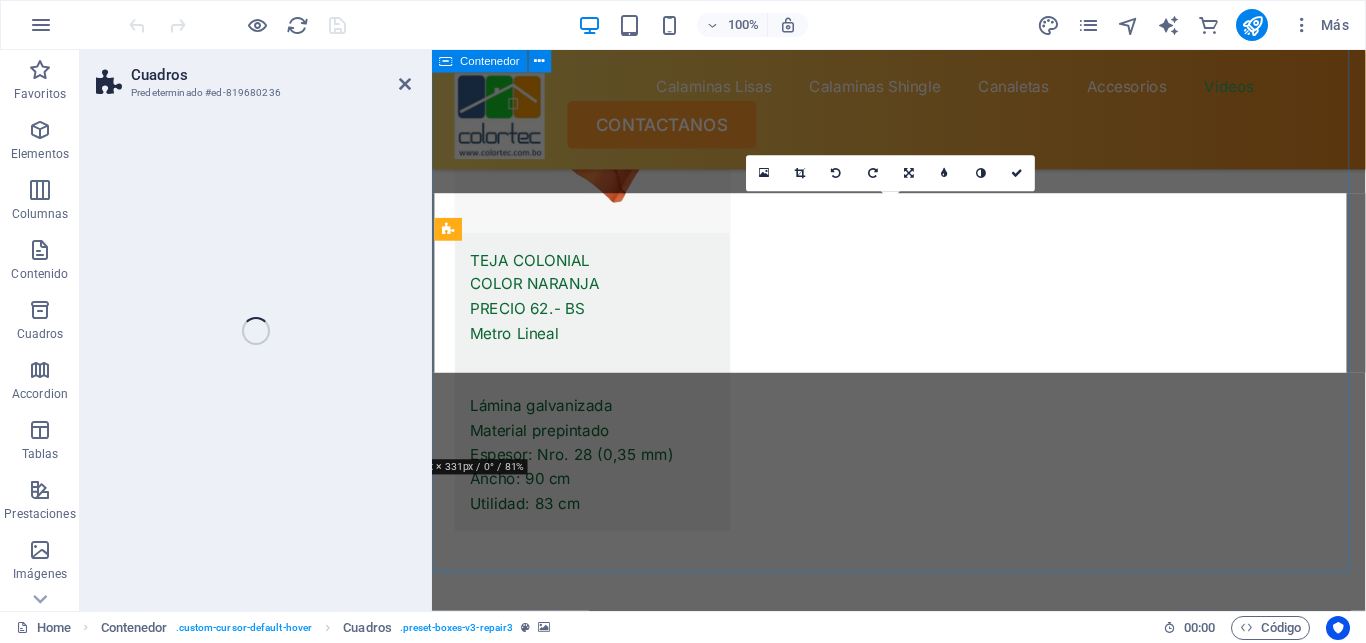 scroll, scrollTop: 13748, scrollLeft: 0, axis: vertical 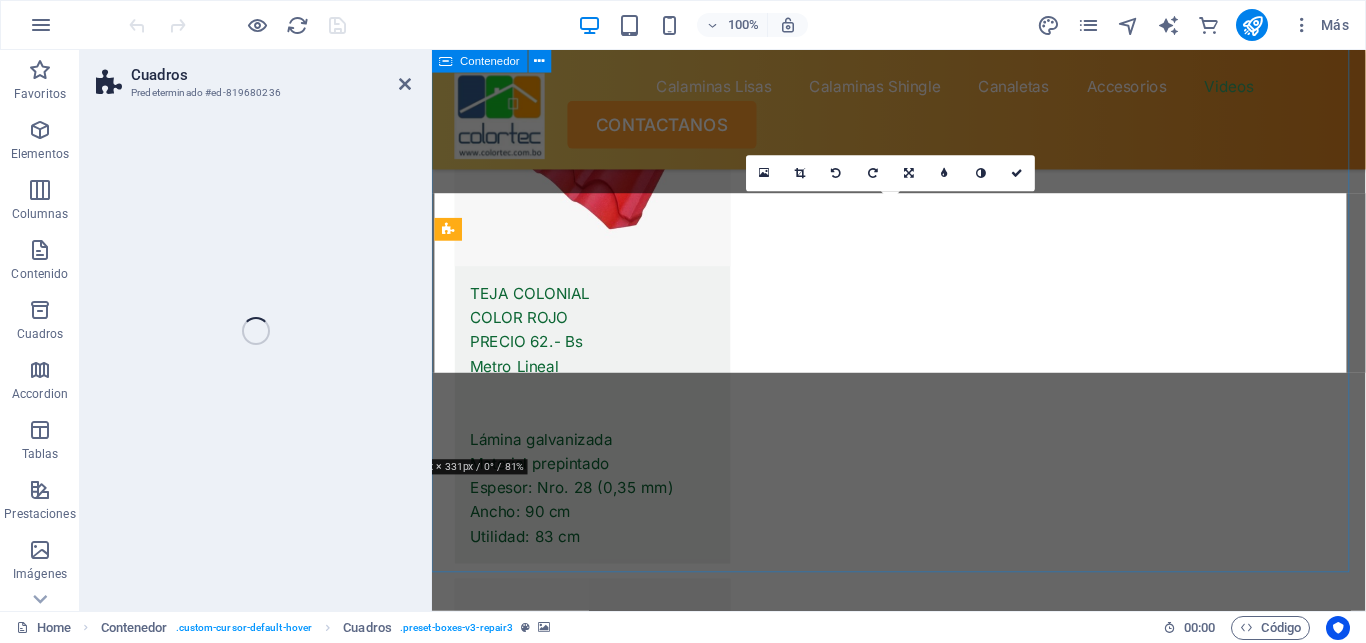 select on "px" 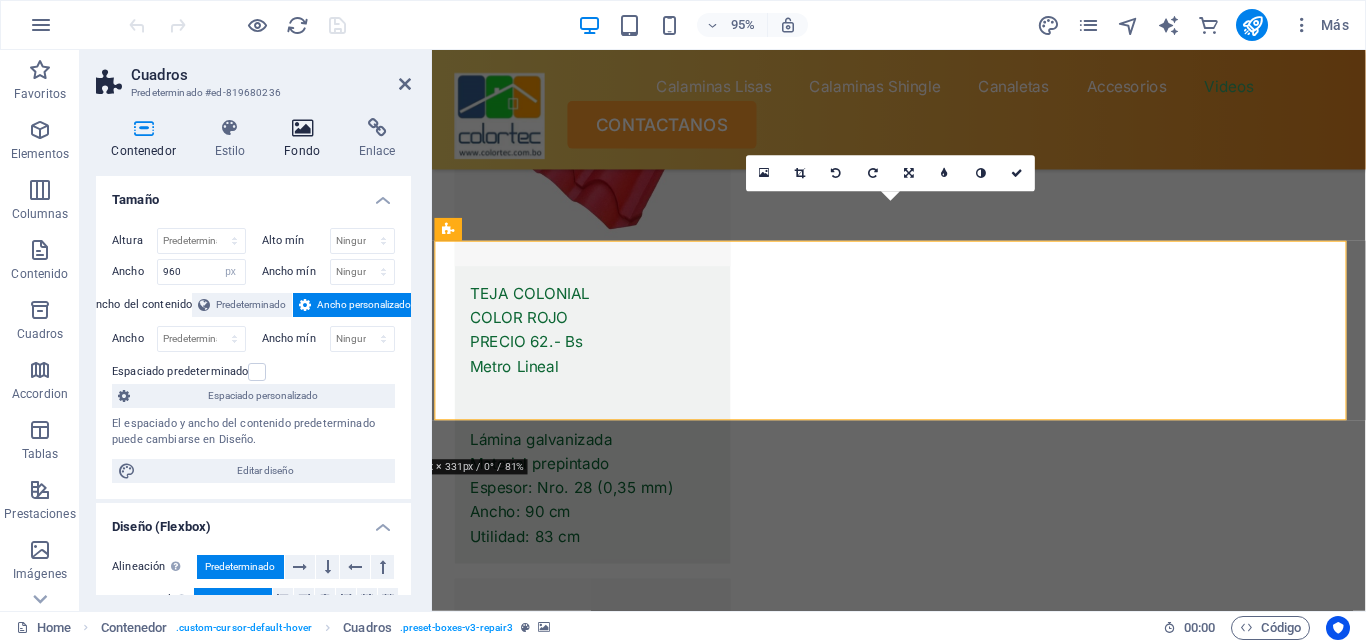 click at bounding box center [302, 128] 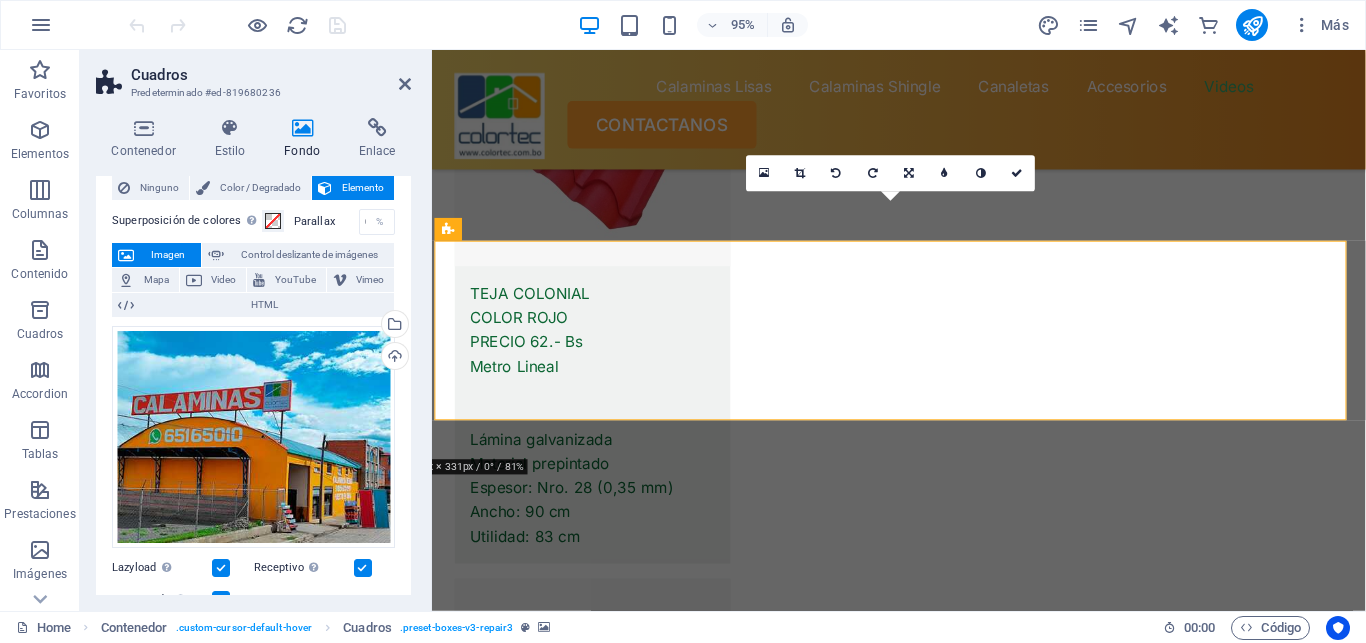 scroll, scrollTop: 0, scrollLeft: 0, axis: both 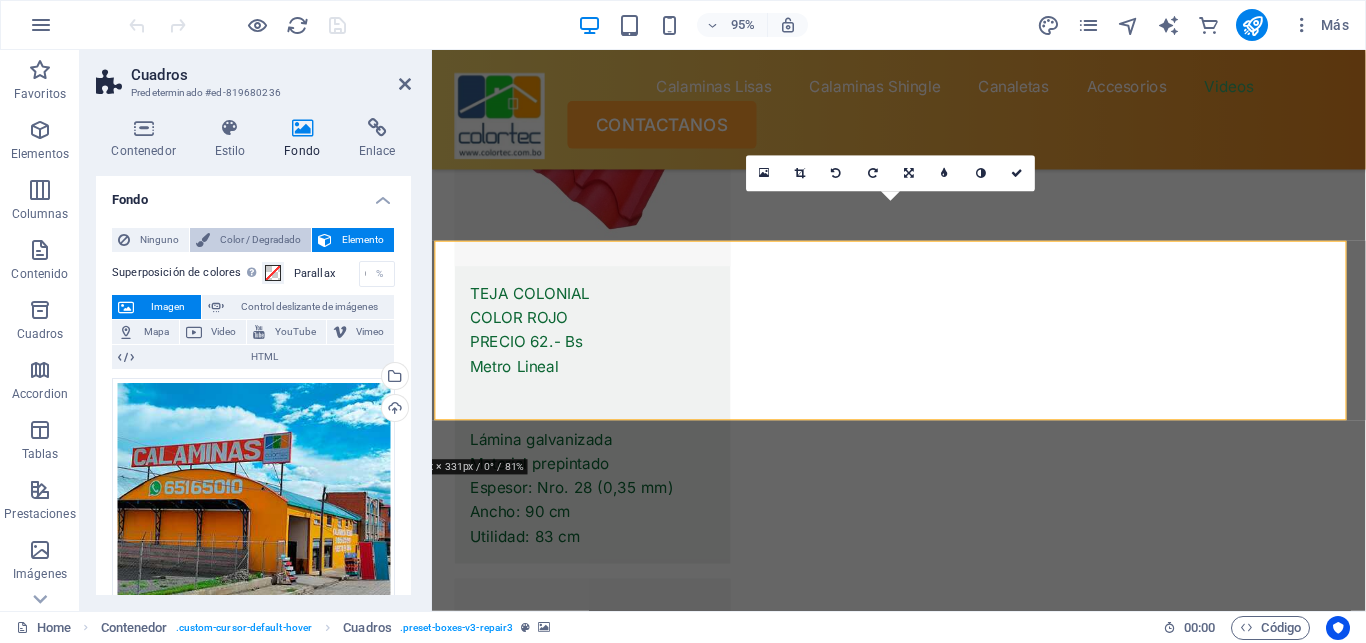 click on "Color / Degradado" at bounding box center (260, 240) 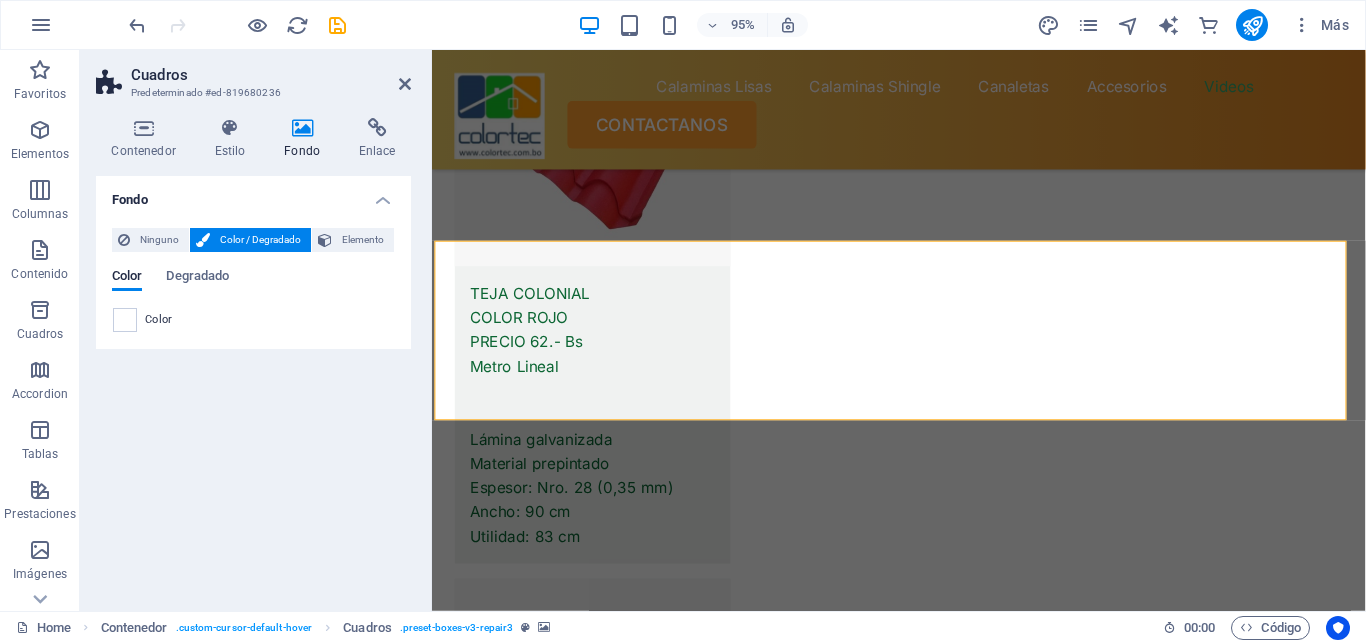 click on "Color / Degradado" at bounding box center (260, 240) 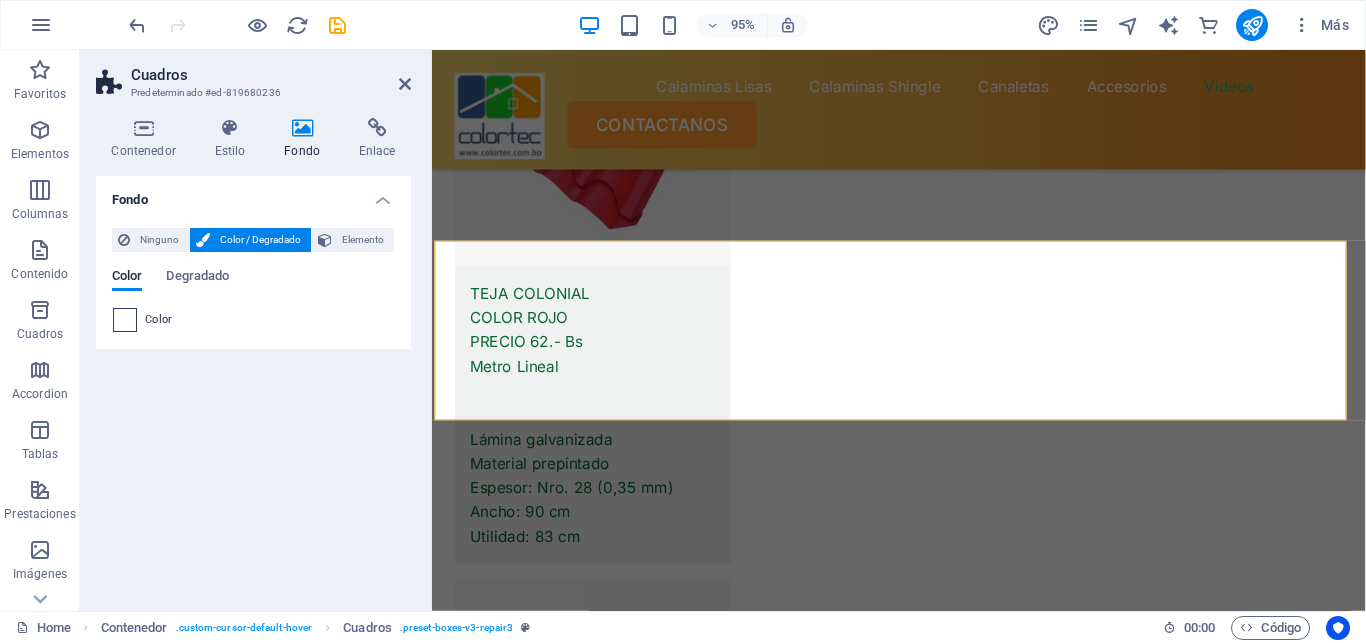 click at bounding box center (125, 320) 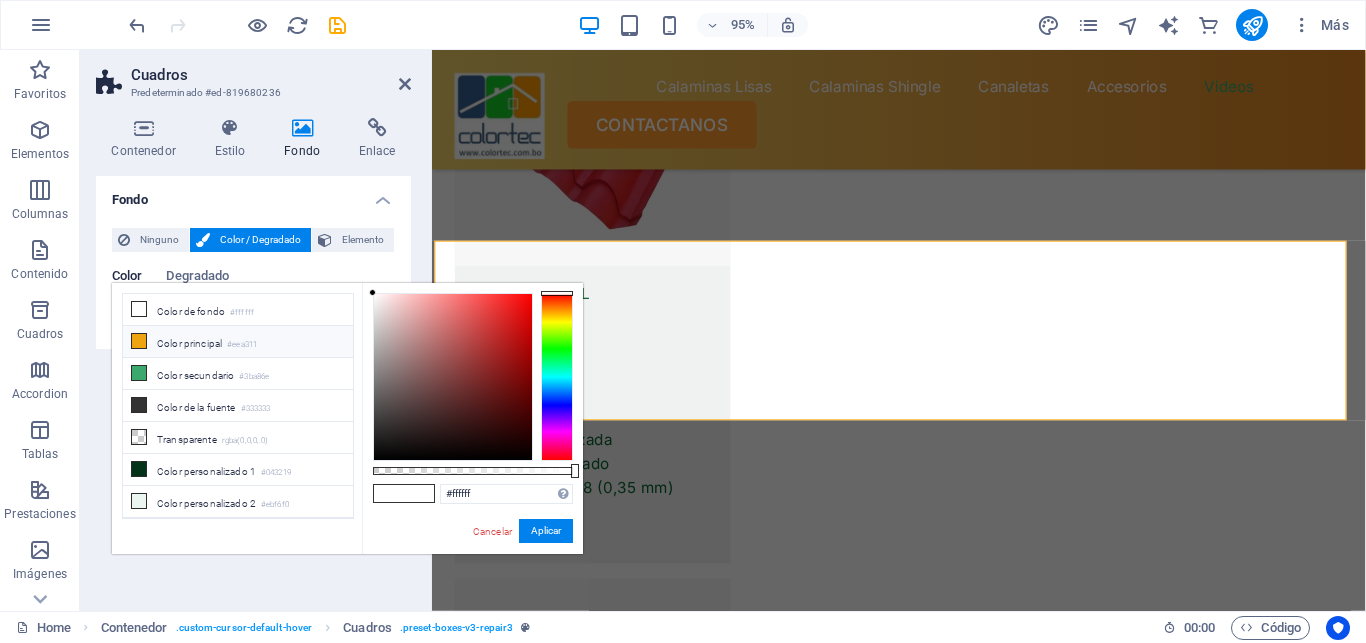 click at bounding box center [139, 341] 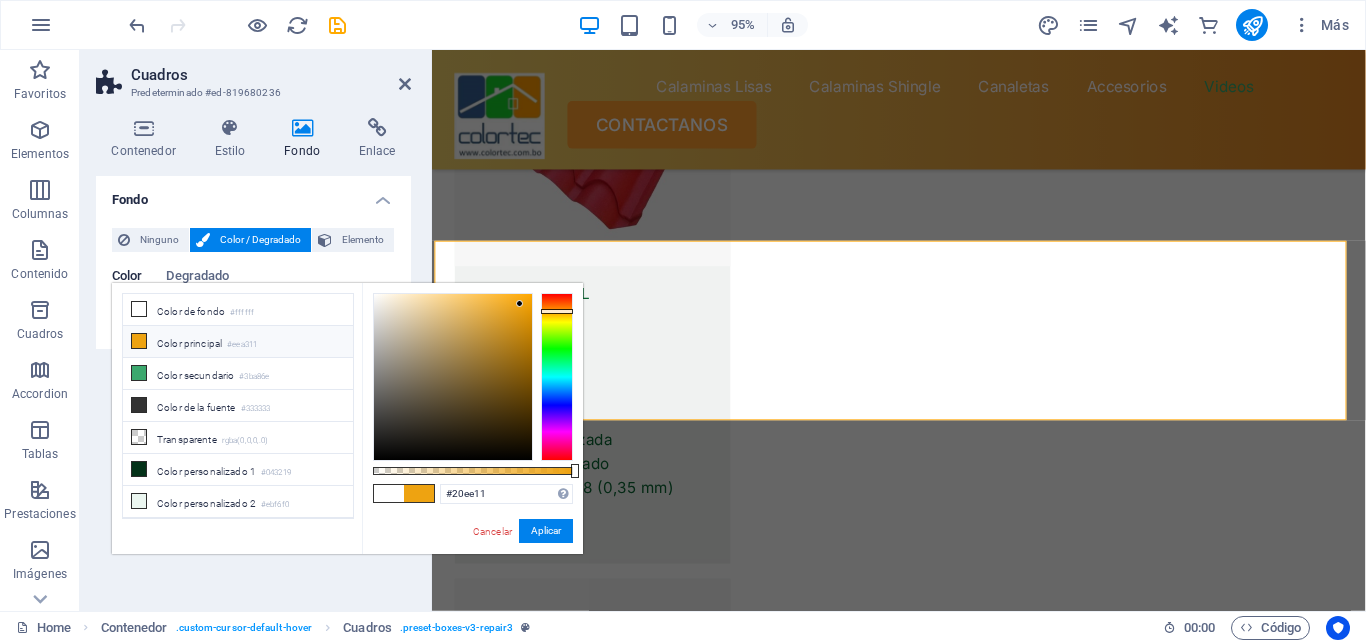 click at bounding box center (557, 377) 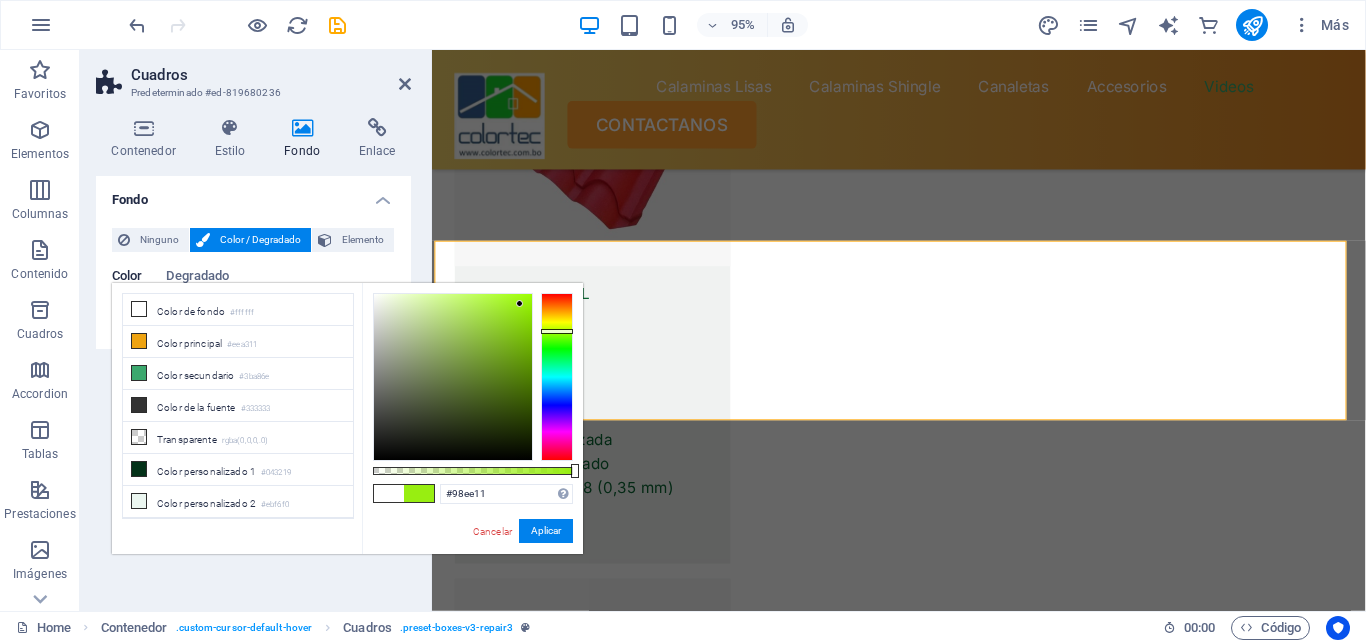 click at bounding box center (557, 377) 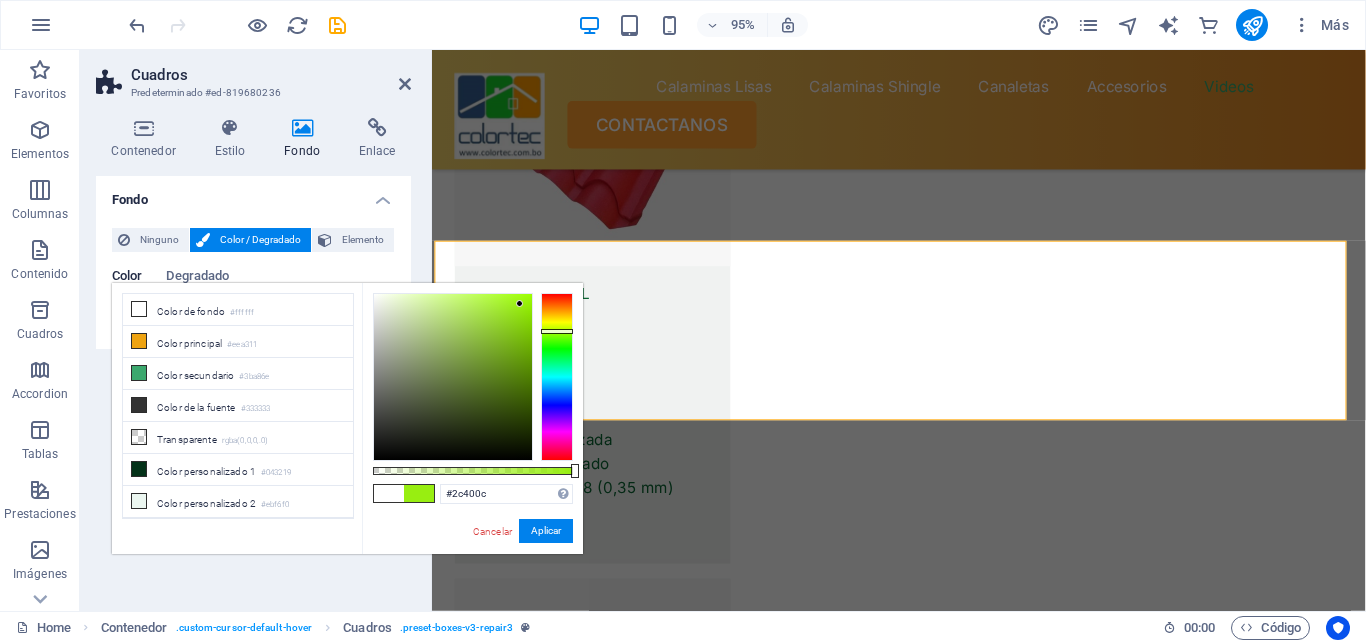 click at bounding box center (453, 377) 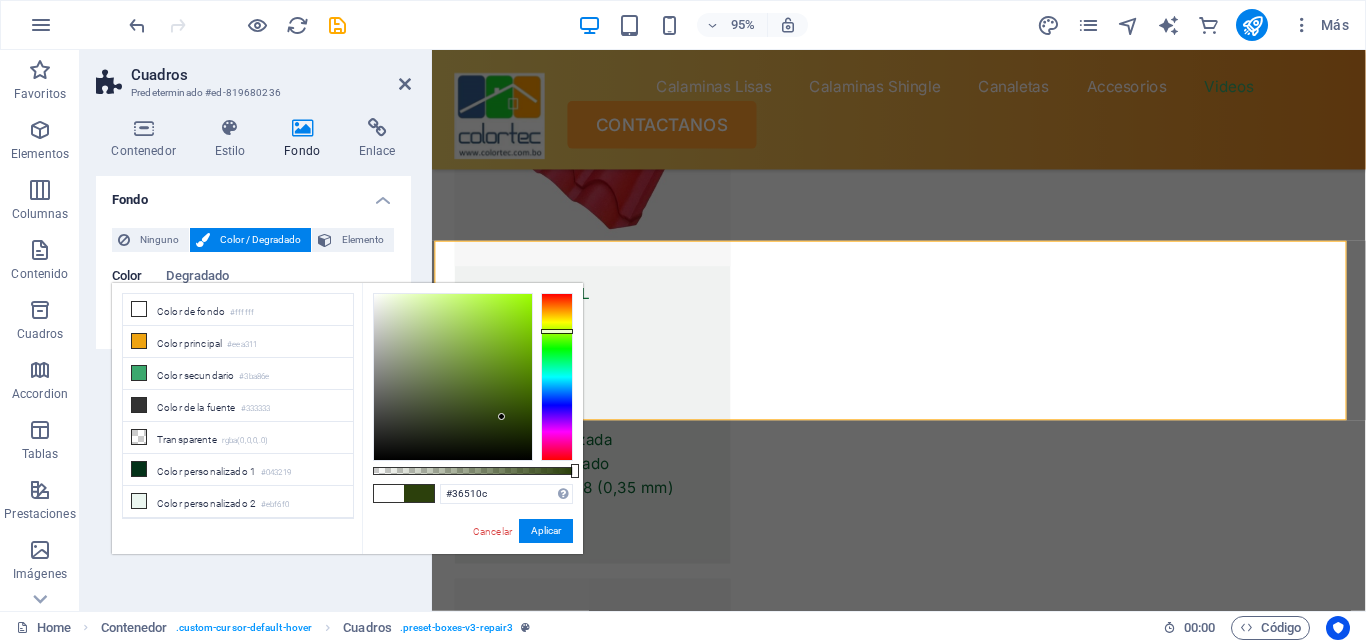 click at bounding box center (453, 377) 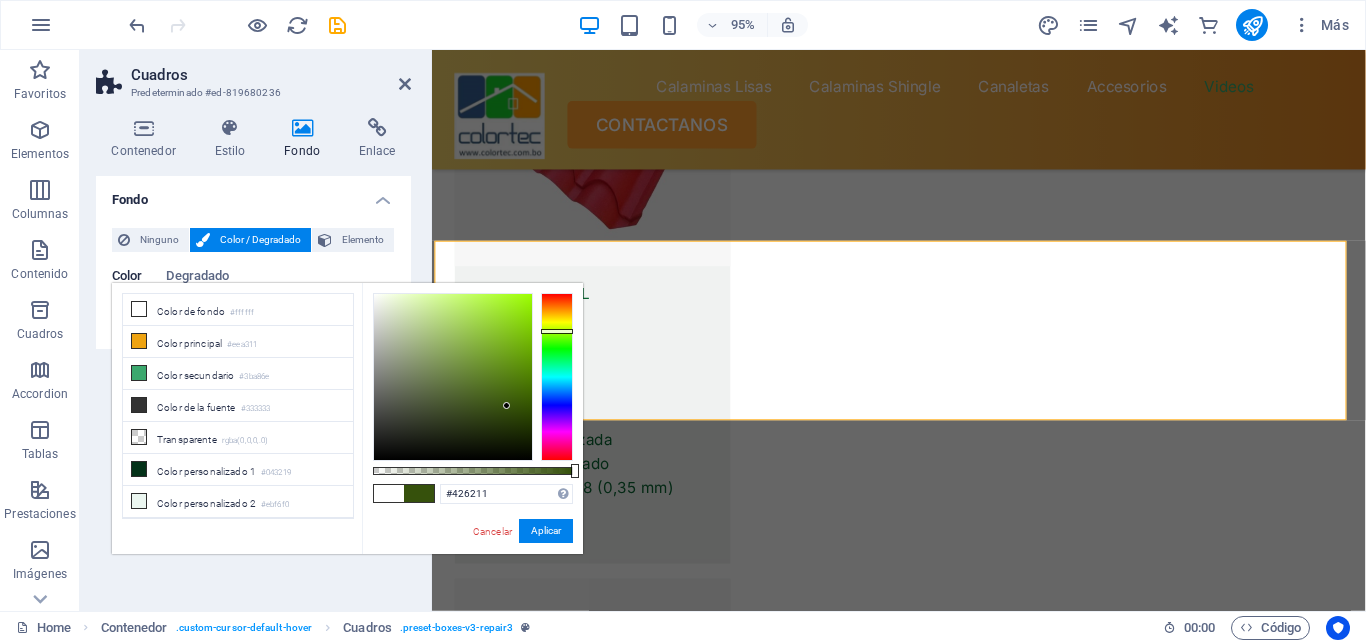 click at bounding box center [453, 377] 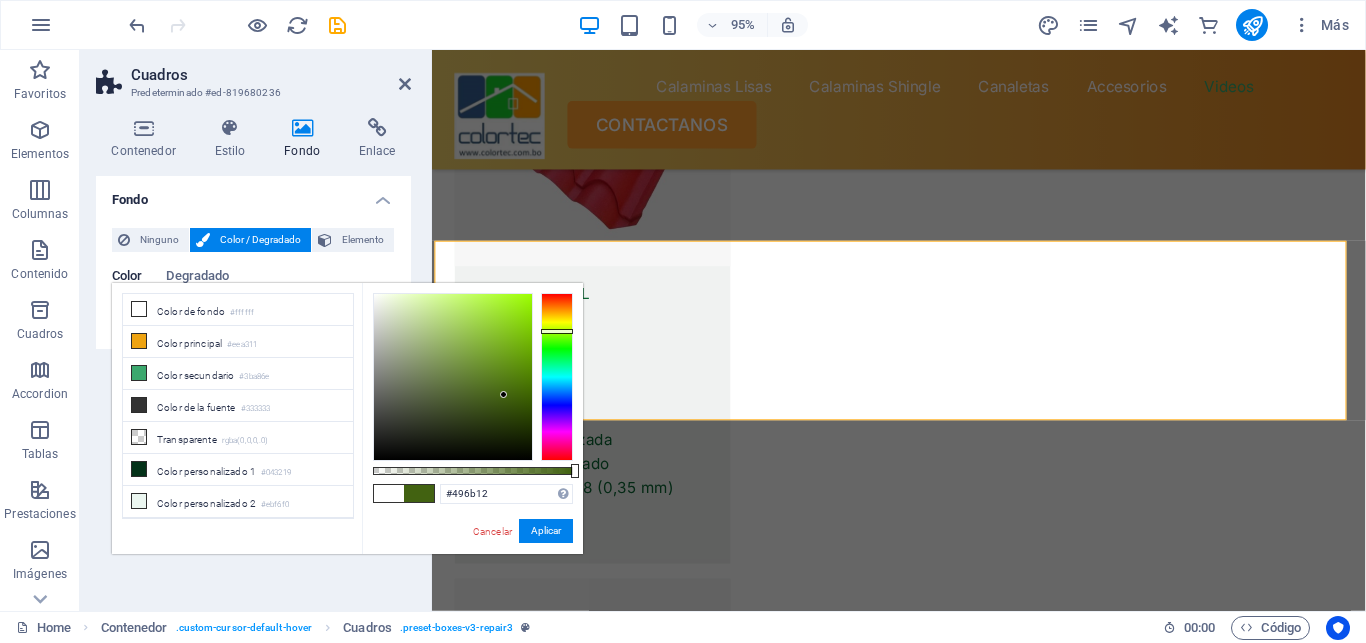 click at bounding box center (453, 377) 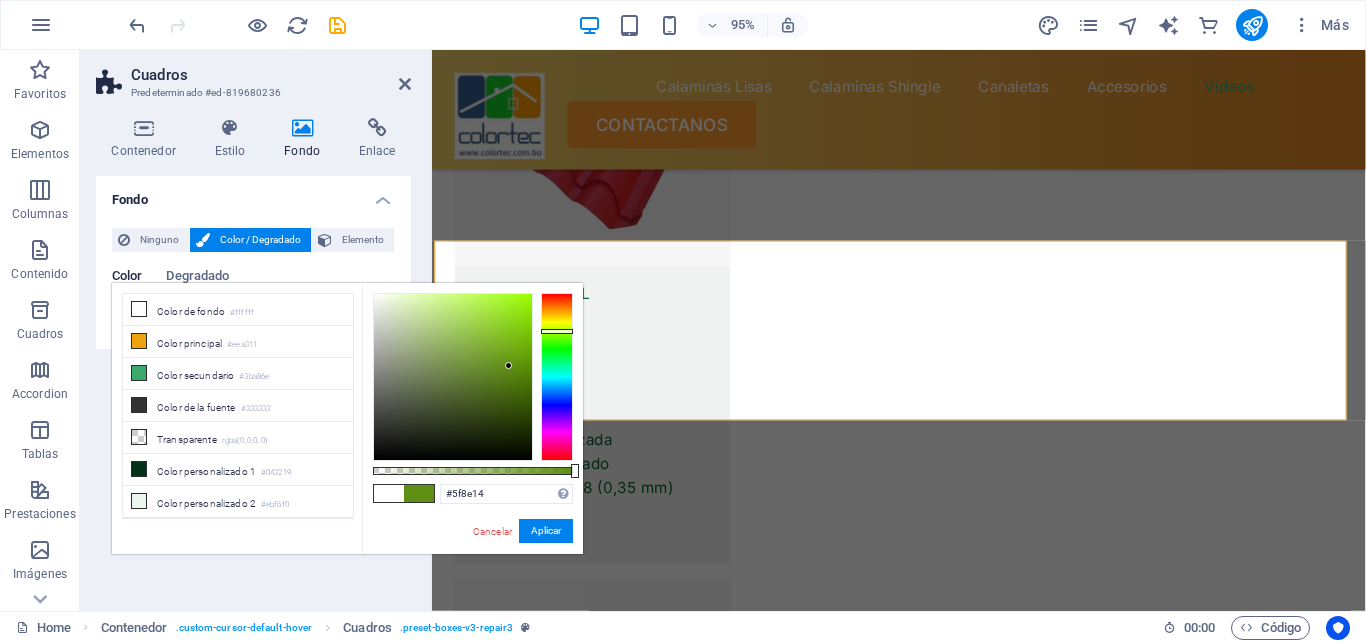 click at bounding box center (453, 377) 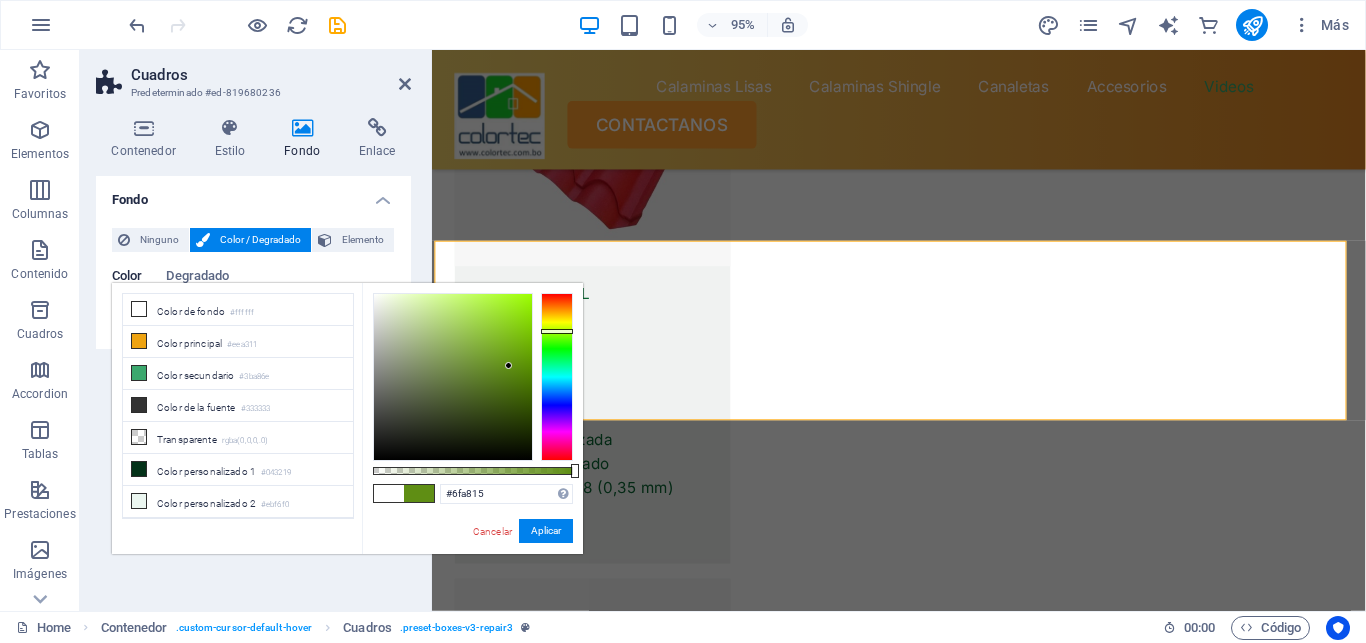 click at bounding box center [453, 377] 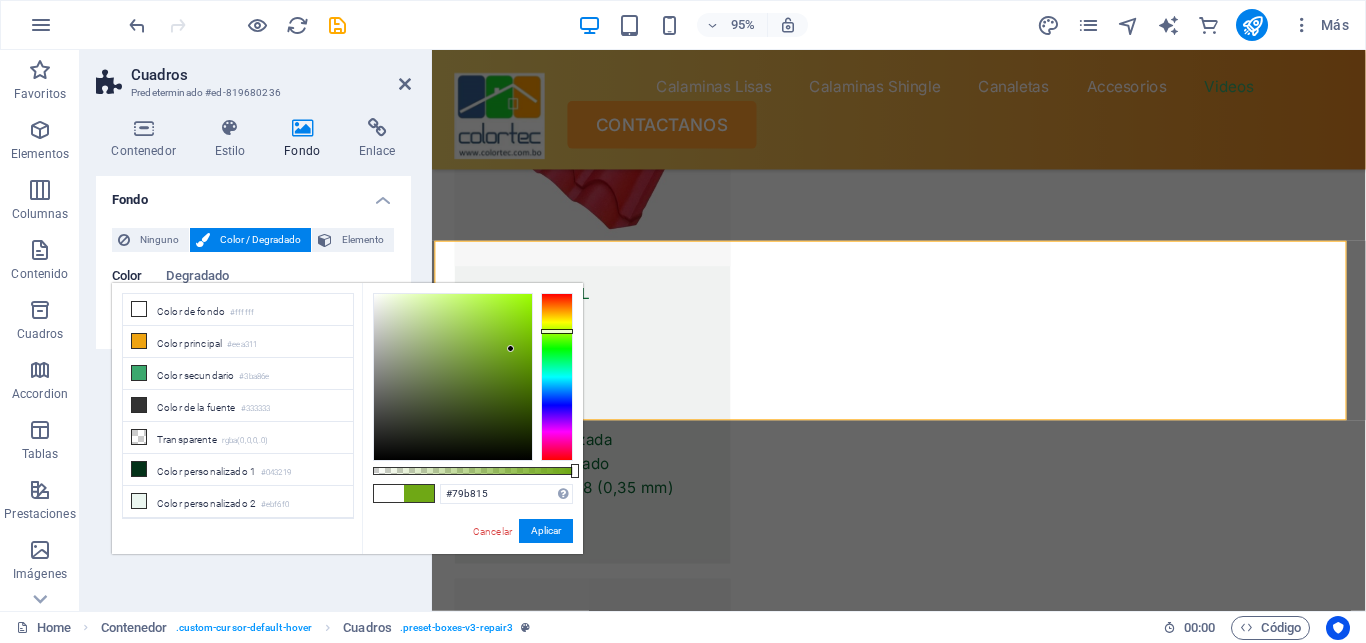 click at bounding box center [453, 377] 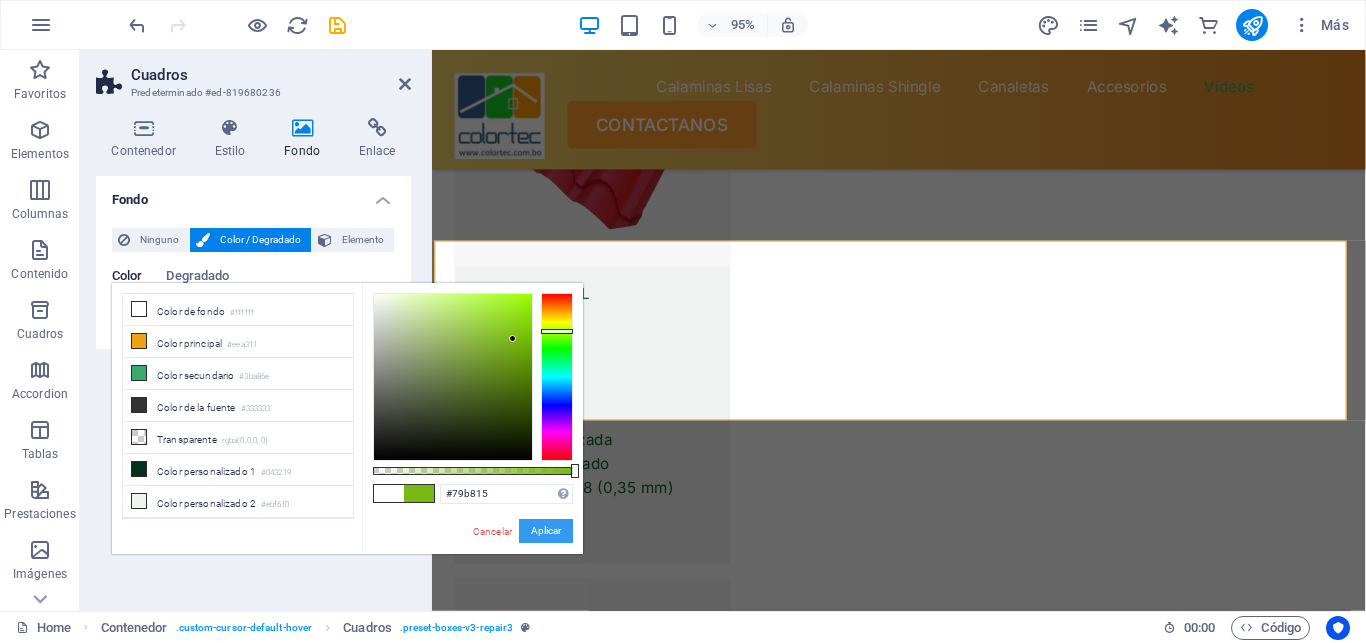 click on "Aplicar" at bounding box center [546, 531] 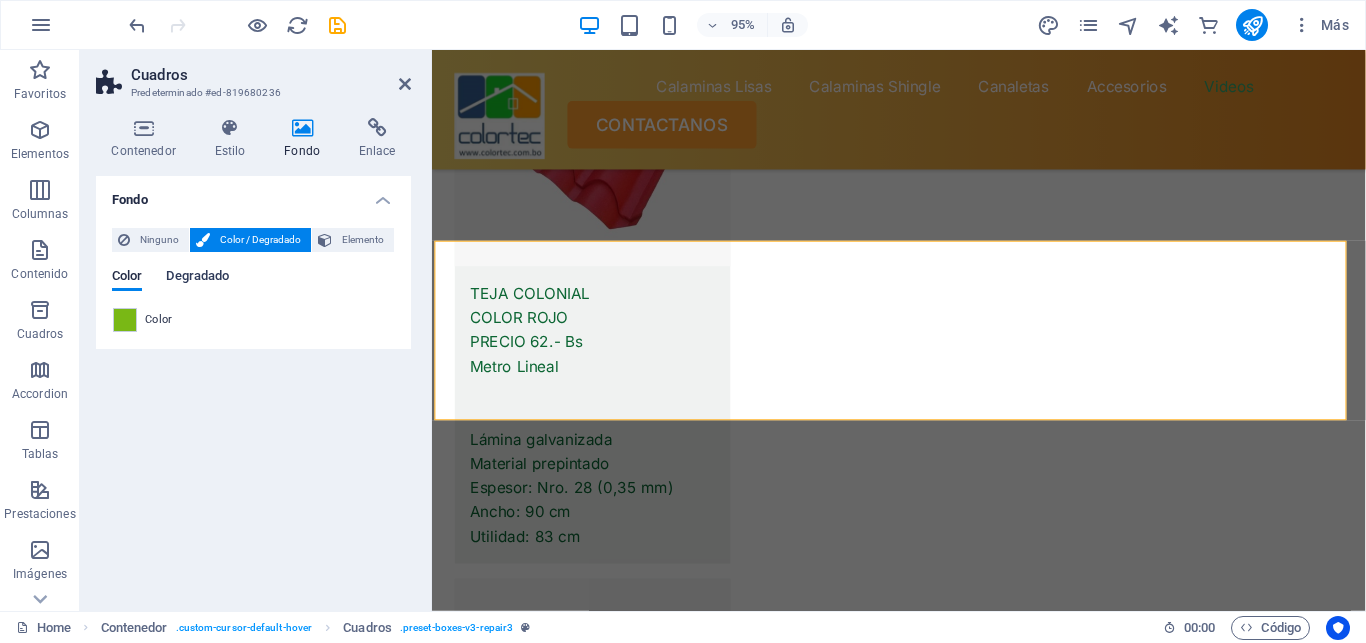 click on "Degradado" at bounding box center (197, 278) 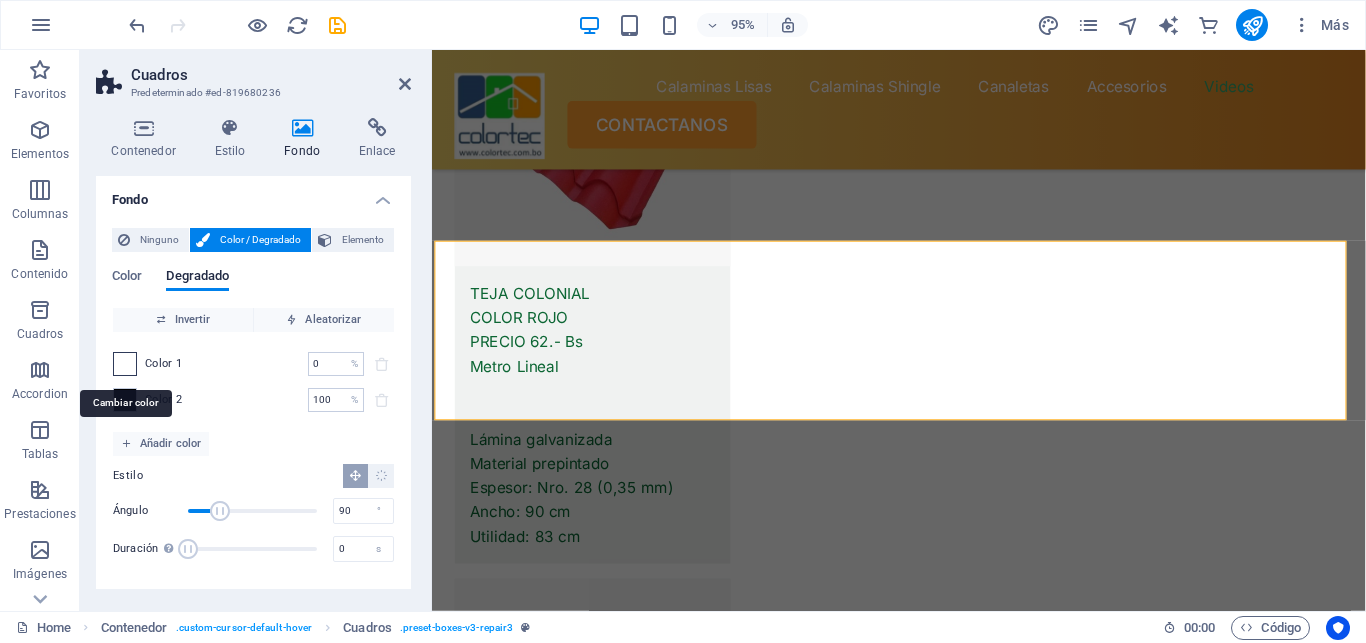 click at bounding box center [125, 364] 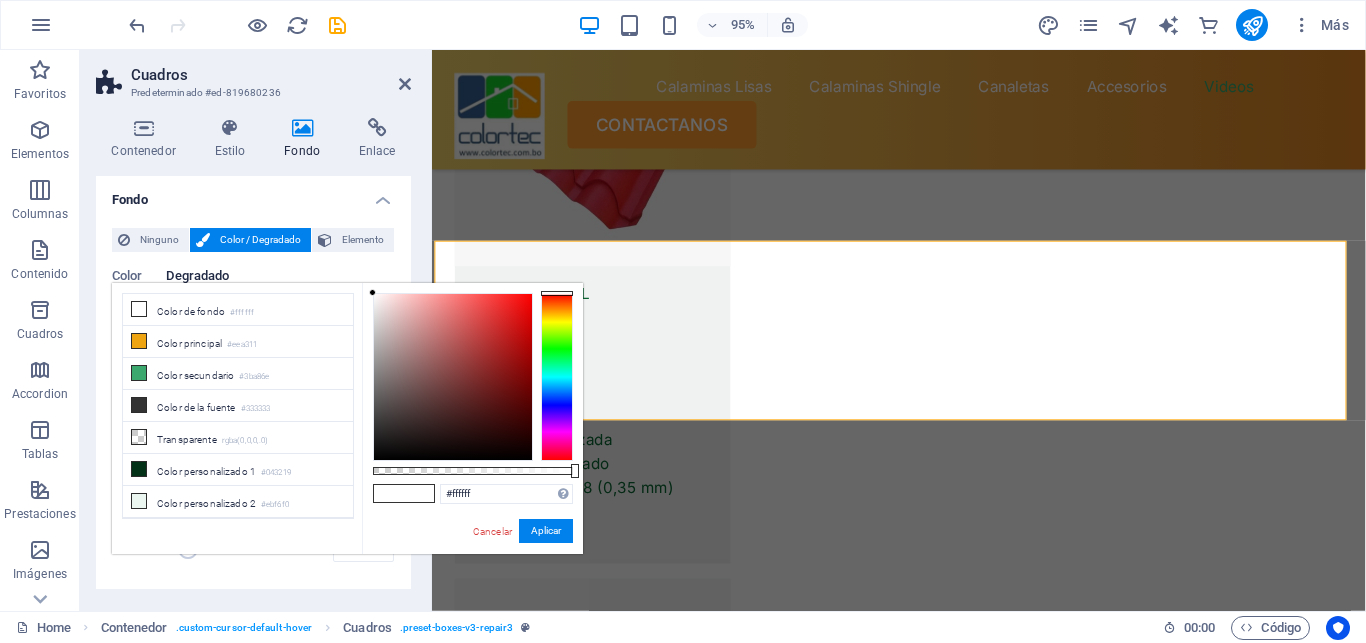 click at bounding box center (557, 377) 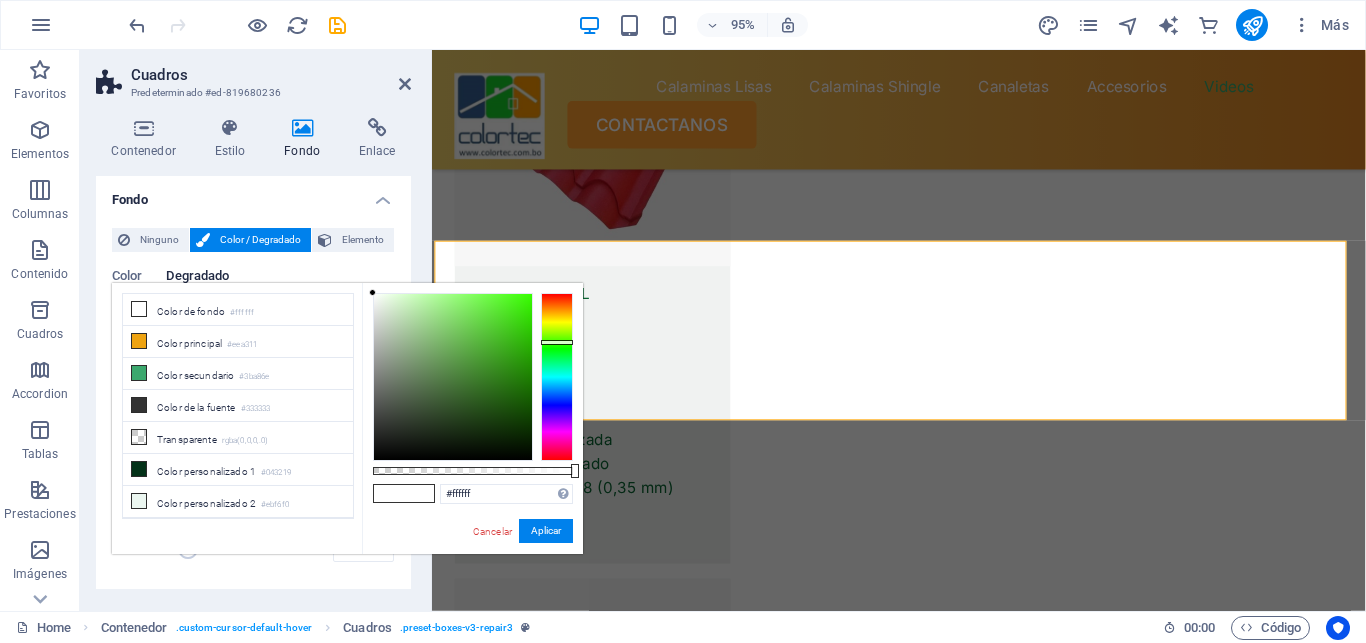 click at bounding box center (557, 377) 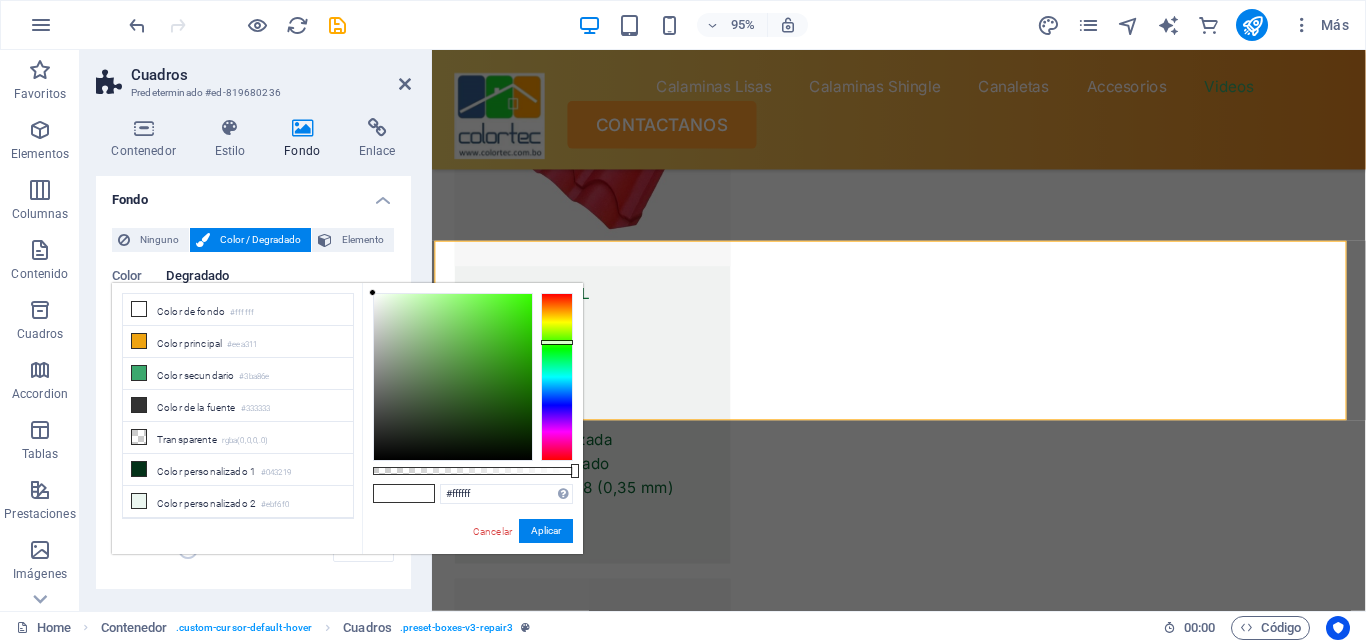 click at bounding box center [453, 377] 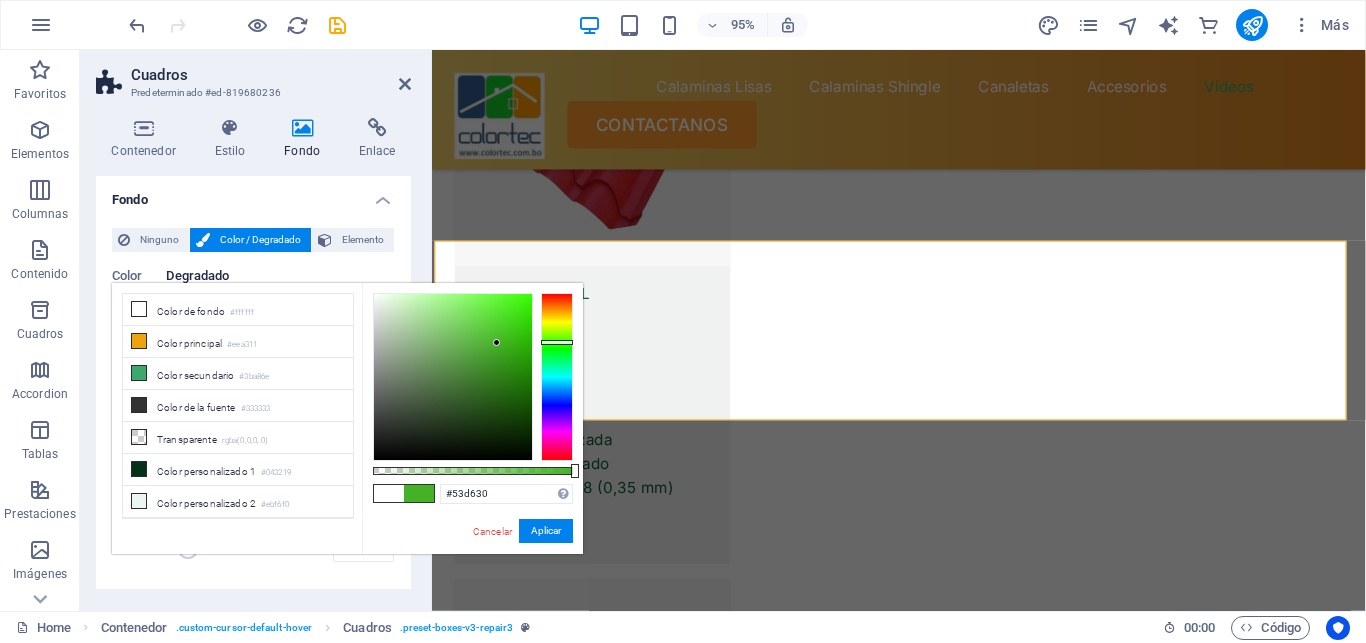 click at bounding box center (453, 377) 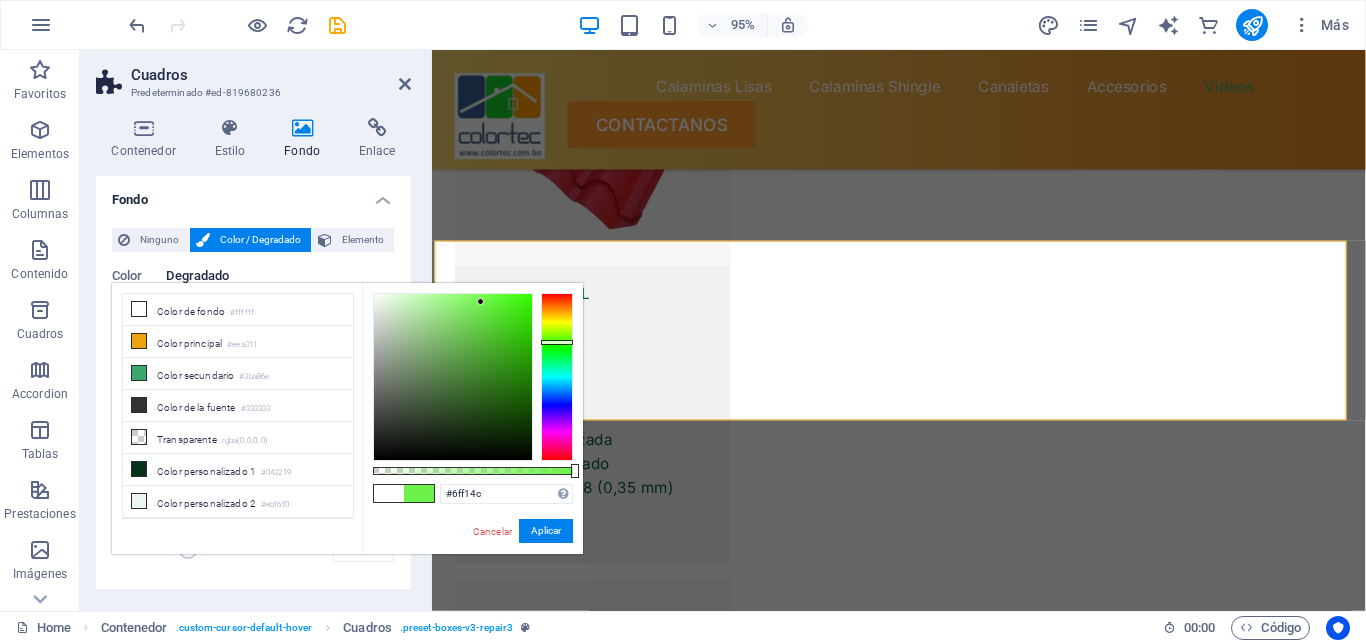 click at bounding box center [453, 377] 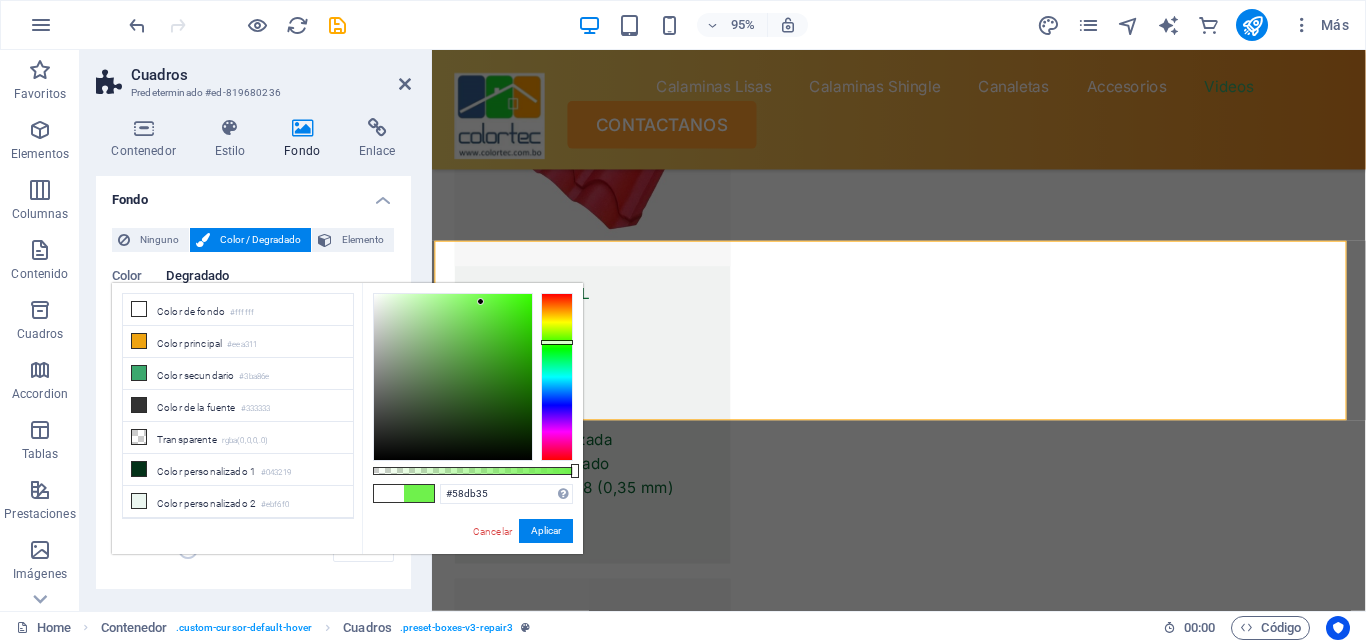 click at bounding box center [453, 377] 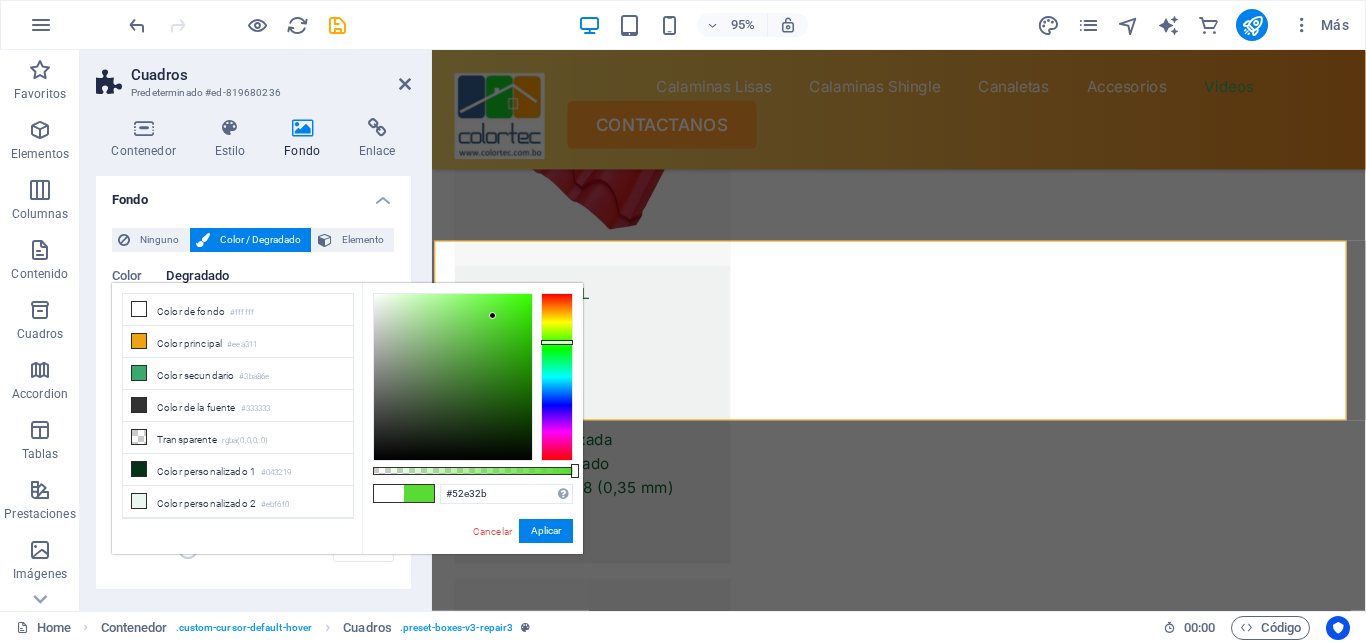 click at bounding box center (453, 377) 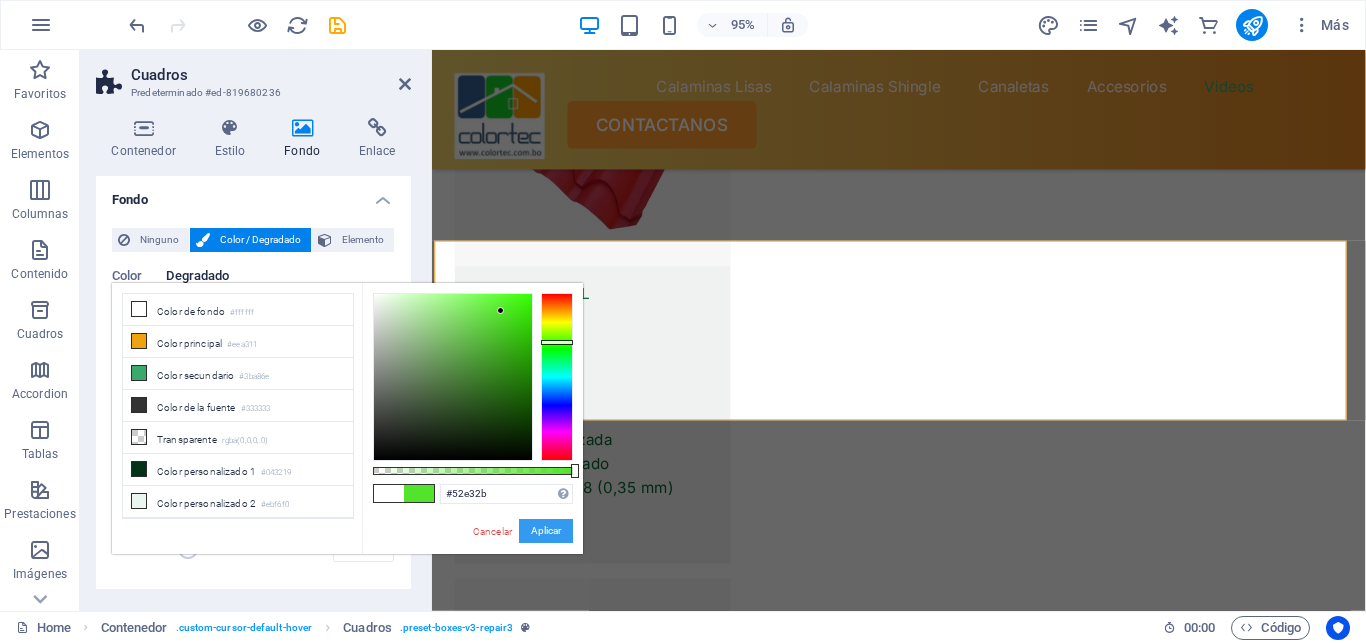 click on "Aplicar" at bounding box center (546, 531) 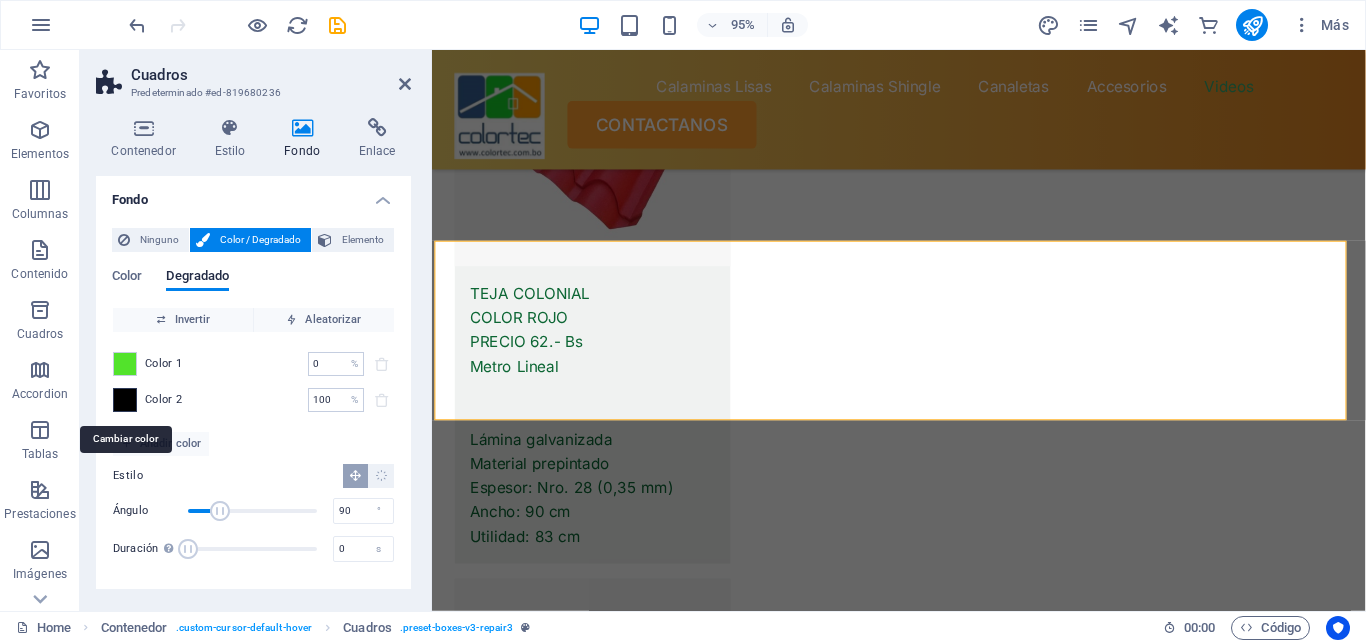 click at bounding box center (125, 400) 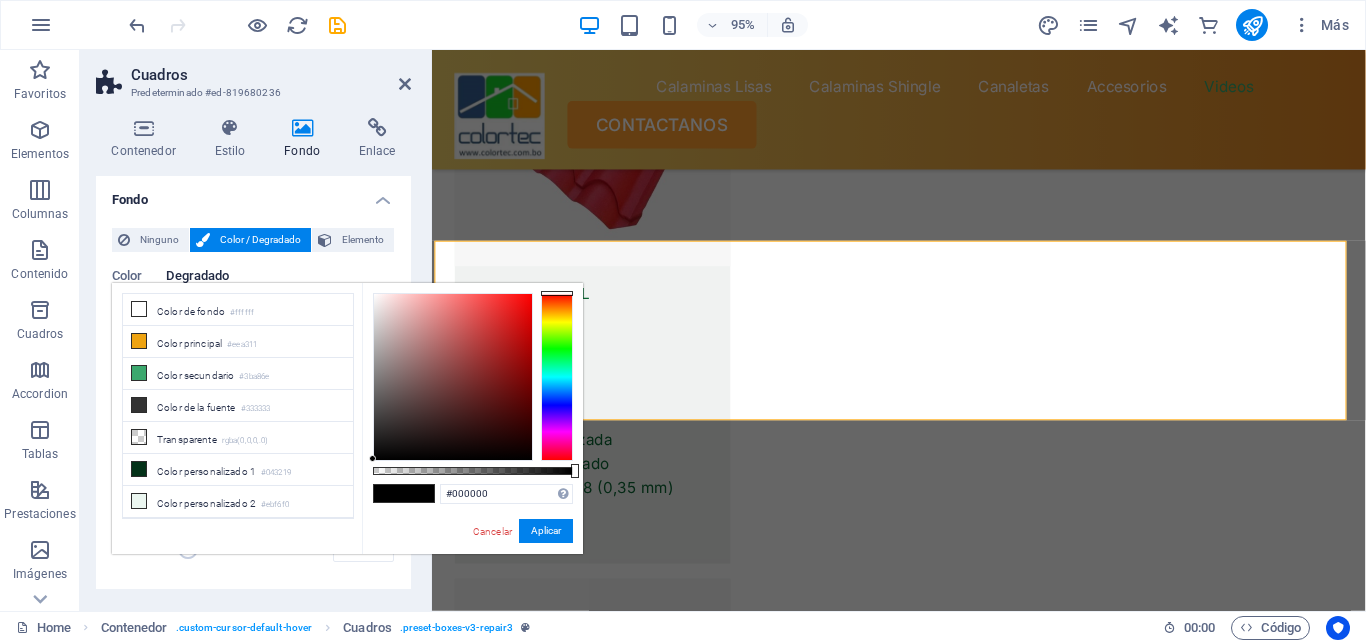 click at bounding box center [557, 377] 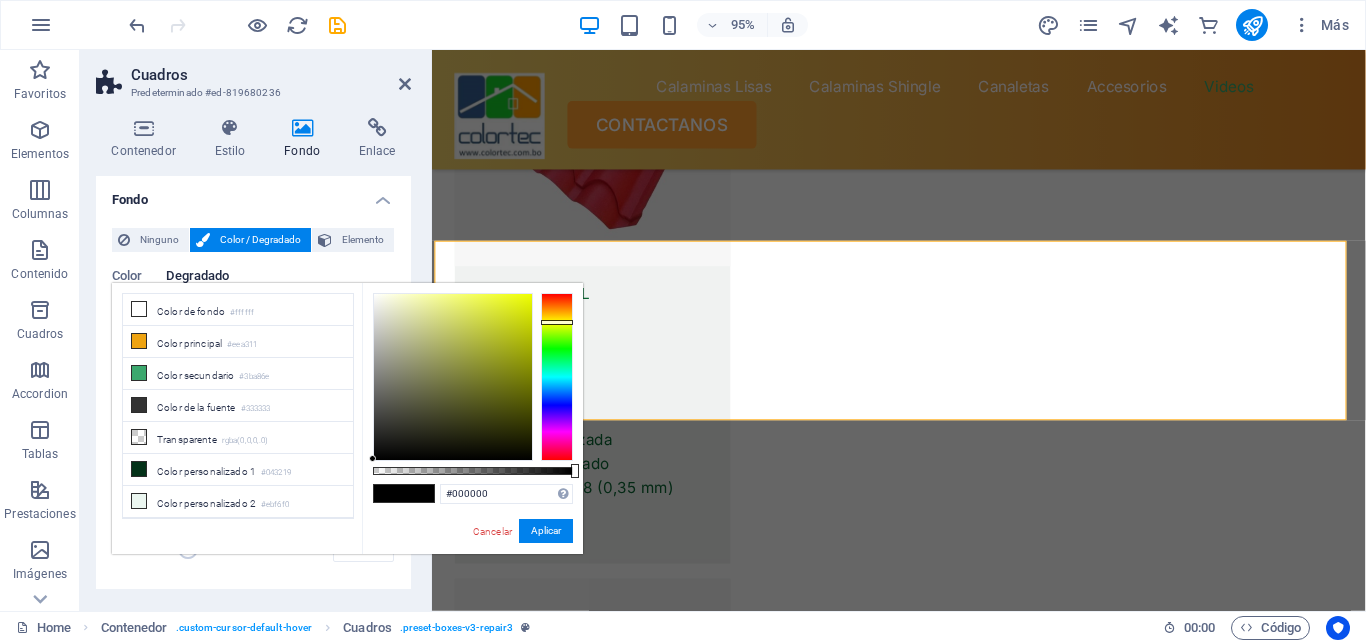 click at bounding box center (557, 377) 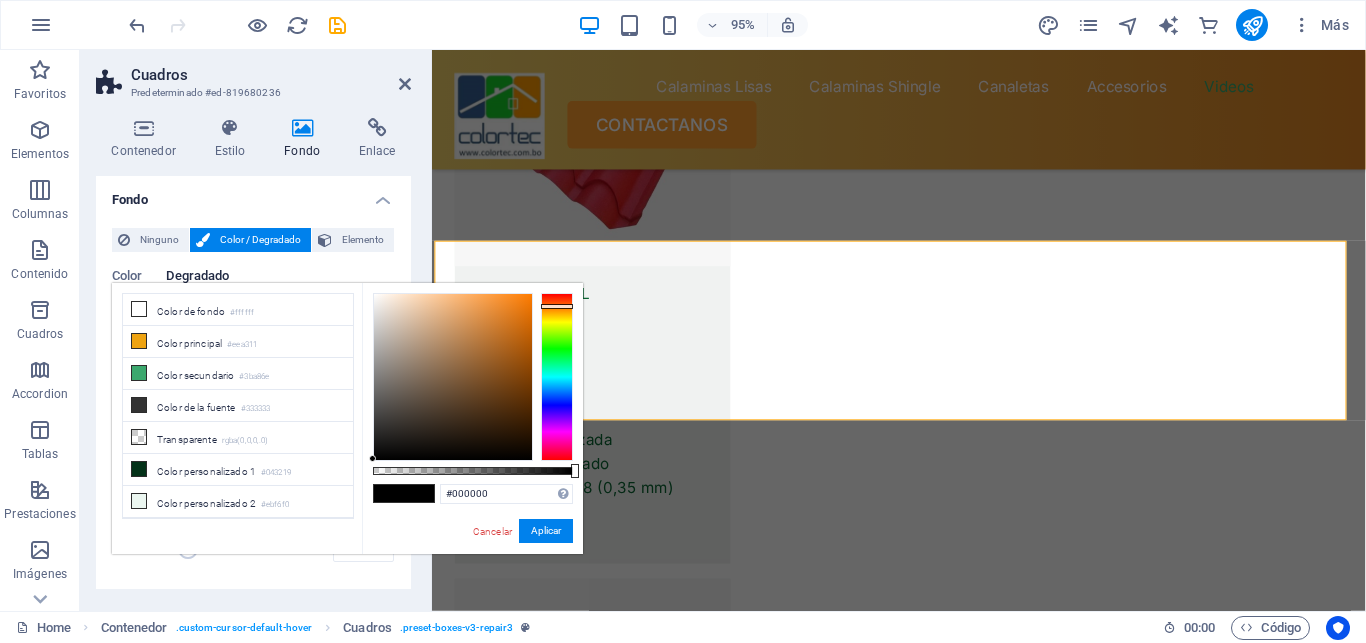 type on "#d67417" 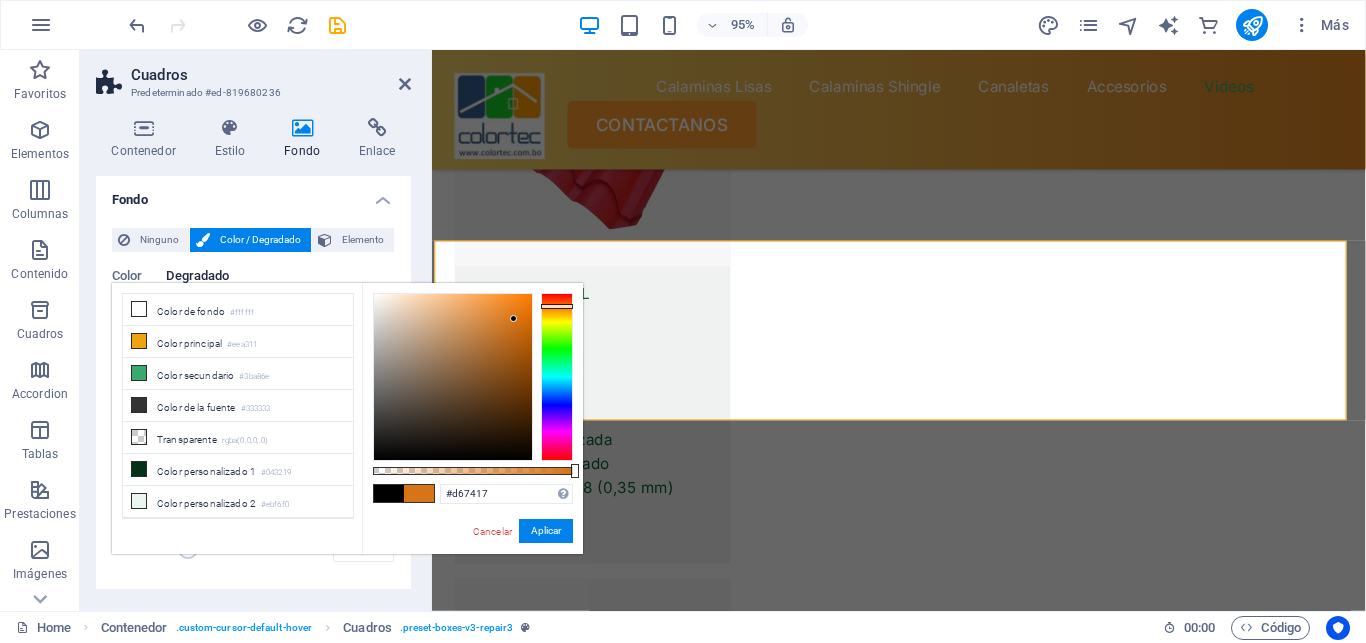 click at bounding box center (453, 377) 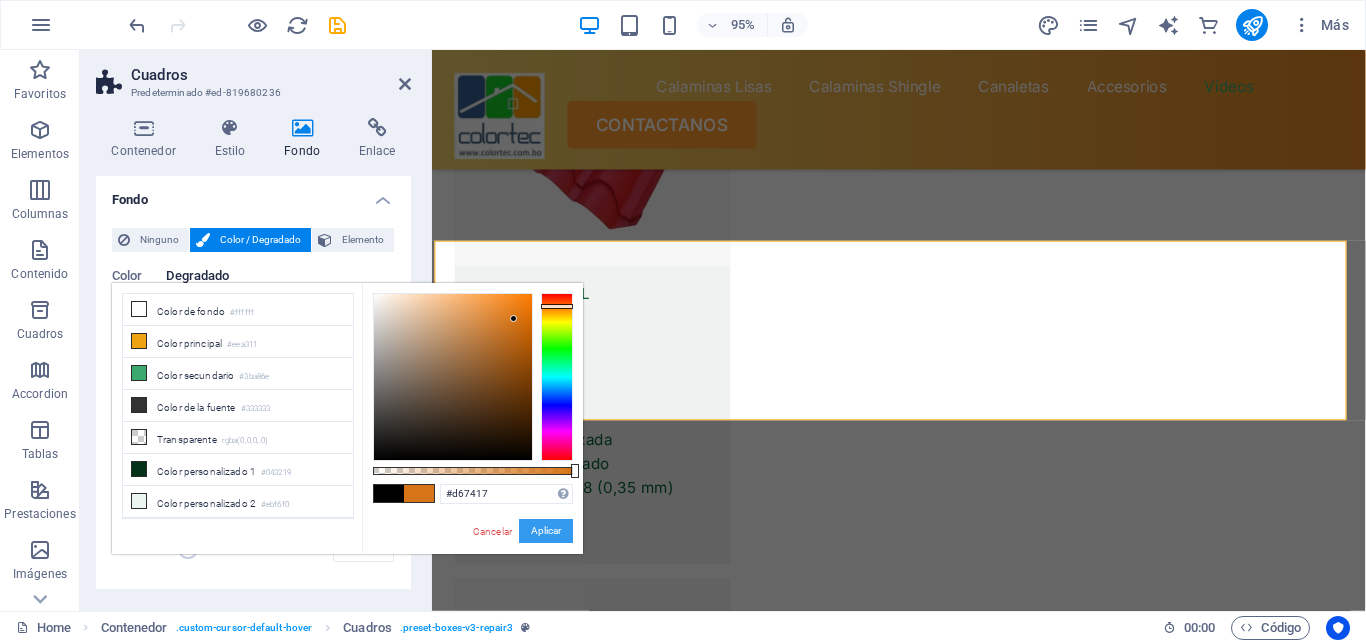 click on "Aplicar" at bounding box center [546, 531] 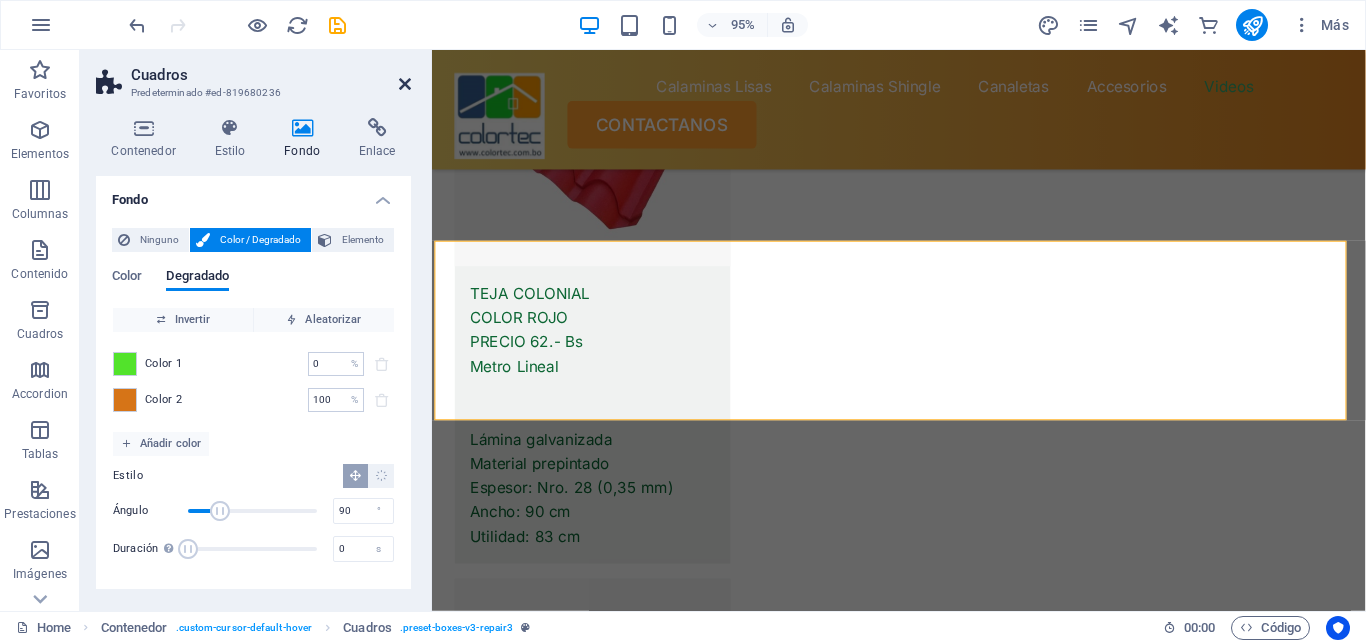 click at bounding box center [405, 84] 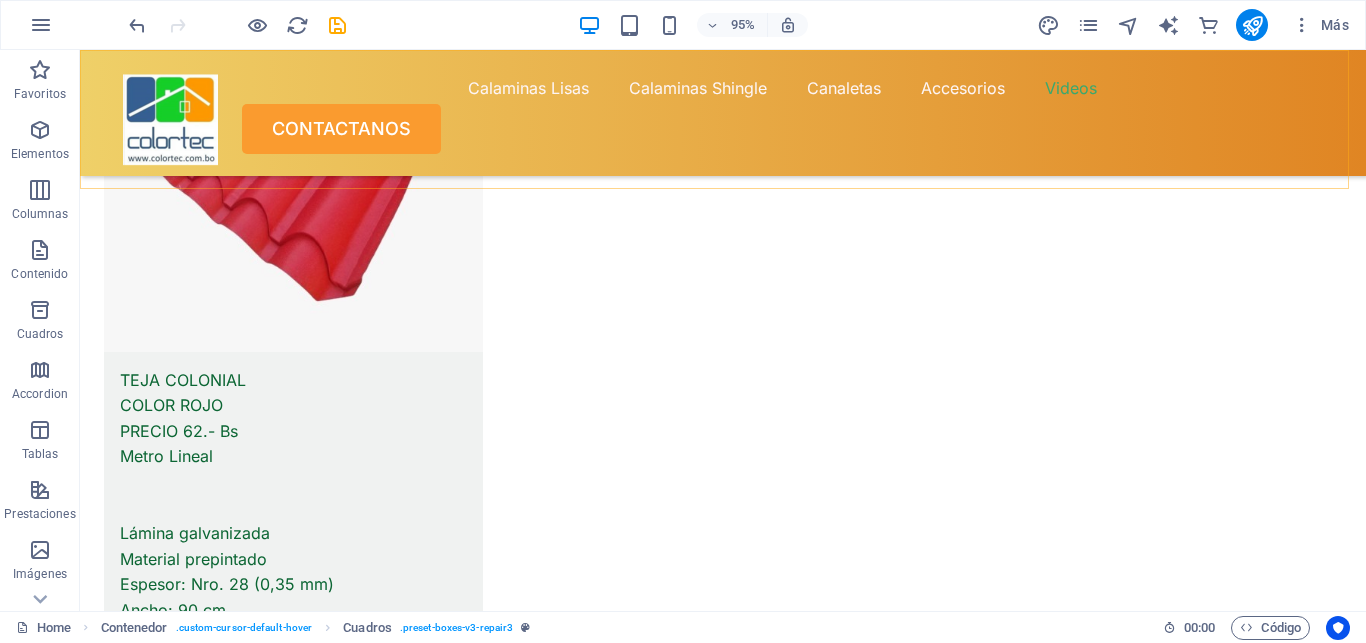 scroll, scrollTop: 14458, scrollLeft: 0, axis: vertical 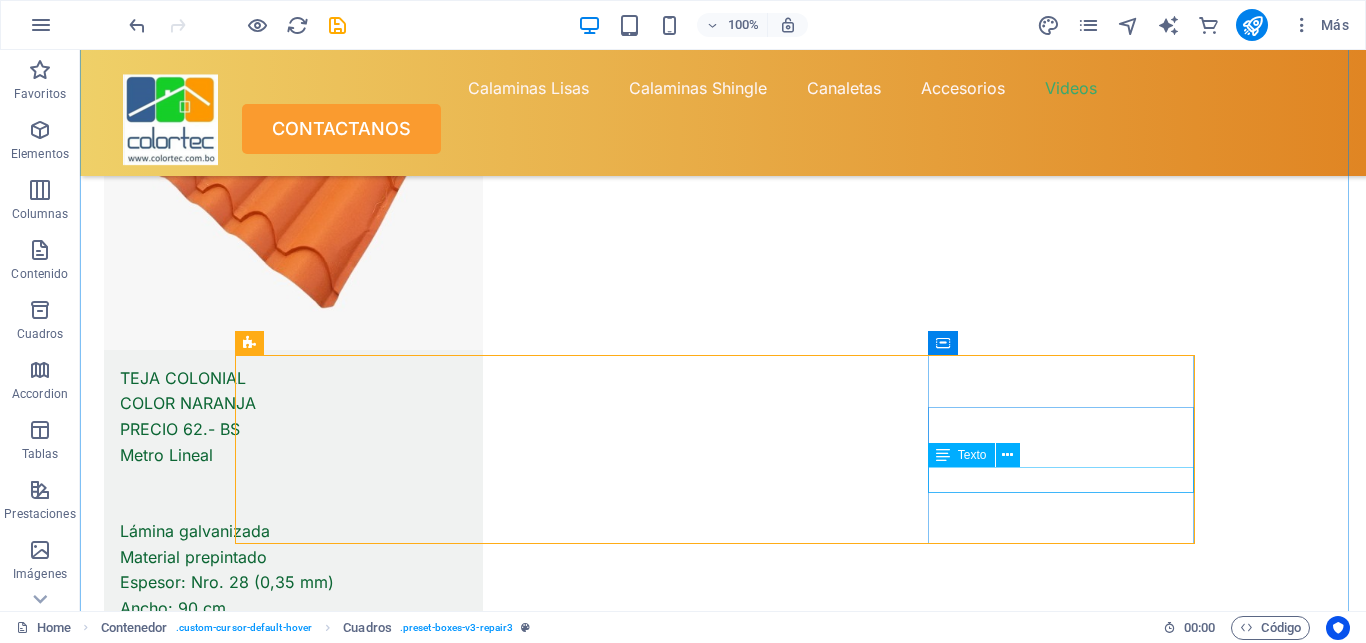 click on "Texto" at bounding box center [972, 455] 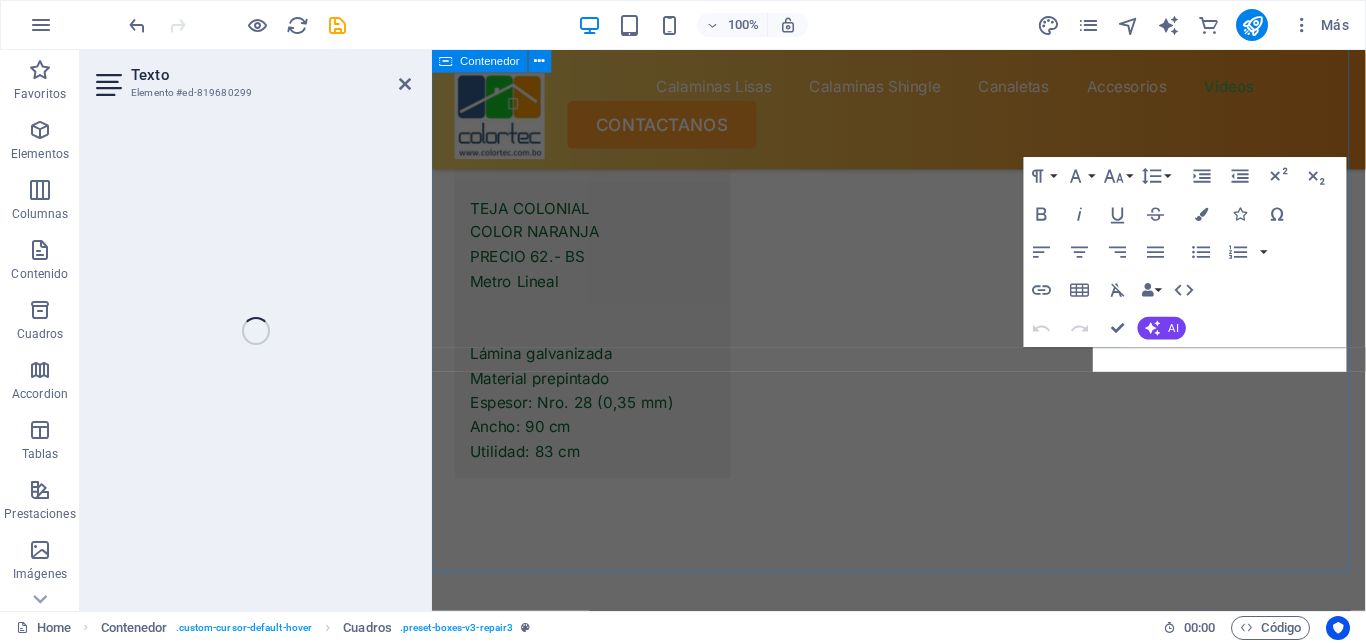 scroll, scrollTop: 13748, scrollLeft: 0, axis: vertical 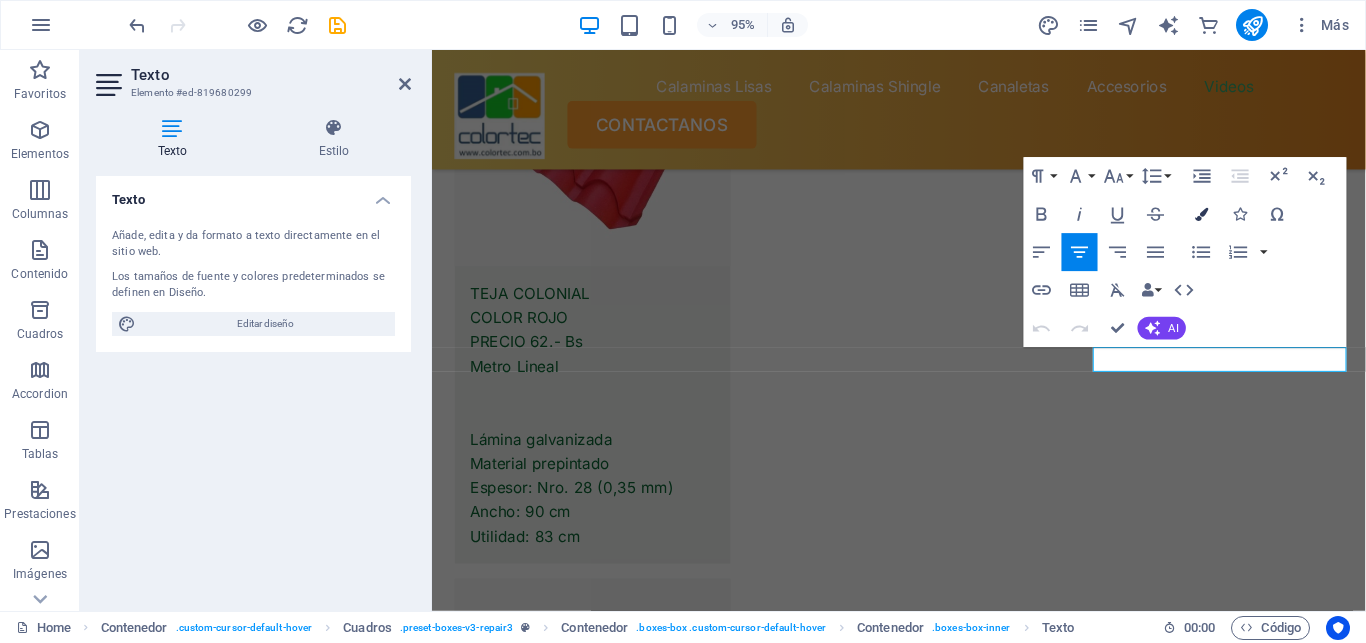 click on "Colors" at bounding box center (1202, 214) 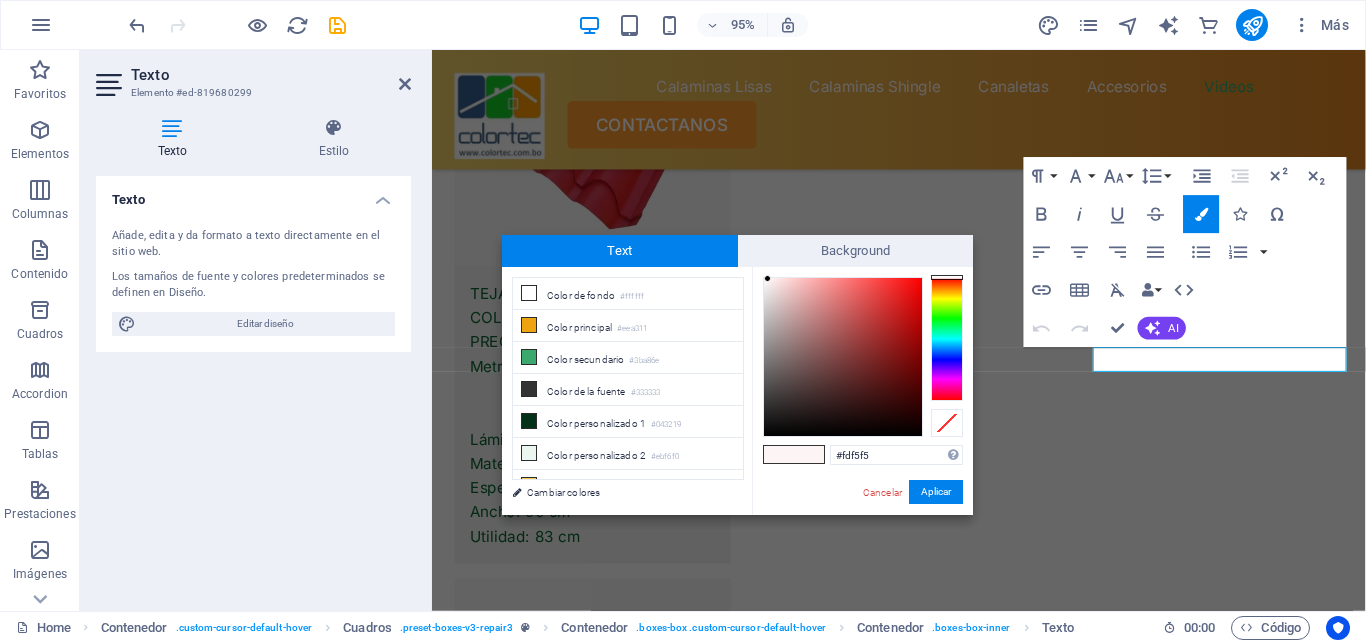 type on "#111010" 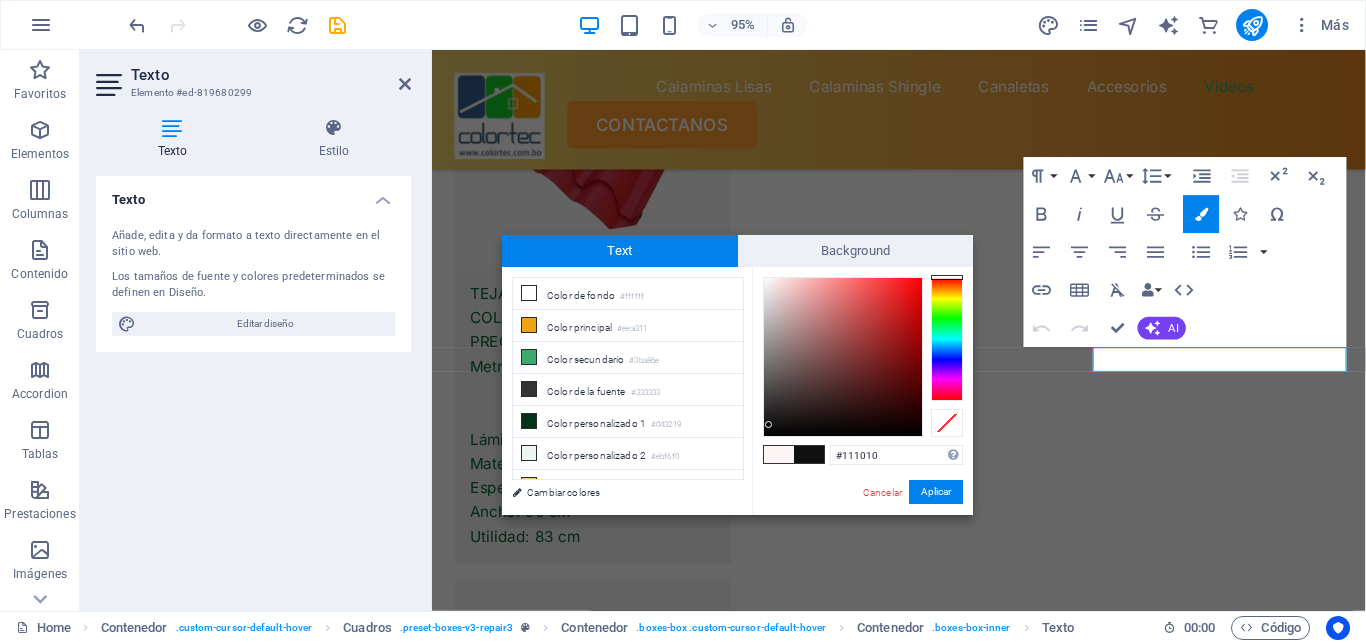 click at bounding box center (843, 357) 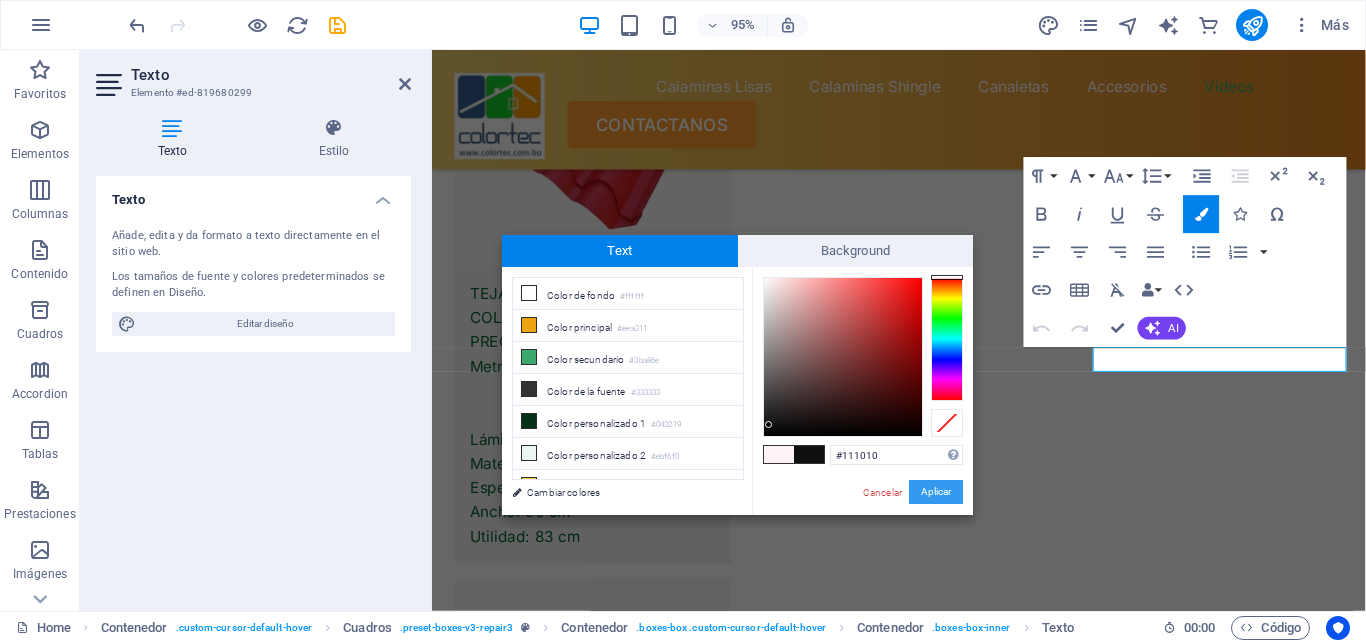 click on "Aplicar" at bounding box center (936, 492) 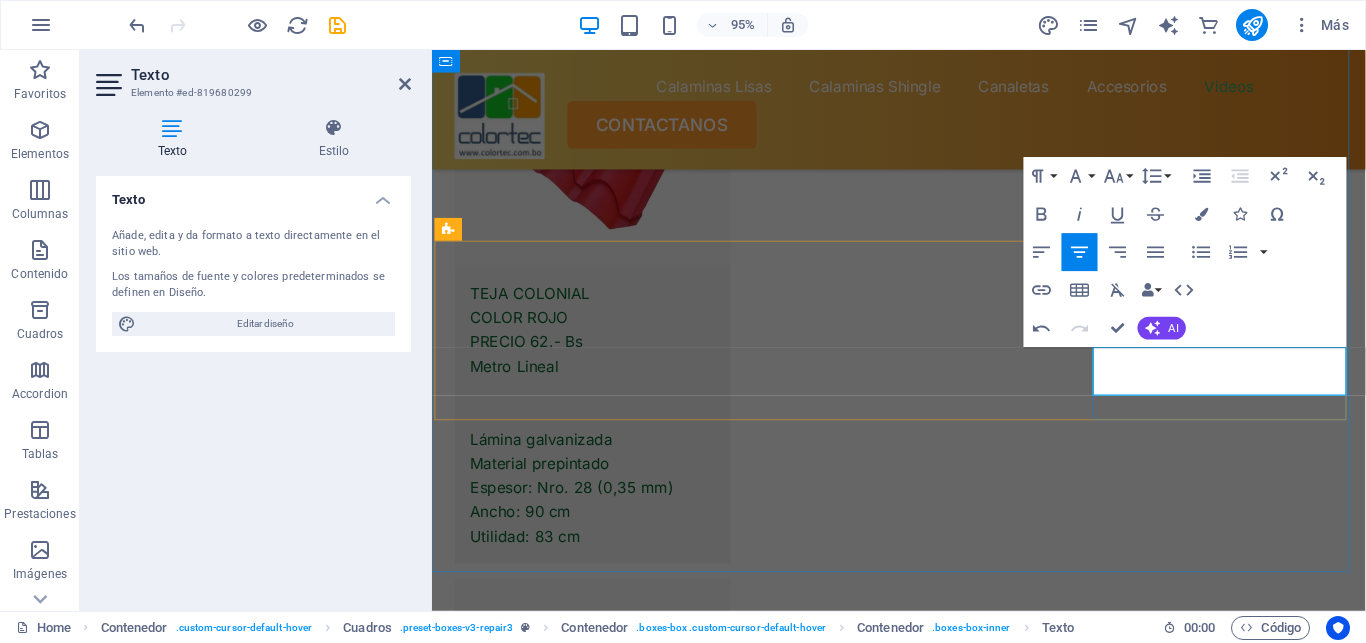 type 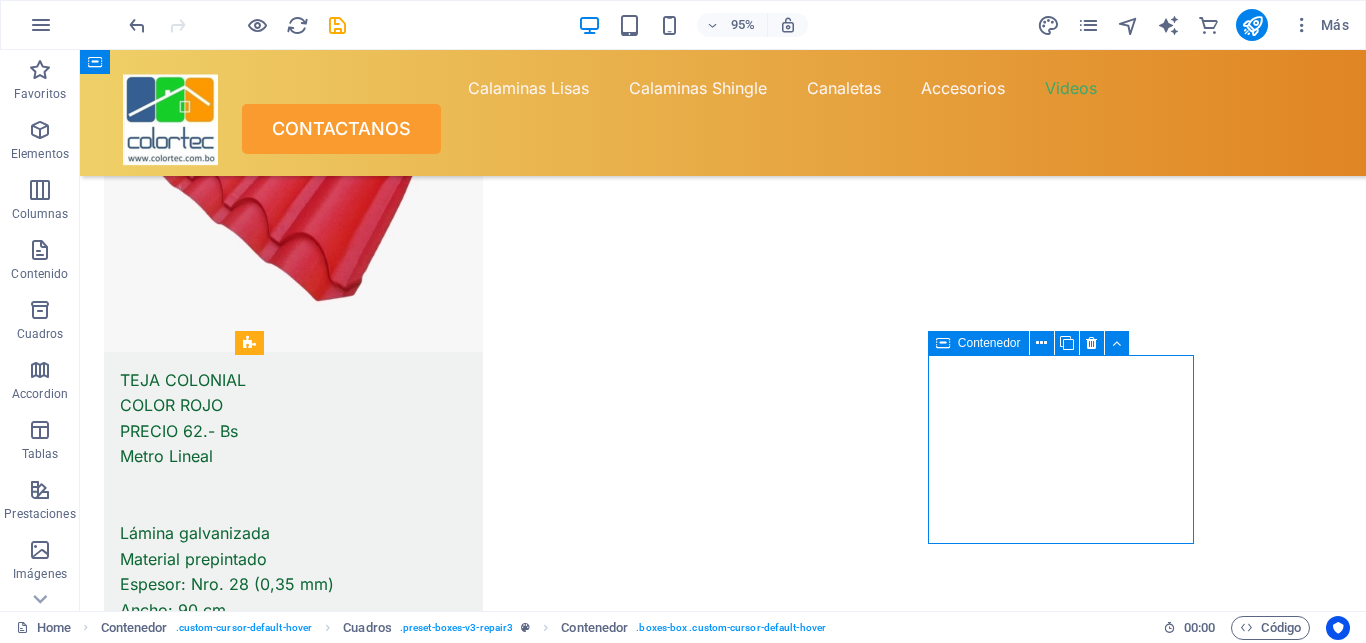 scroll, scrollTop: 14458, scrollLeft: 0, axis: vertical 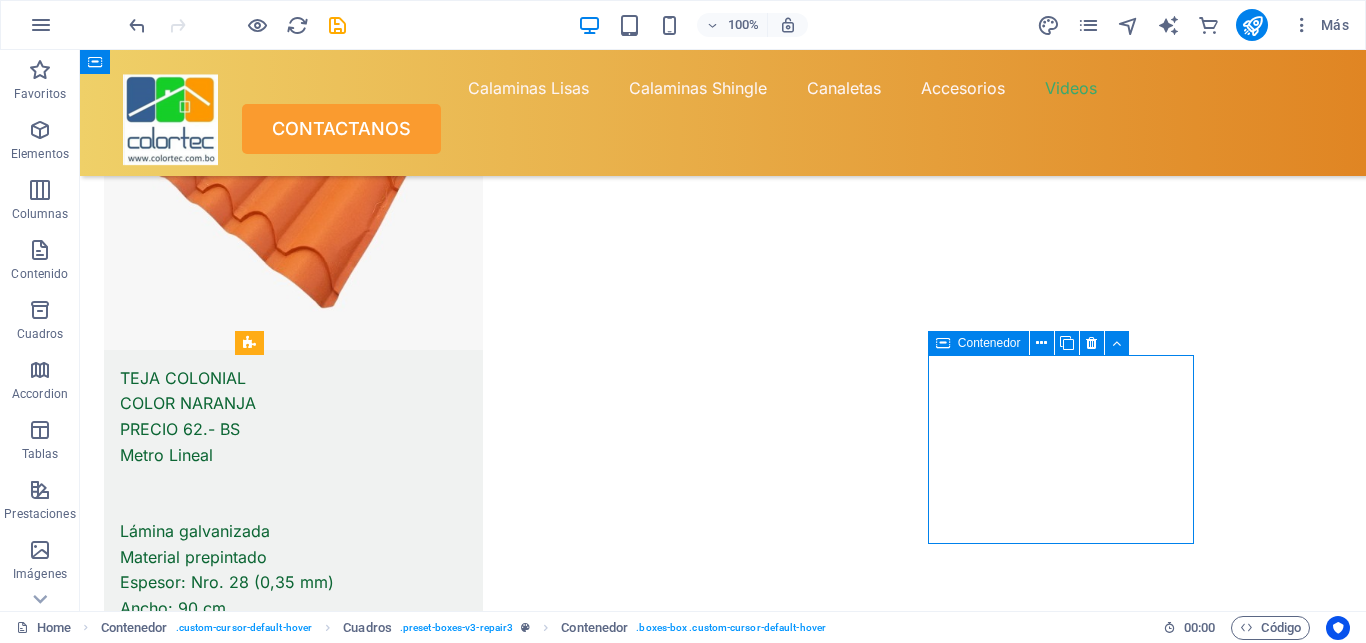 drag, startPoint x: 876, startPoint y: 428, endPoint x: 1181, endPoint y: 400, distance: 306.28256 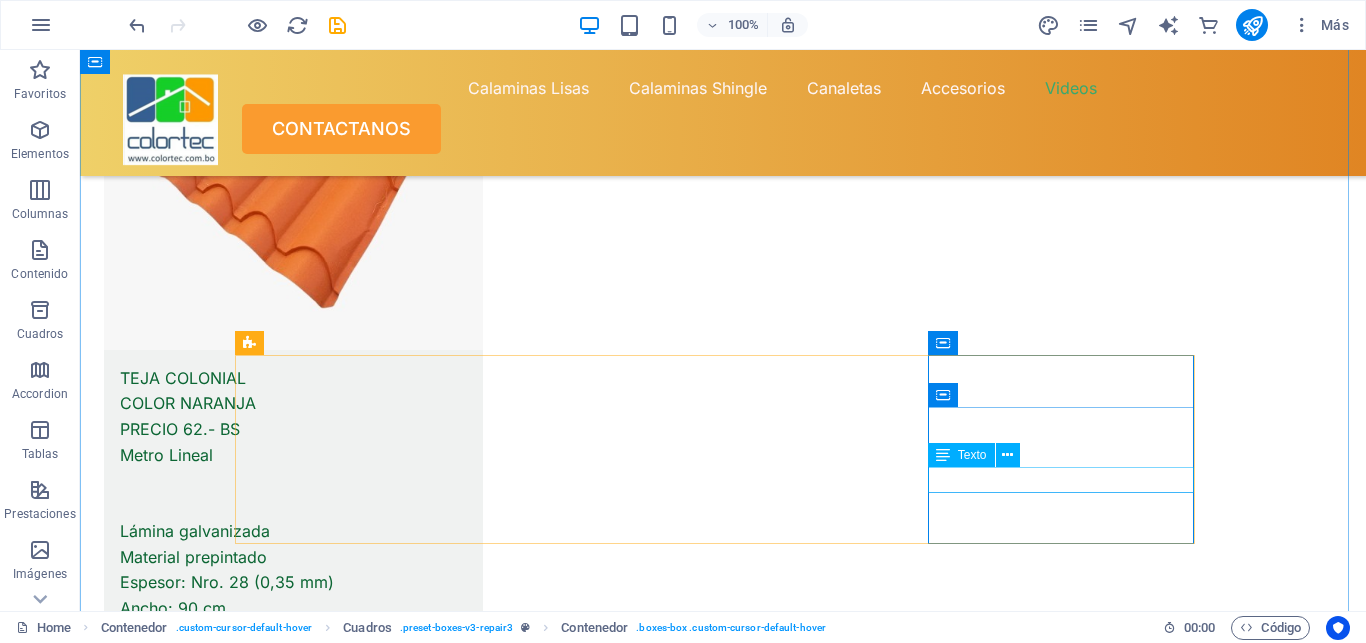 click on "[EMAIL]" at bounding box center [213, 22379] 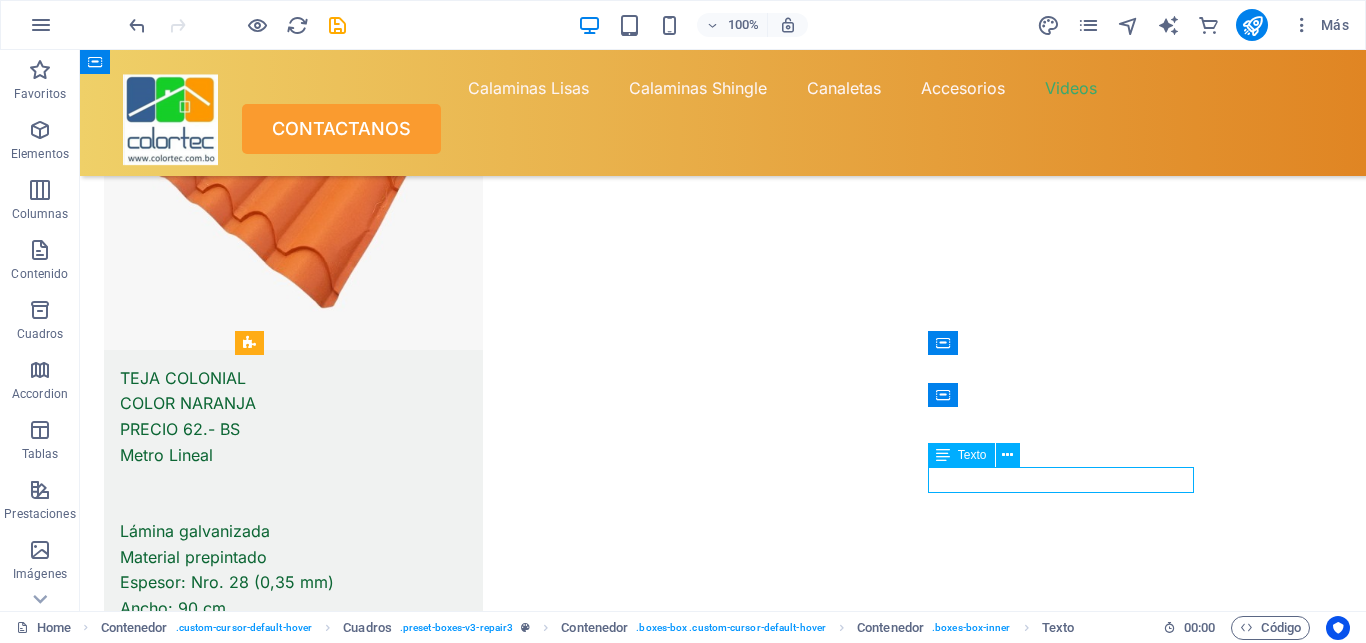 click on "[EMAIL]" at bounding box center [213, 22379] 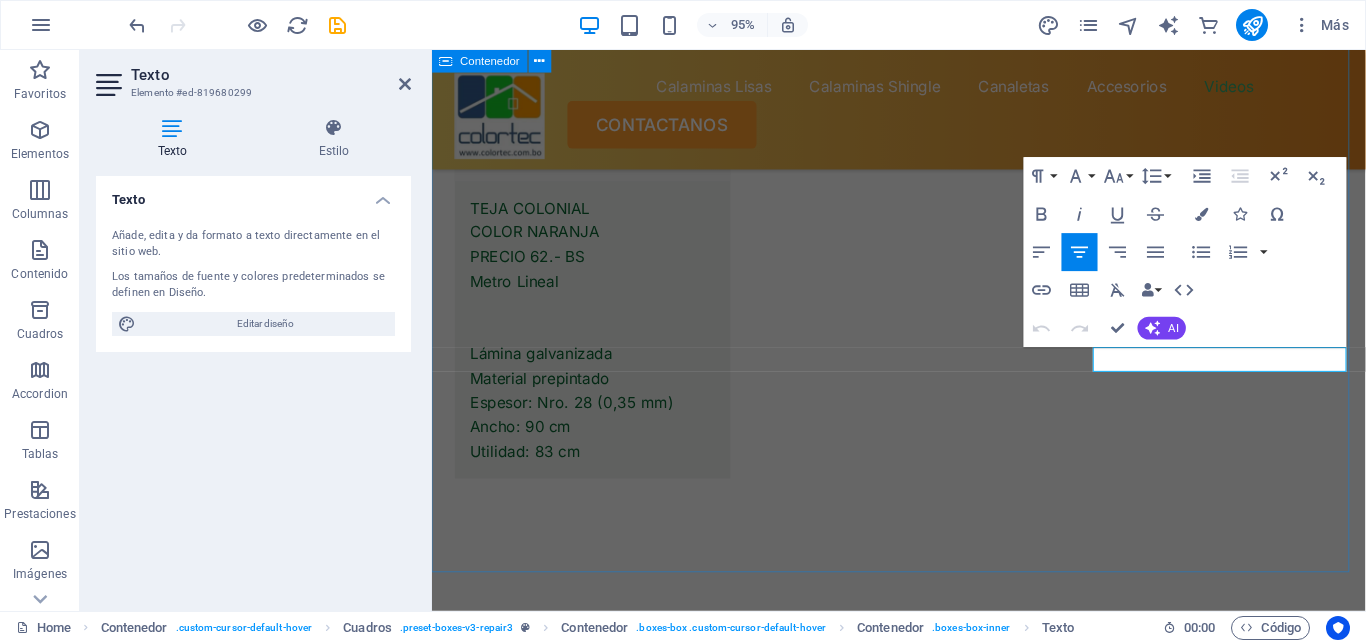 scroll, scrollTop: 13748, scrollLeft: 0, axis: vertical 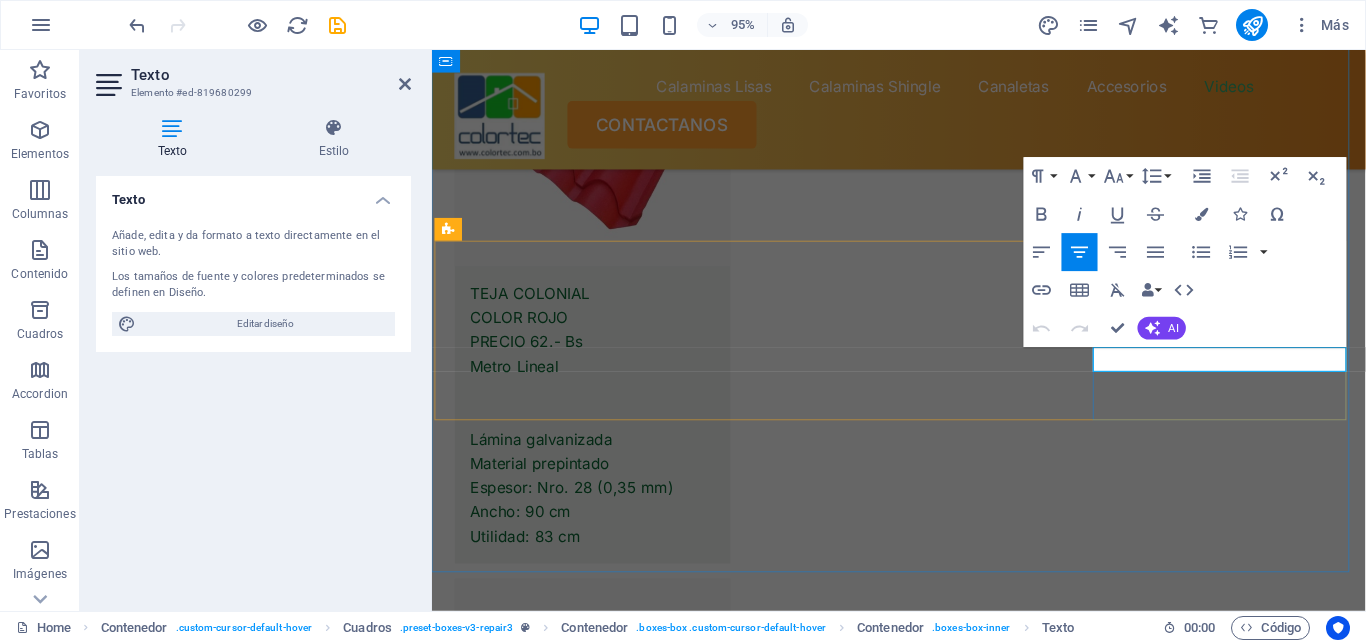 click on "[EMAIL]" at bounding box center (466, 22555) 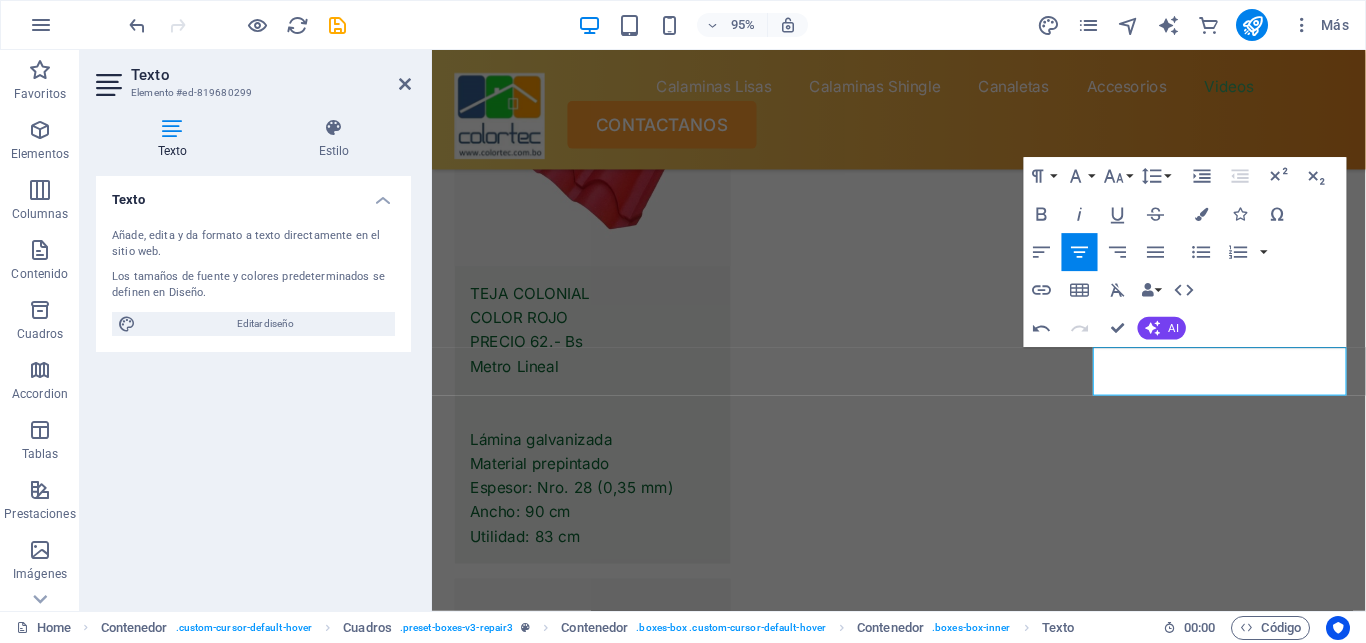 type 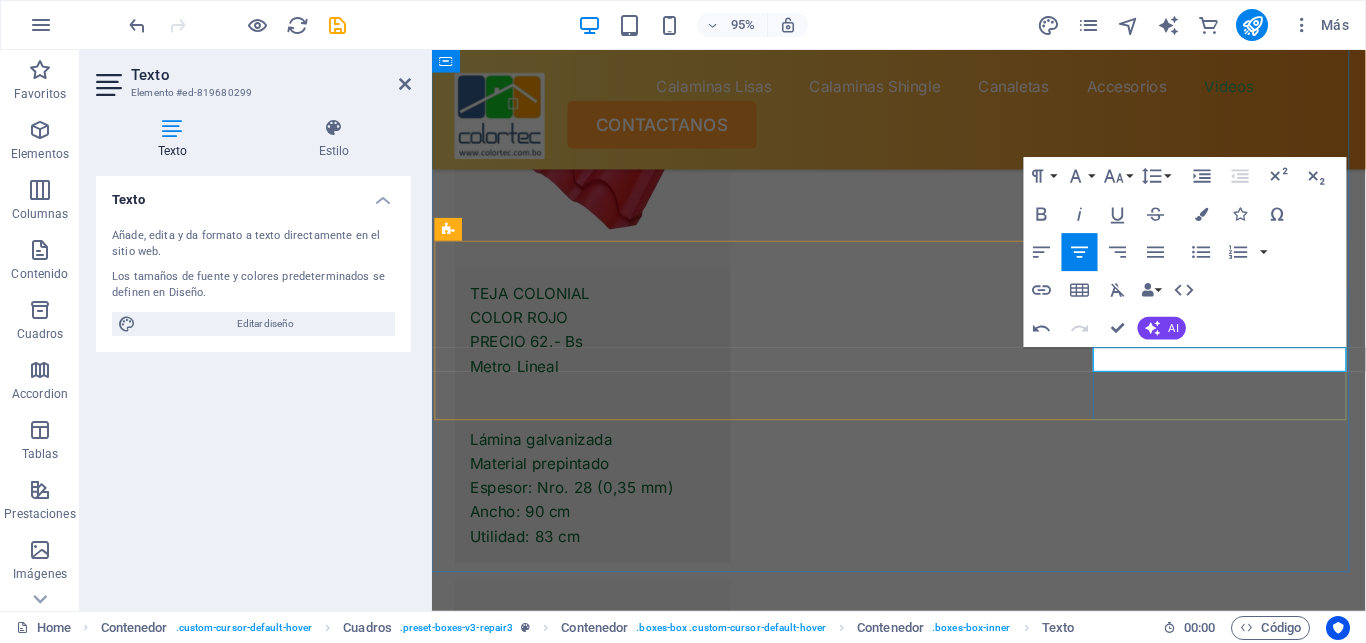 drag, startPoint x: 1145, startPoint y: 370, endPoint x: 1397, endPoint y: 359, distance: 252.23996 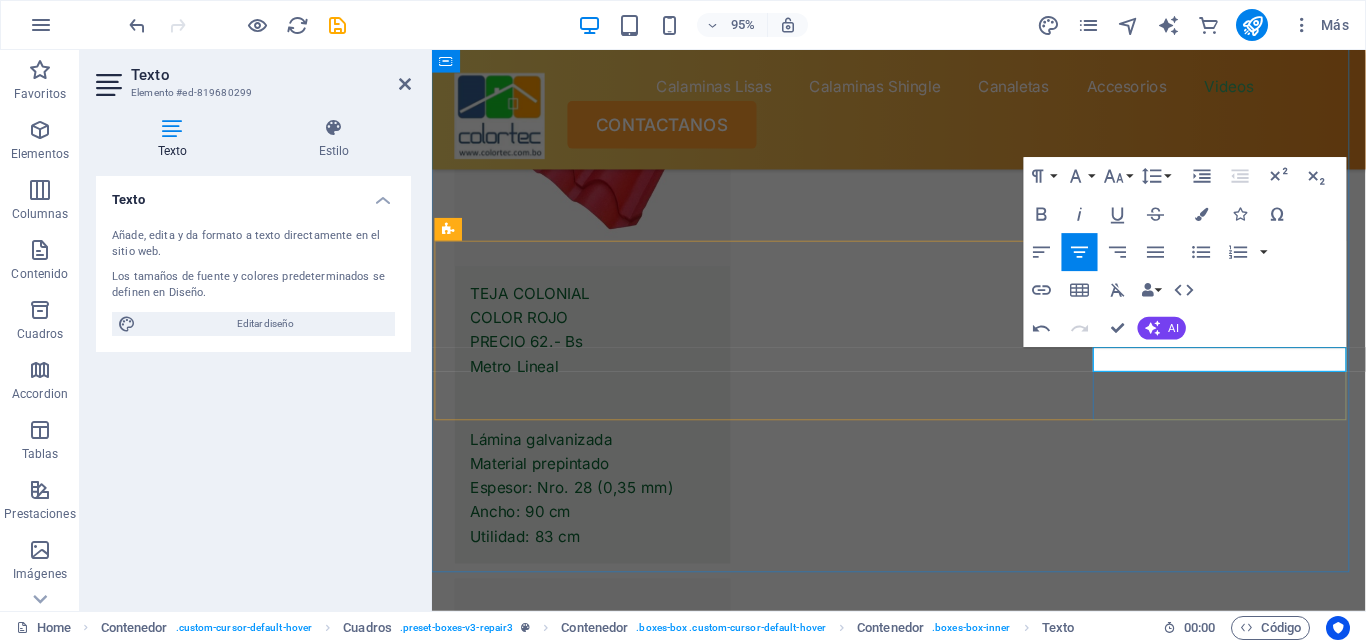 drag, startPoint x: 1138, startPoint y: 373, endPoint x: 1394, endPoint y: 376, distance: 256.01758 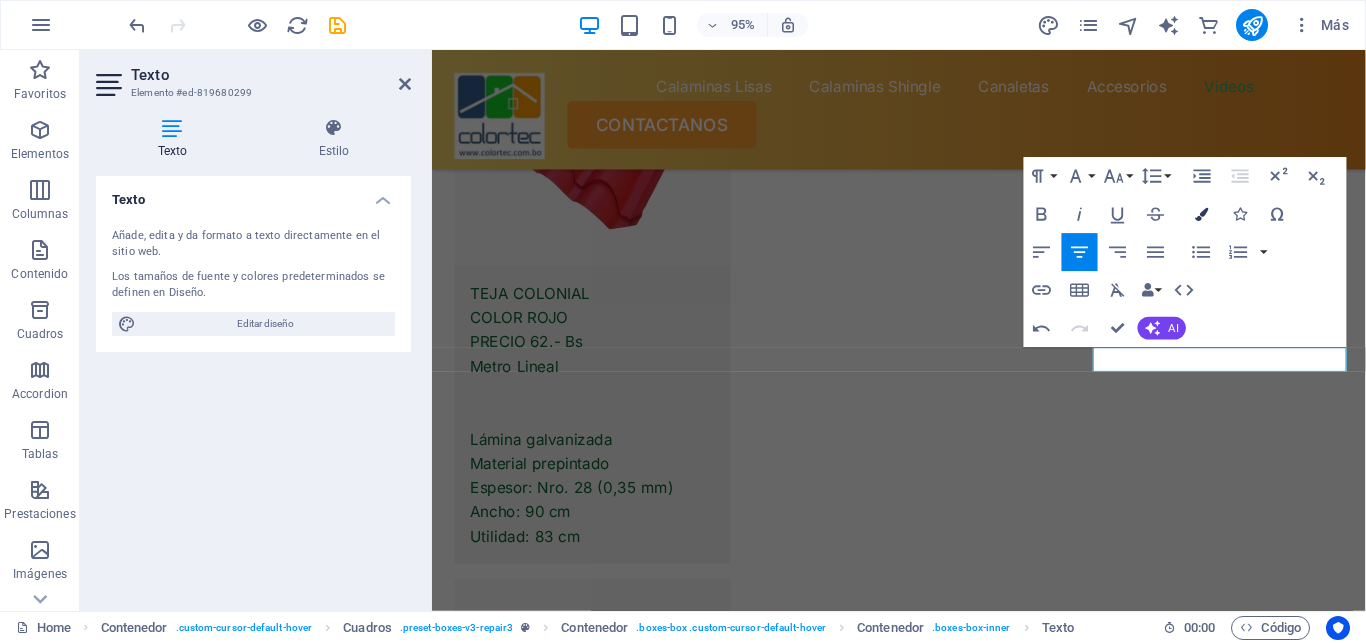 click on "Colors" at bounding box center (1202, 214) 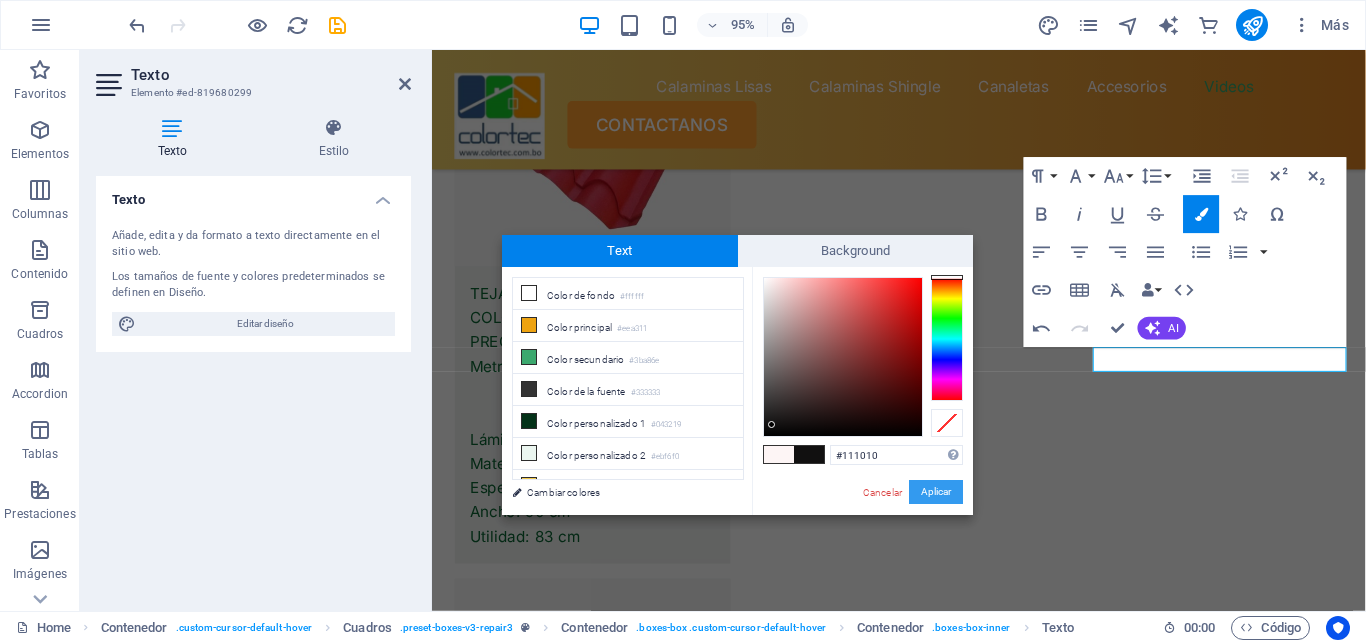 click on "Aplicar" at bounding box center [936, 492] 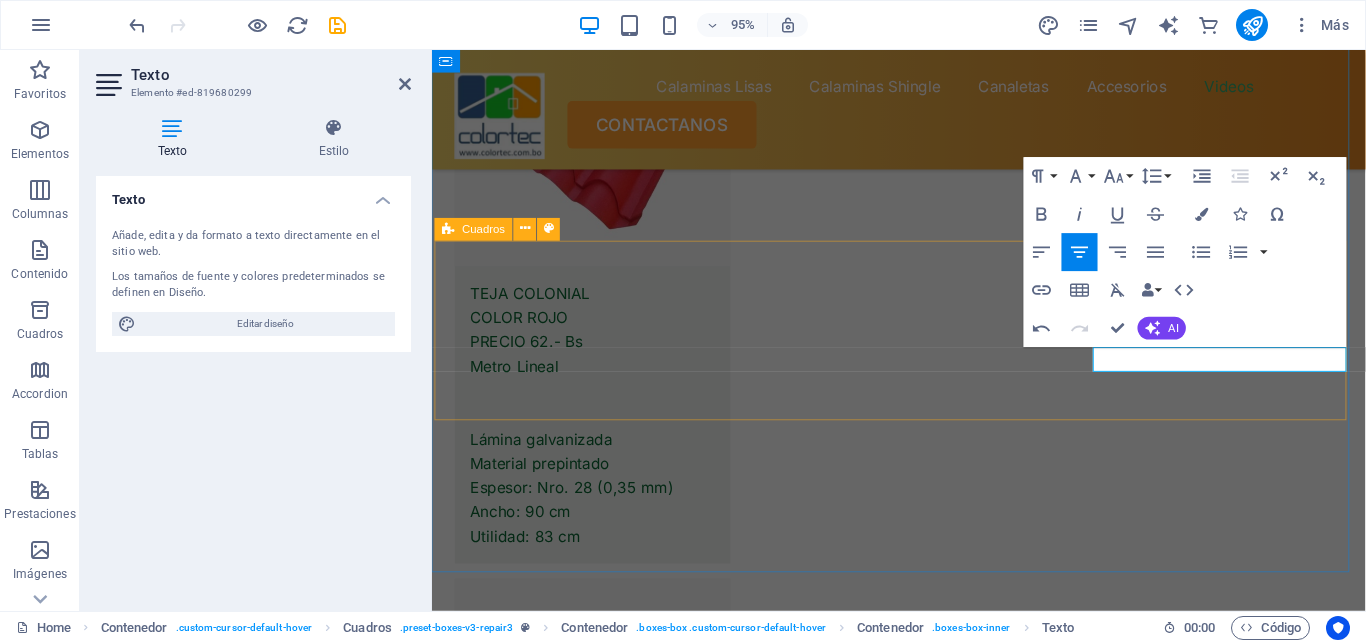 click on "Nuestra Ubicacion [STREET] [NUMBER] [ZONE]
[CITY] - Bolivia , [POSTAL_CODE] Llamanos [PHONE] Envianos un correo co [EMAIL]" at bounding box center [912, 22322] 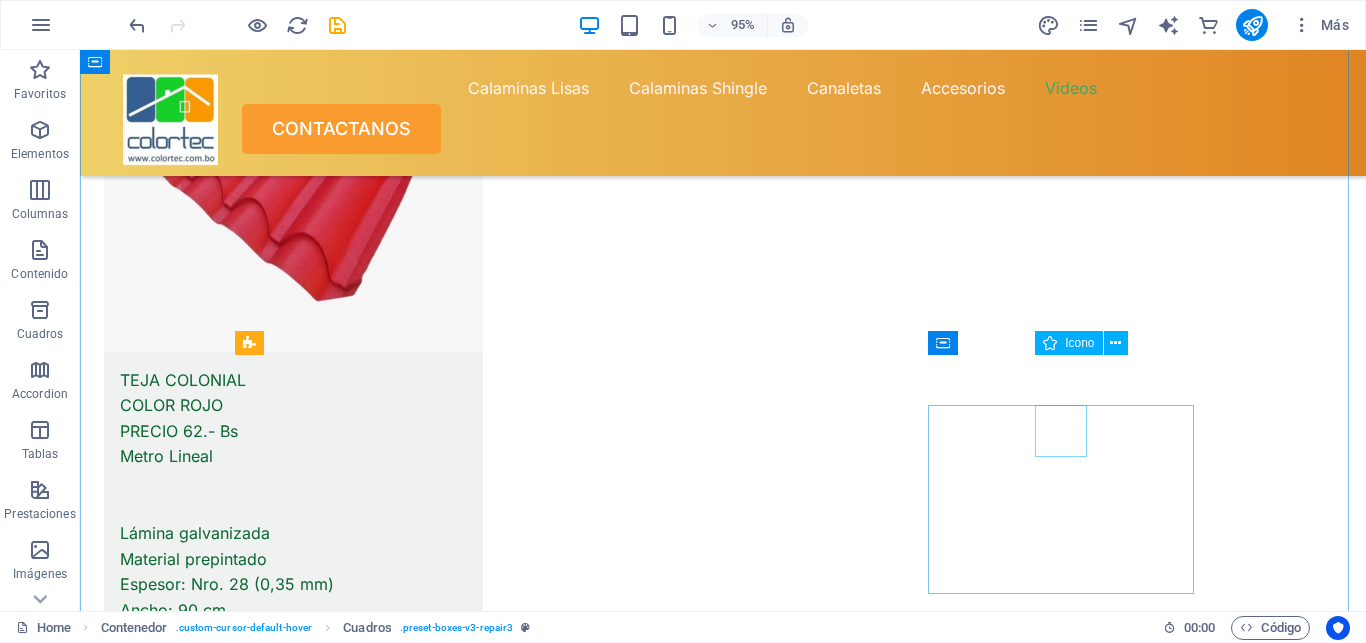 scroll, scrollTop: 14458, scrollLeft: 0, axis: vertical 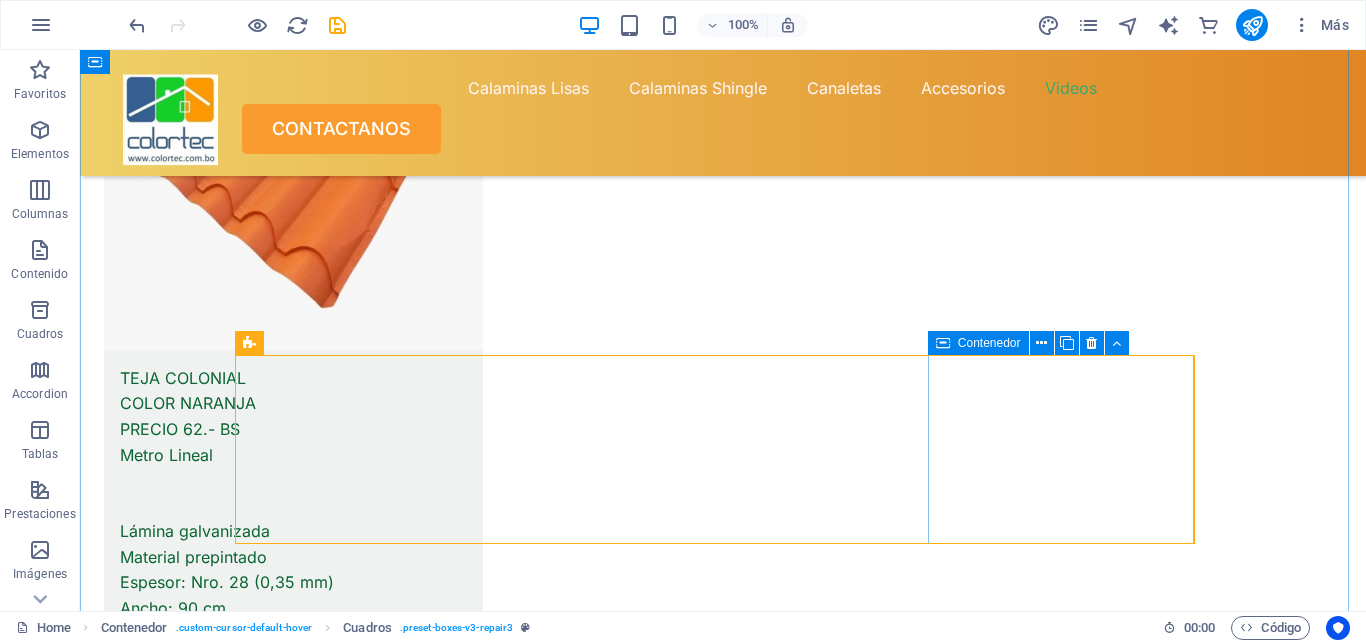 click on "Envianos un correo co [EMAIL]" at bounding box center [213, 22323] 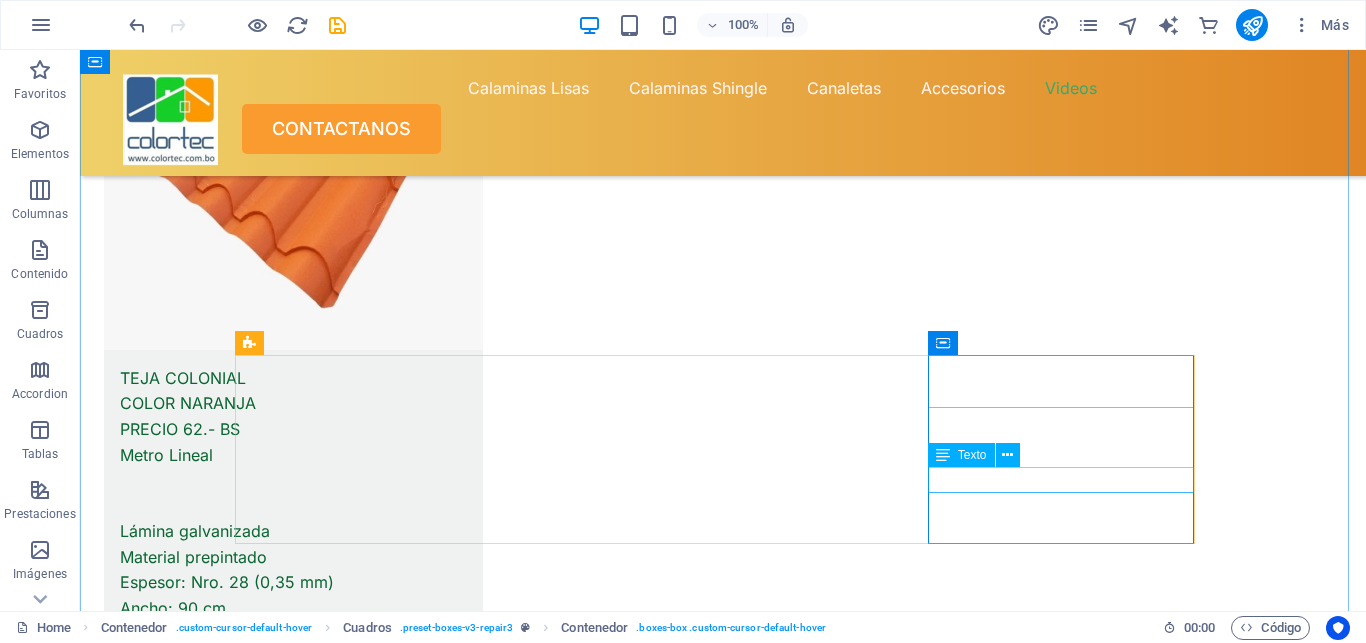 click on "colorteccubiertasycalaminas@gmail.com" at bounding box center (253, 22378) 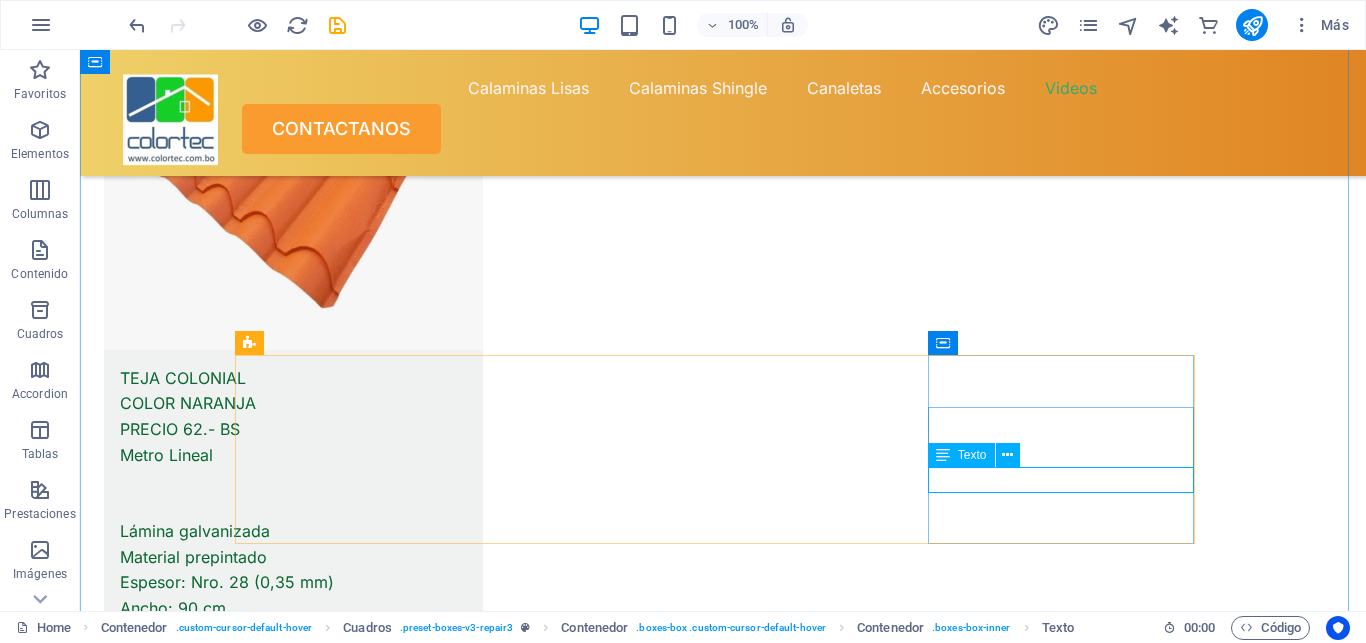 click on "colorteccubiertasycalaminas@gmail.com" at bounding box center [253, 22378] 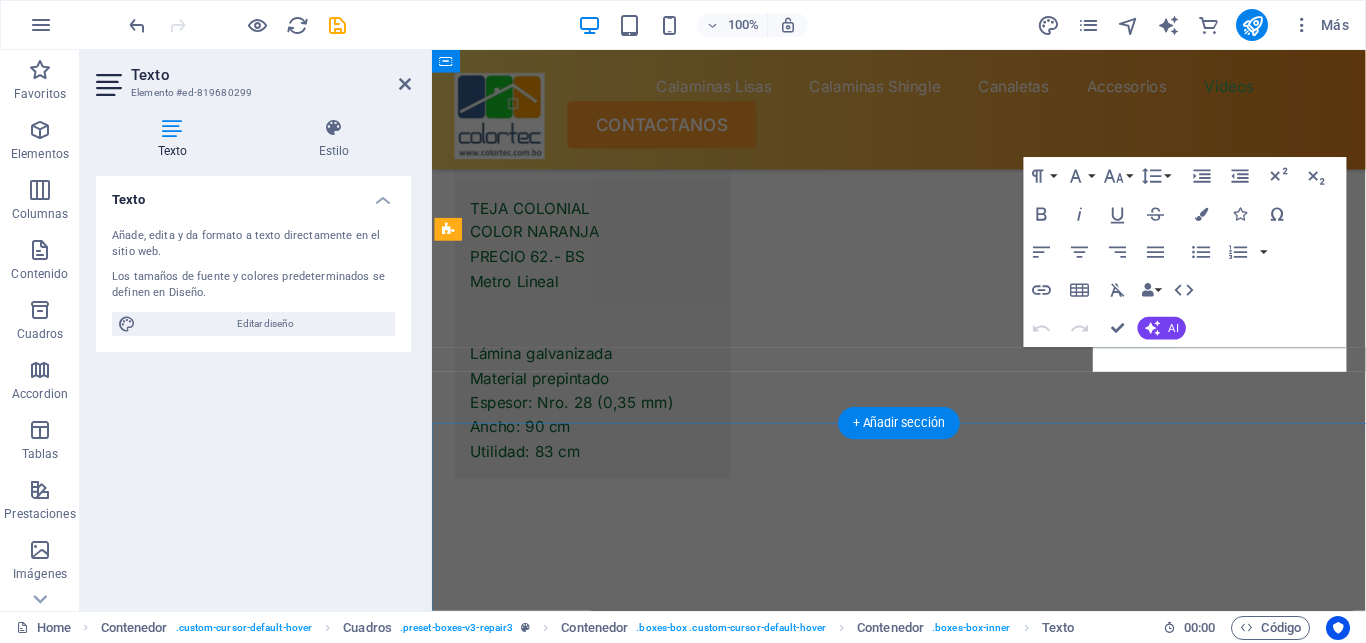 scroll, scrollTop: 13748, scrollLeft: 0, axis: vertical 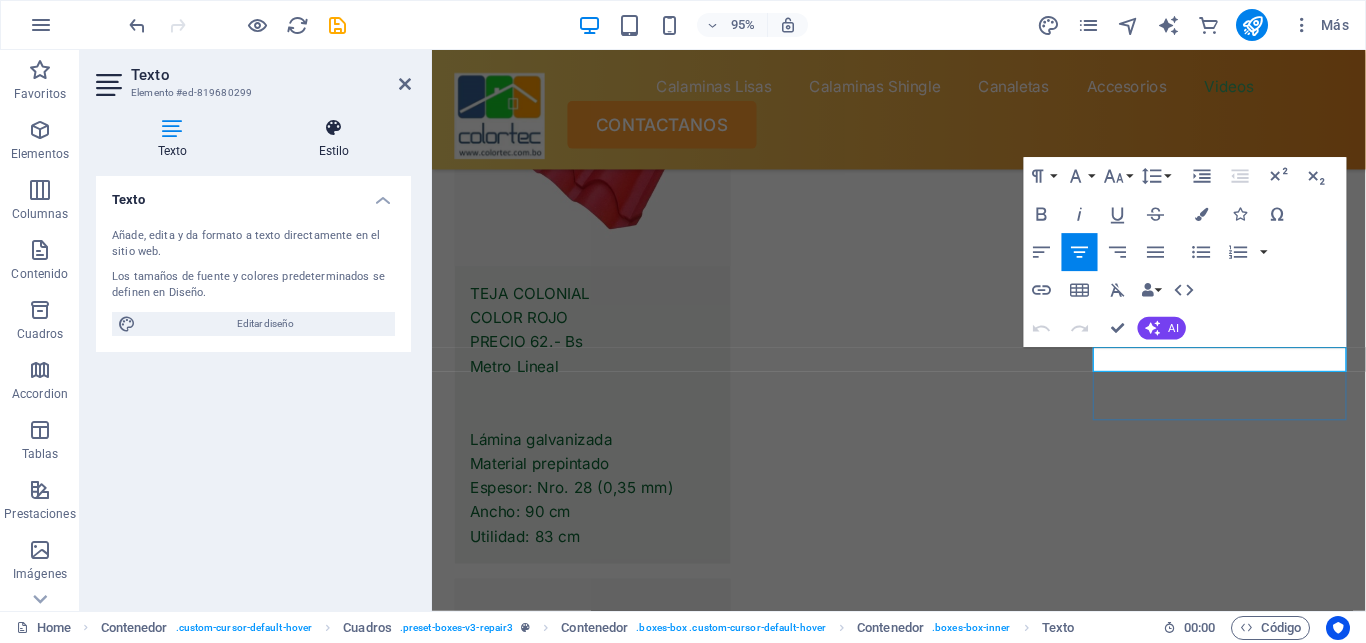 click on "Estilo" at bounding box center (334, 139) 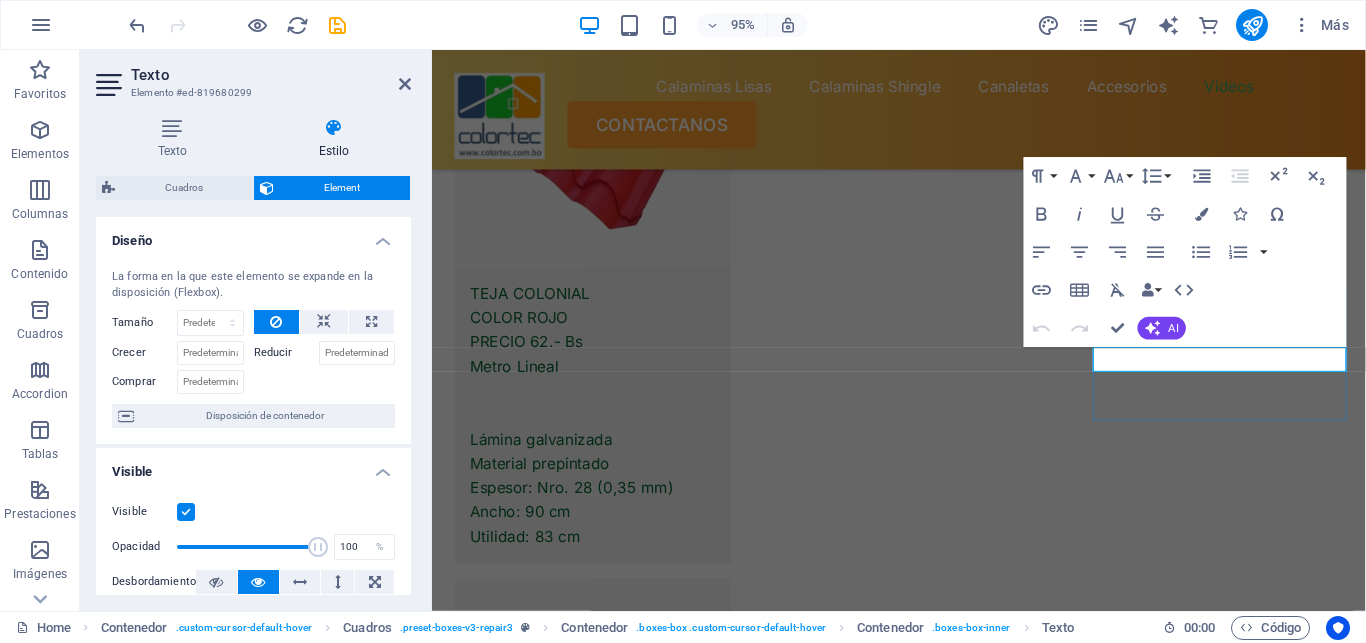 drag, startPoint x: 323, startPoint y: 139, endPoint x: 365, endPoint y: 162, distance: 47.88528 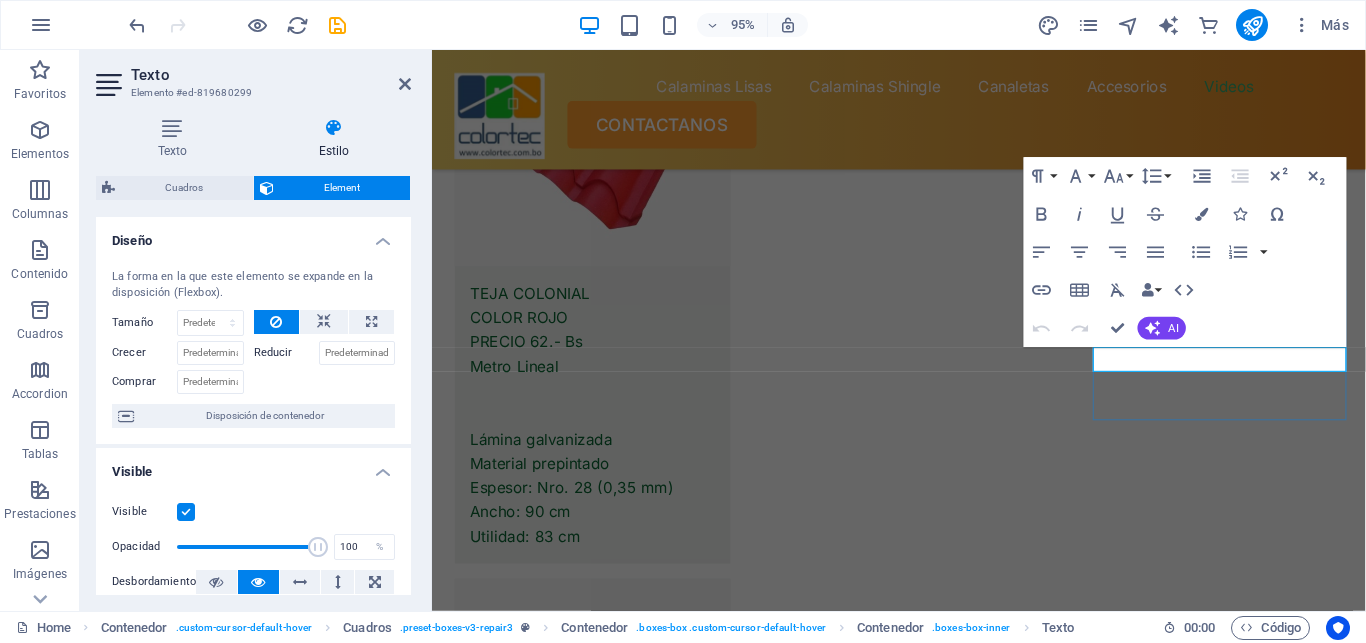 click on "Texto Estilo Texto Añade, edita y da formato a texto directamente en el sitio web. Los tamaños de fuente y colores predeterminados se definen en Diseño. Editar diseño Alineación Alineado a la izquierda Centrado Alineado a la derecha Cuadros Element Diseño La forma en la que este elemento se expande en la disposición (Flexbox). Tamaño Predeterminado automático px % 1/1 1/2 1/3 1/4 1/5 1/6 1/7 1/8 1/9 1/10 Crecer Reducir Comprar Disposición de contenedor Visible Visible Opacidad 100 % Desbordamiento Espaciado Margen Predeterminado automático px % rem vw vh Personalizado Personalizado automático px % rem vw vh automático px % rem vw vh automático px % rem vw vh automático px % rem vw vh Espaciado Predeterminado px rem % vh vw Personalizado Personalizado px rem % vh vw px rem % vh vw px rem % vh vw px rem % vh vw Borde Estilo              - Ancho 1 automático px rem % vh vw Personalizado Personalizado 1 automático px rem % vh vw 1 automático px rem % vh vw 1 automático px rem % vh vw 1" at bounding box center [253, 356] 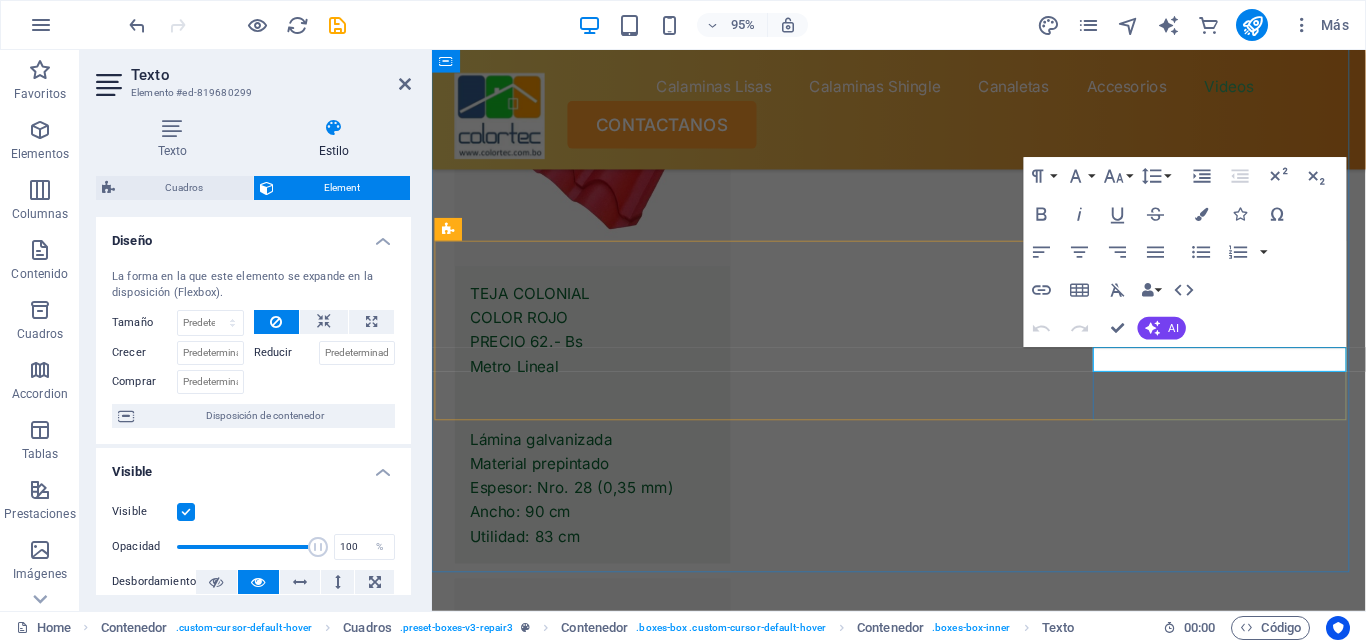 scroll, scrollTop: 14458, scrollLeft: 0, axis: vertical 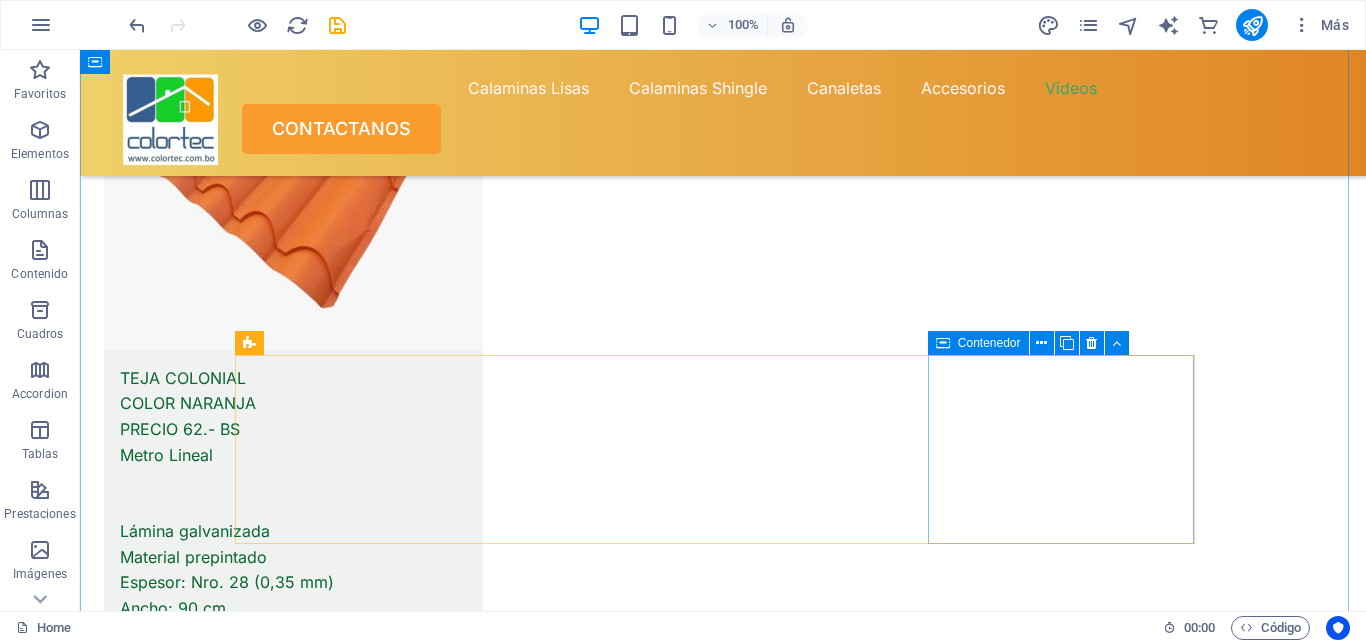 click on "Envianos un correo" at bounding box center [213, 22310] 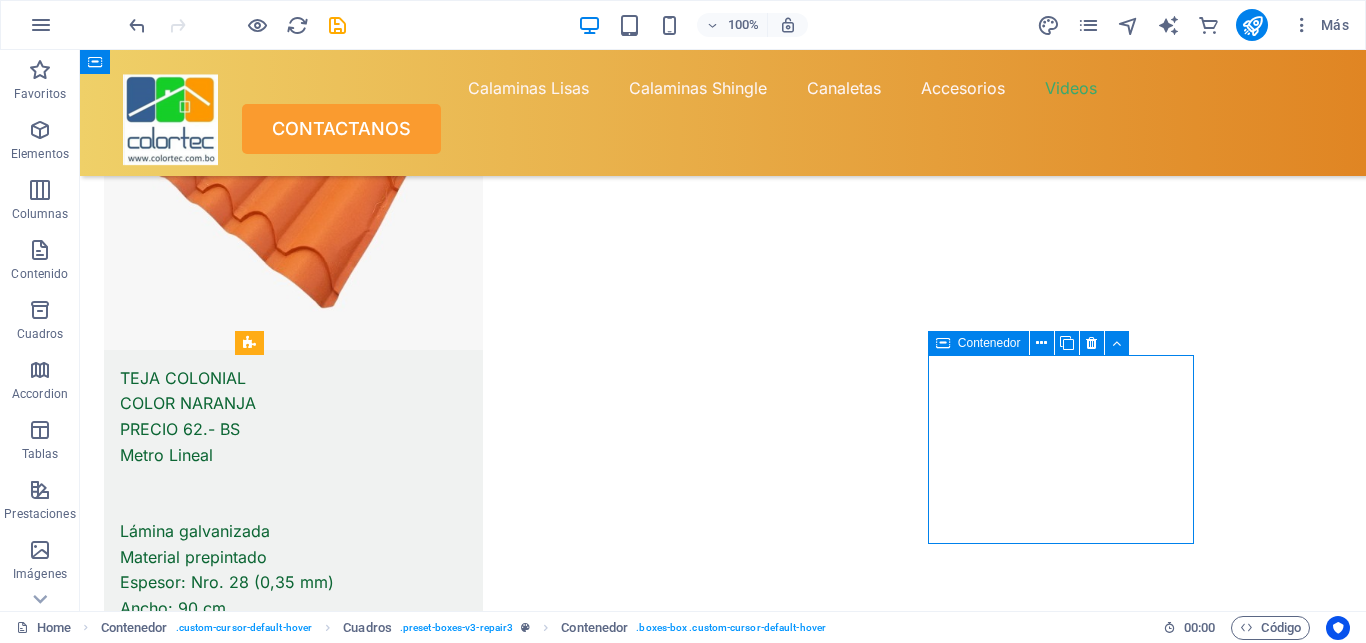 click on "Envianos un correo" at bounding box center (213, 22310) 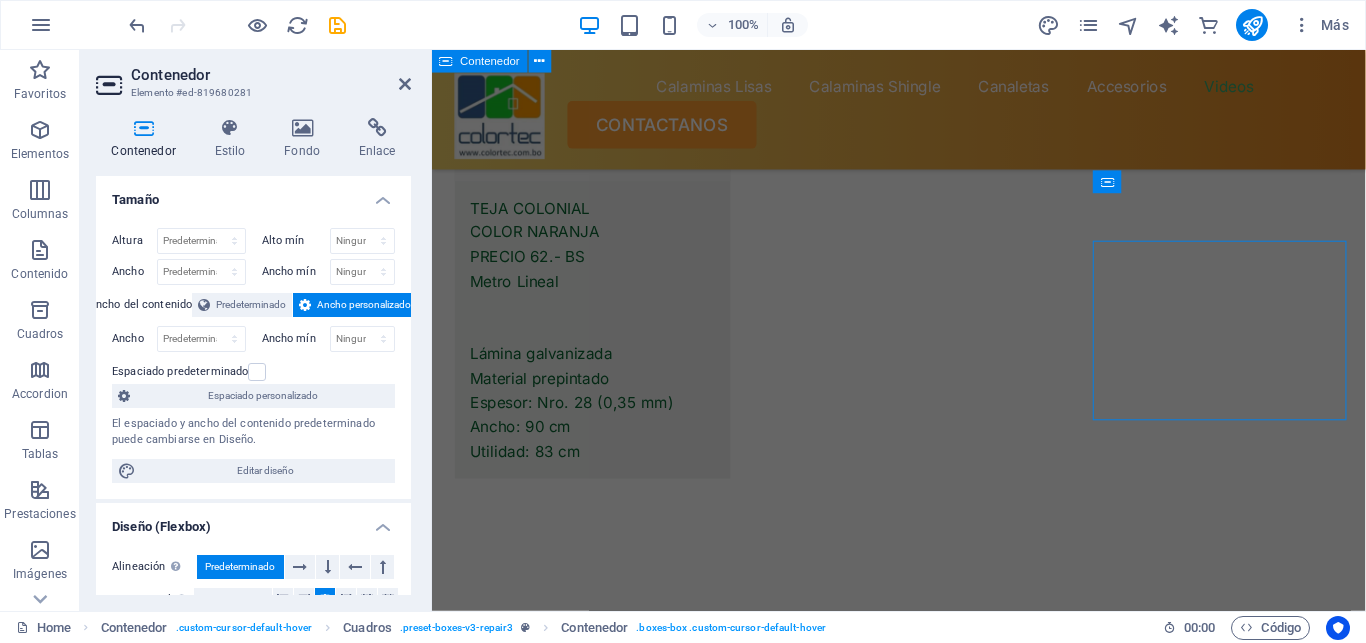 scroll, scrollTop: 13748, scrollLeft: 0, axis: vertical 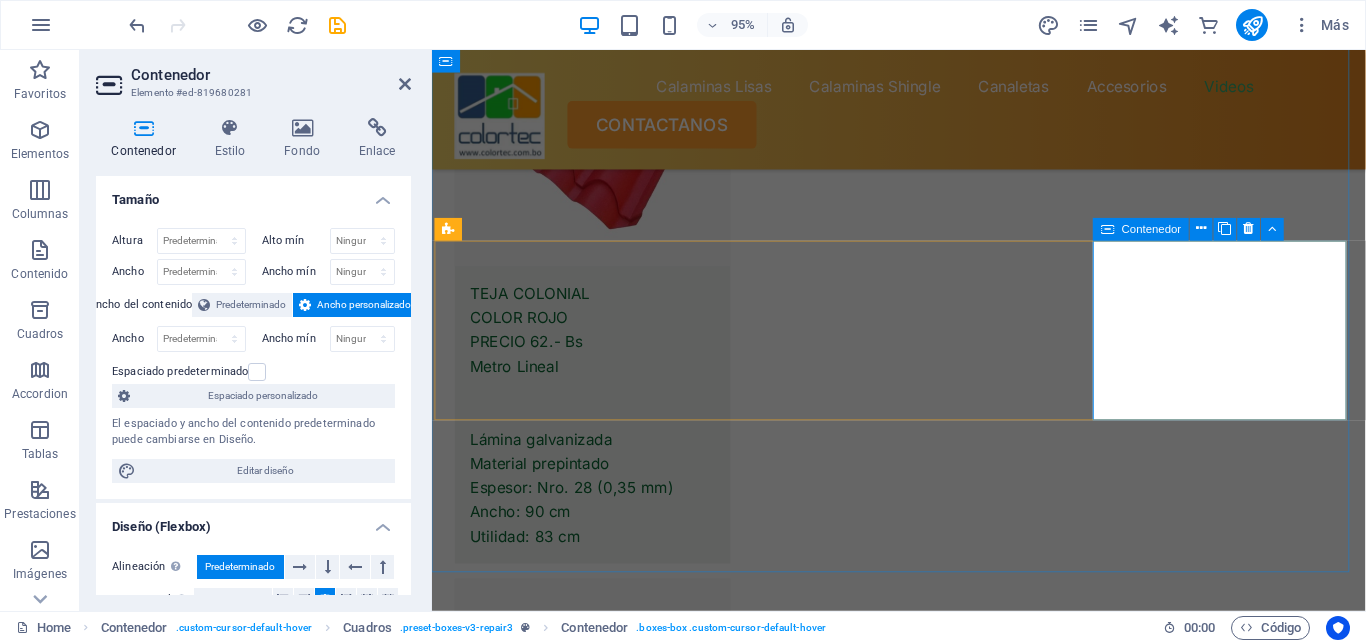 click on "Envianos un correo" at bounding box center [565, 22487] 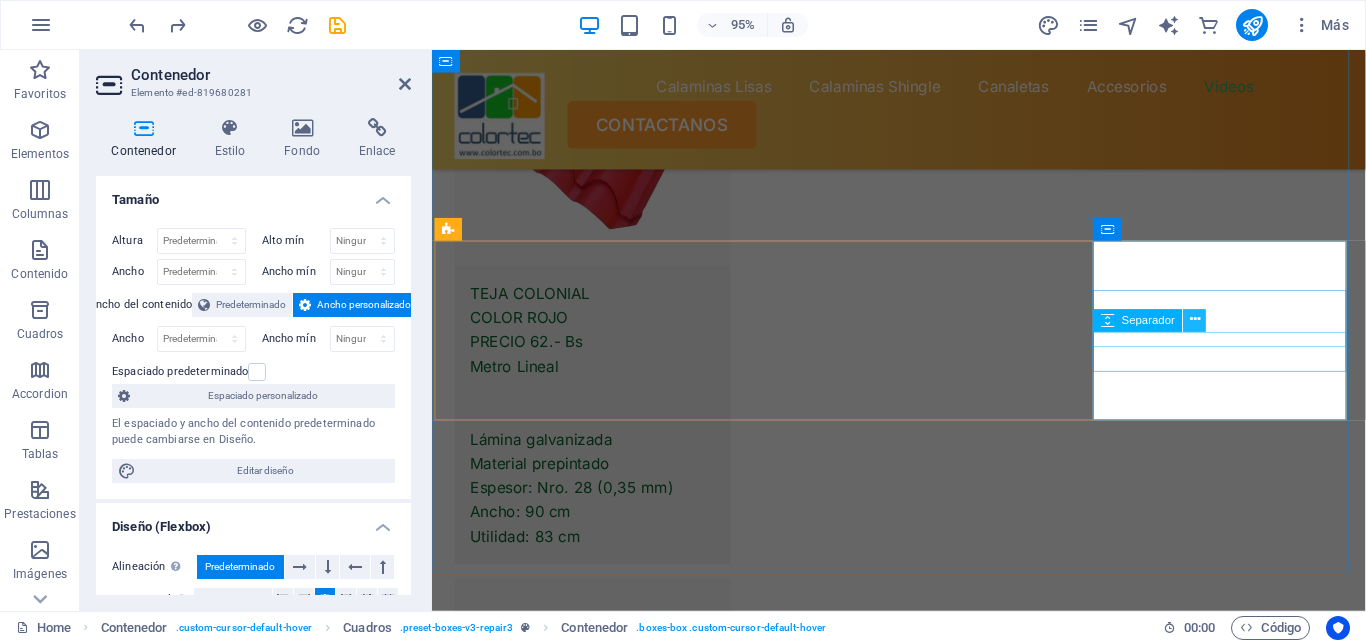 click at bounding box center (1195, 321) 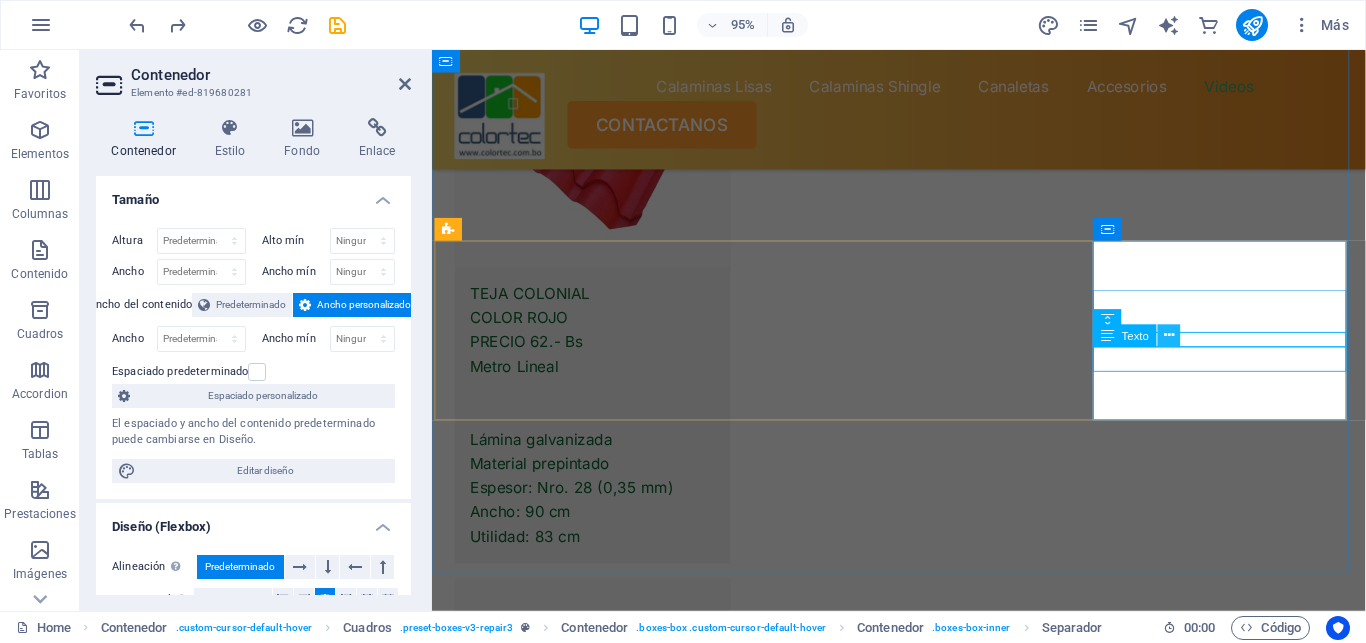 click at bounding box center [1169, 336] 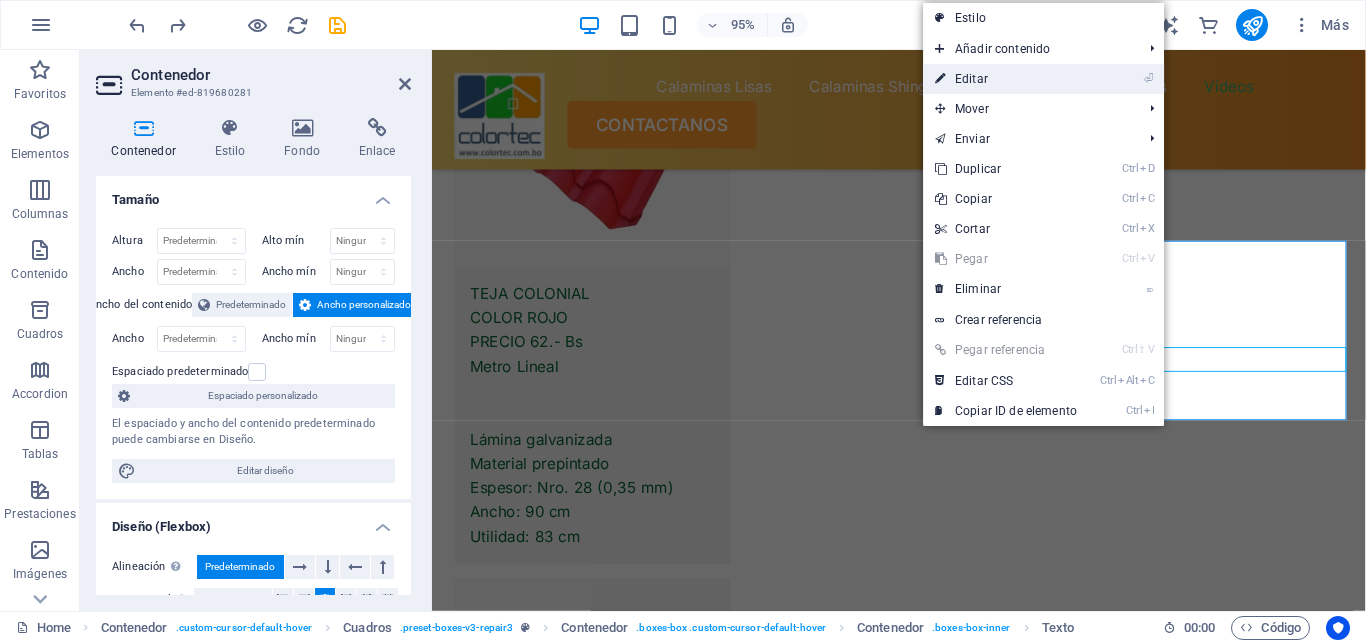 click on "⏎  Editar" at bounding box center (1006, 79) 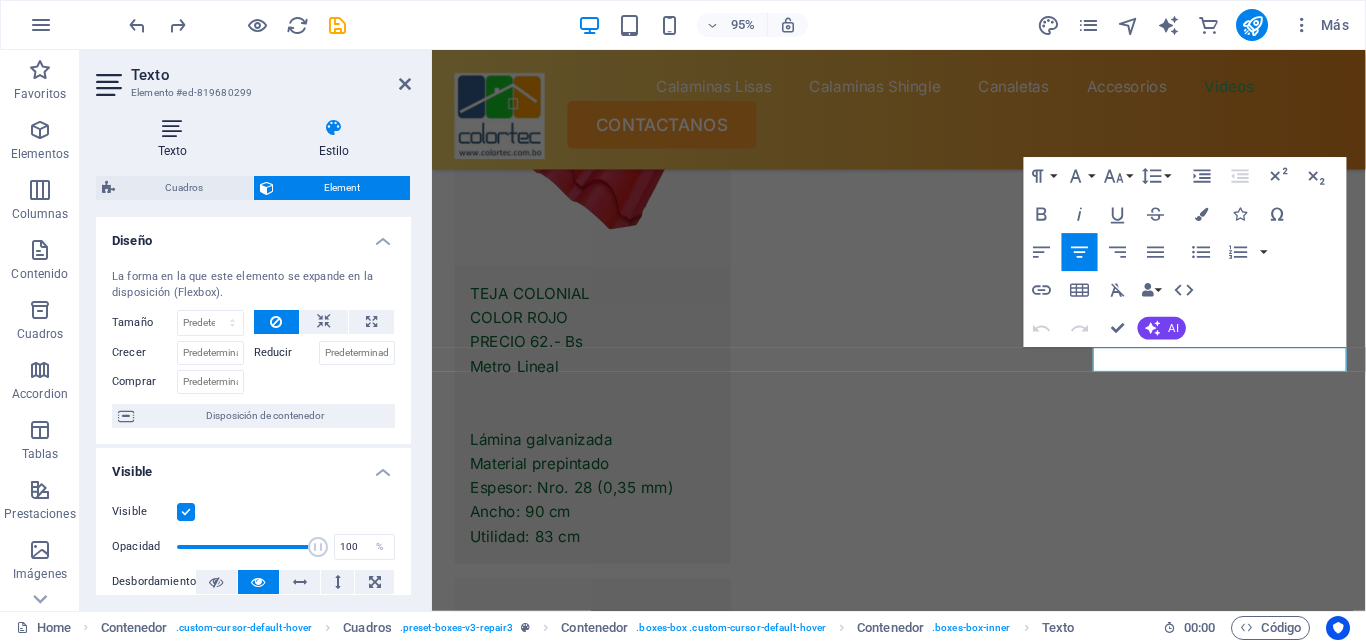click at bounding box center (172, 128) 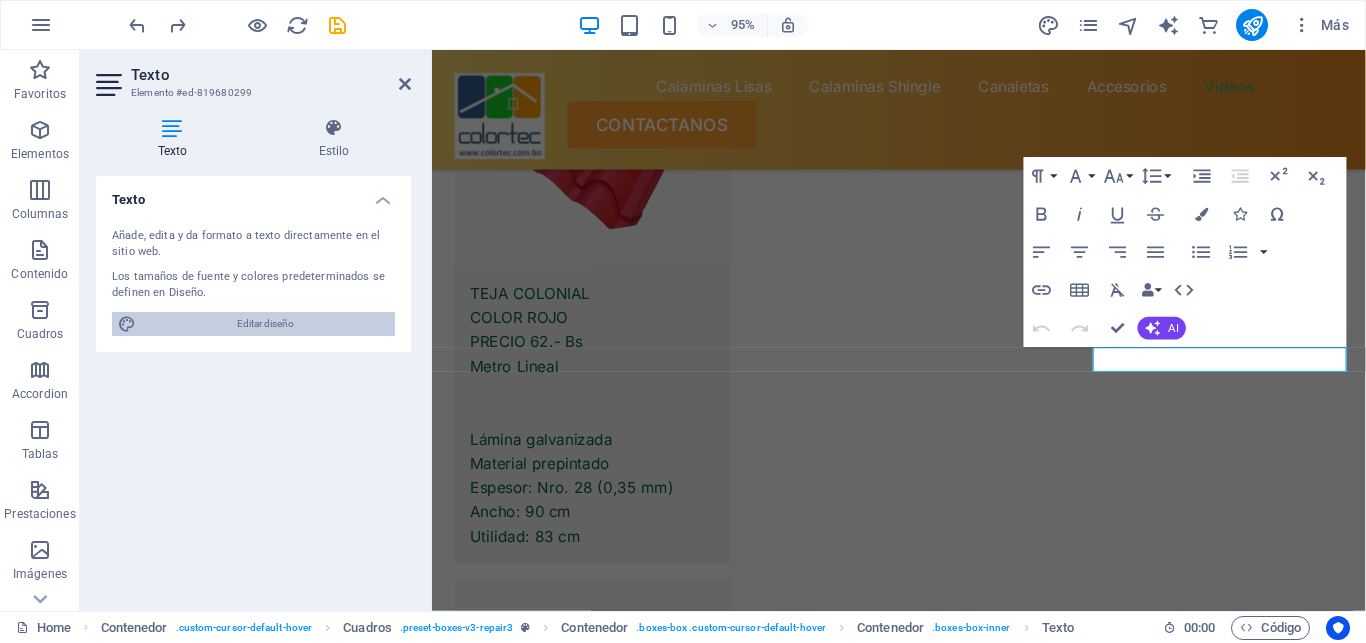 click at bounding box center [127, 324] 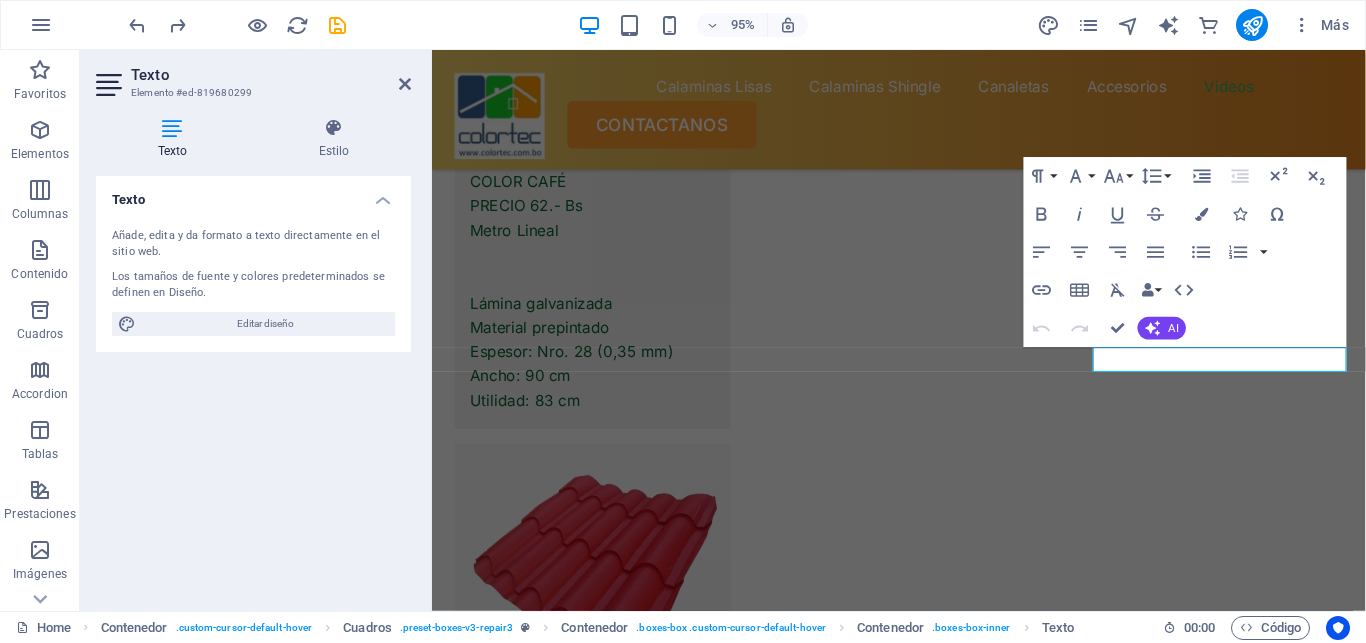 select on "px" 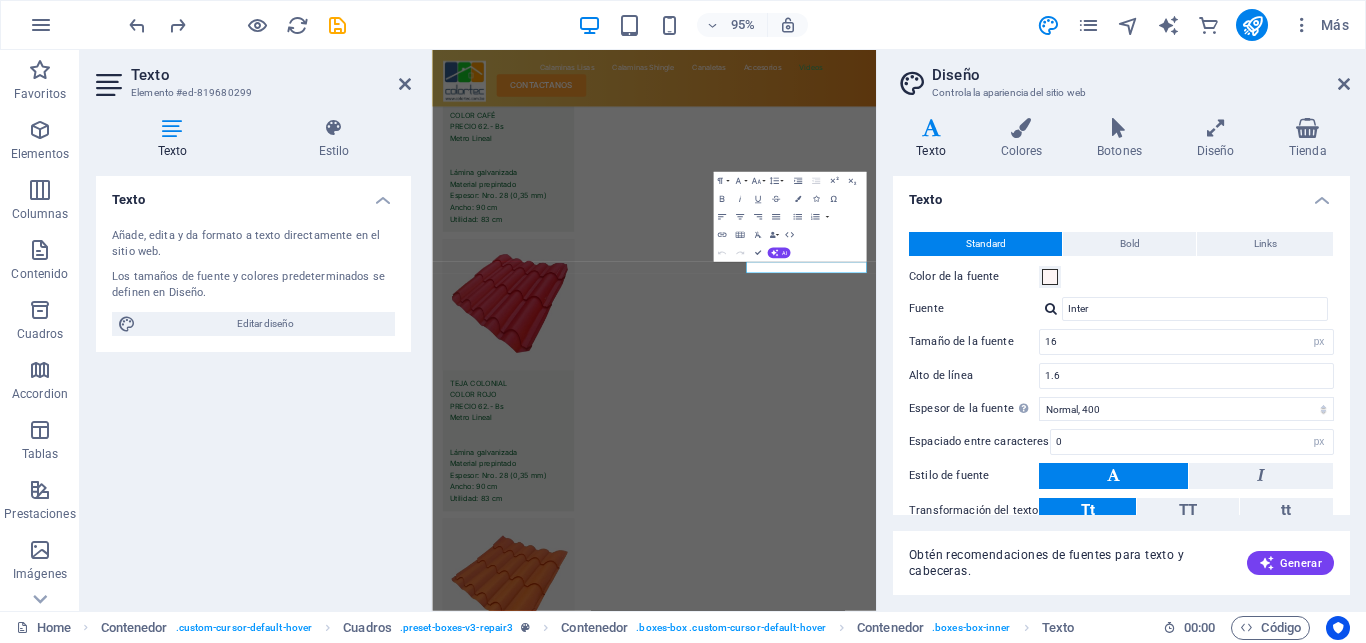 scroll, scrollTop: 14089, scrollLeft: 0, axis: vertical 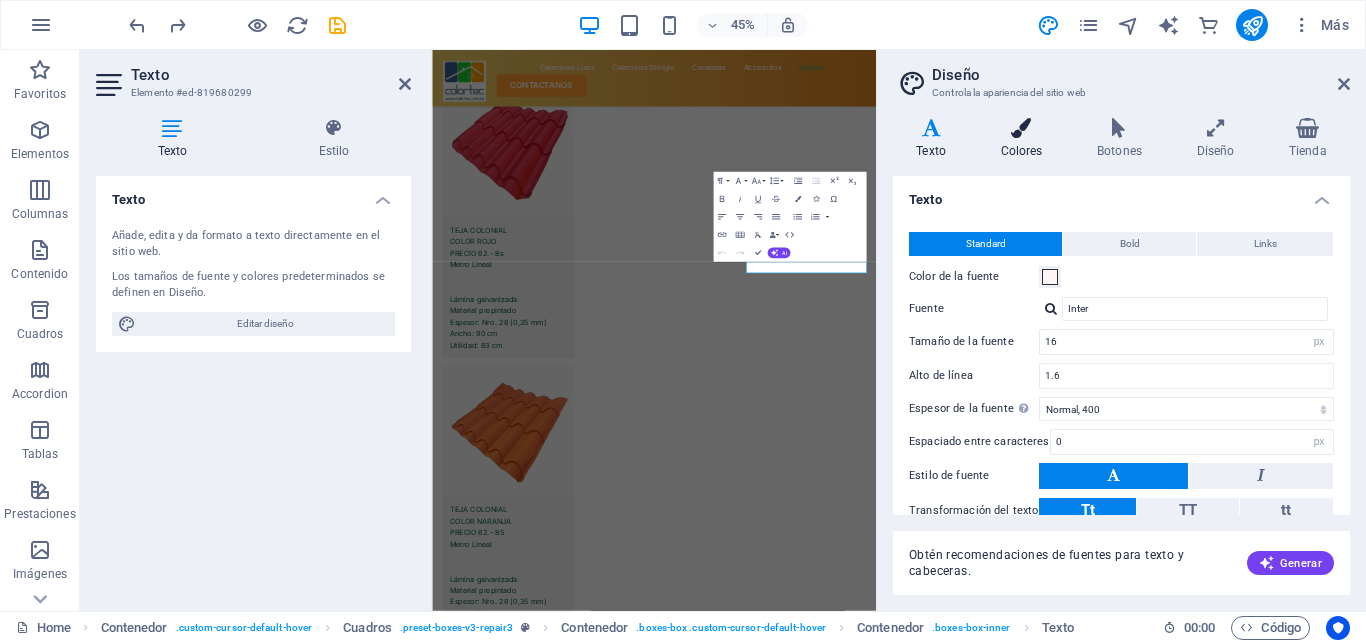 click at bounding box center (1021, 128) 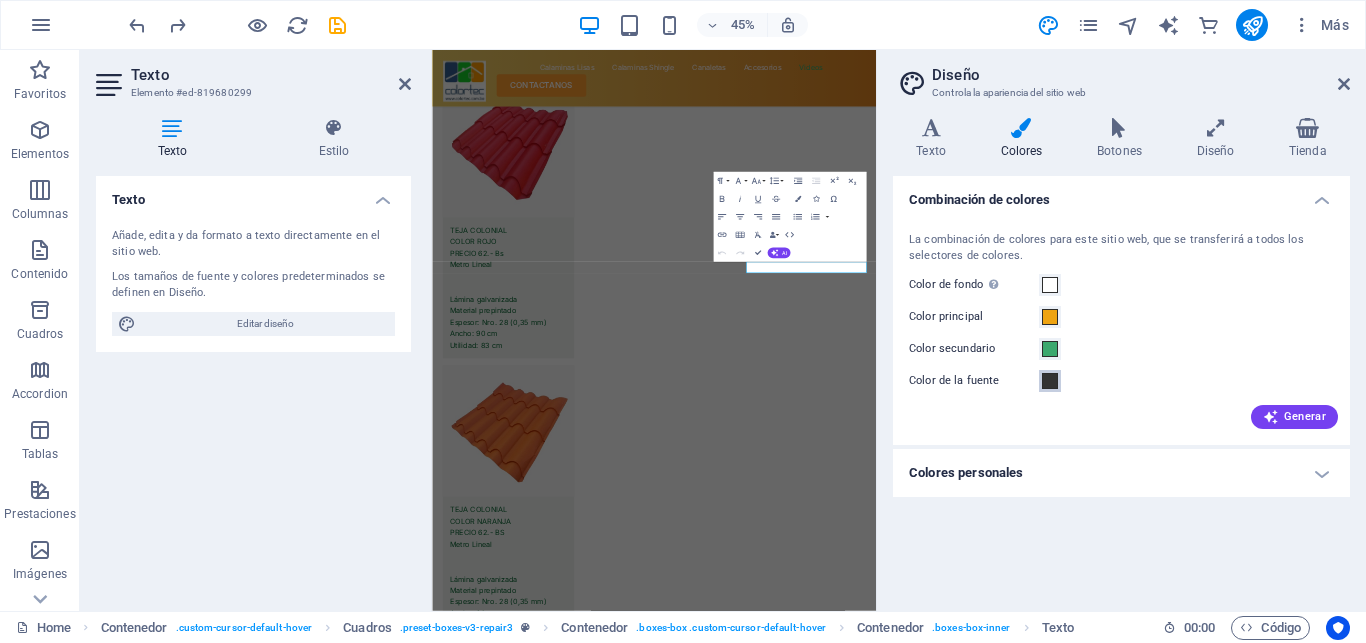 click at bounding box center (1050, 381) 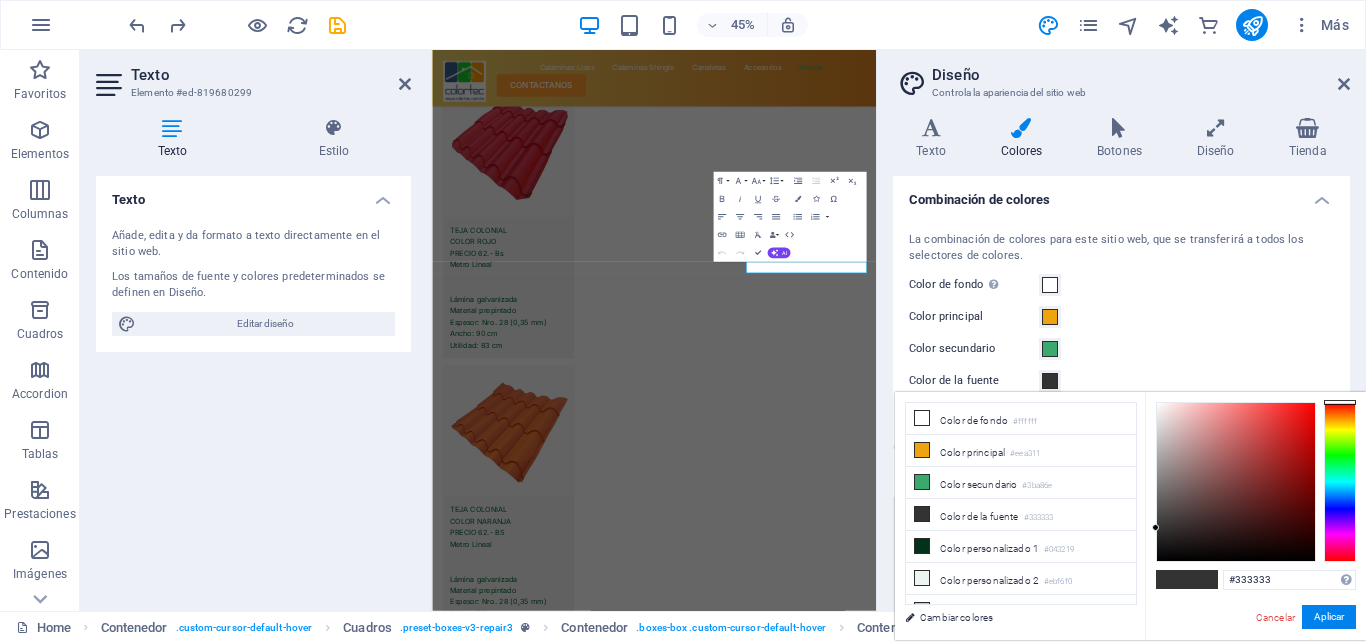 click at bounding box center [1050, 381] 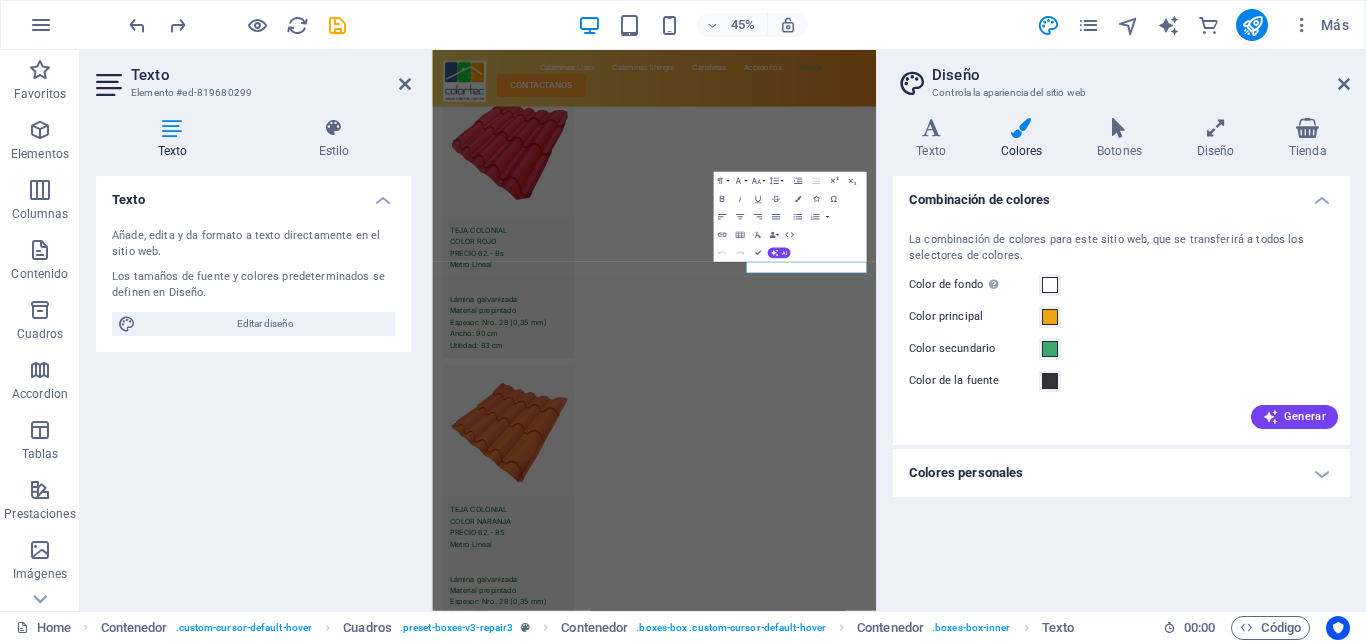 drag, startPoint x: 1365, startPoint y: 209, endPoint x: 1365, endPoint y: 223, distance: 14 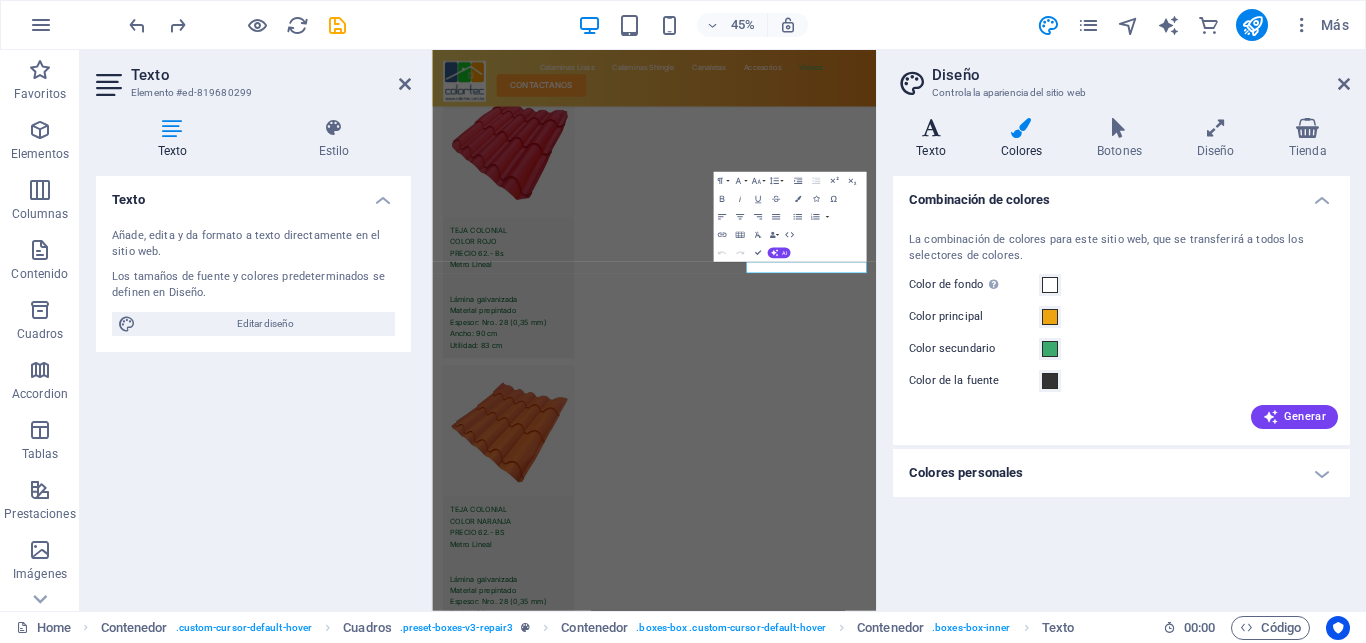 click at bounding box center (931, 128) 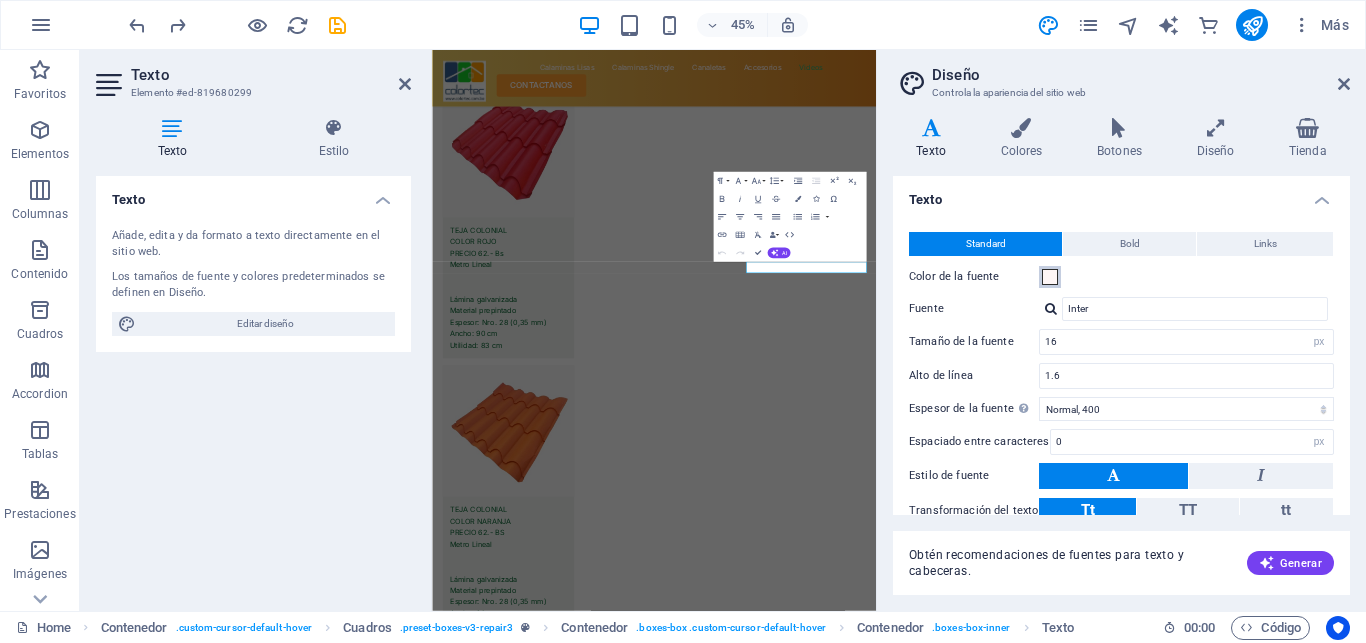 click at bounding box center (1050, 277) 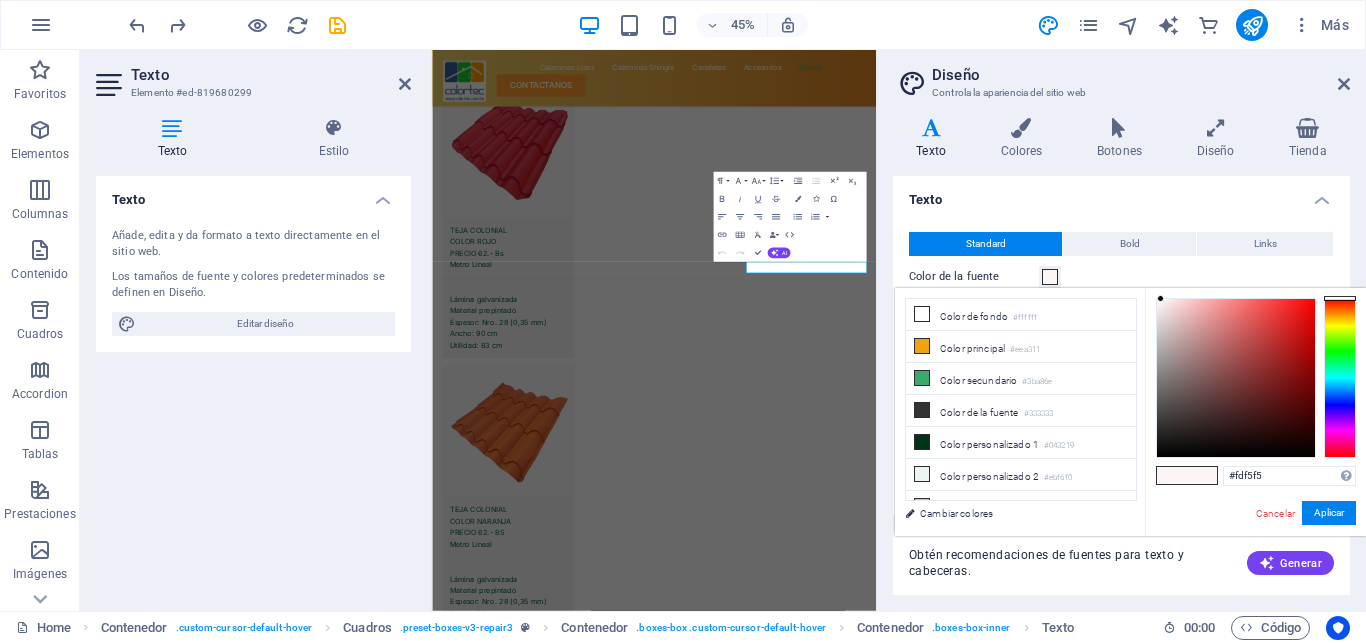 type on "#070707" 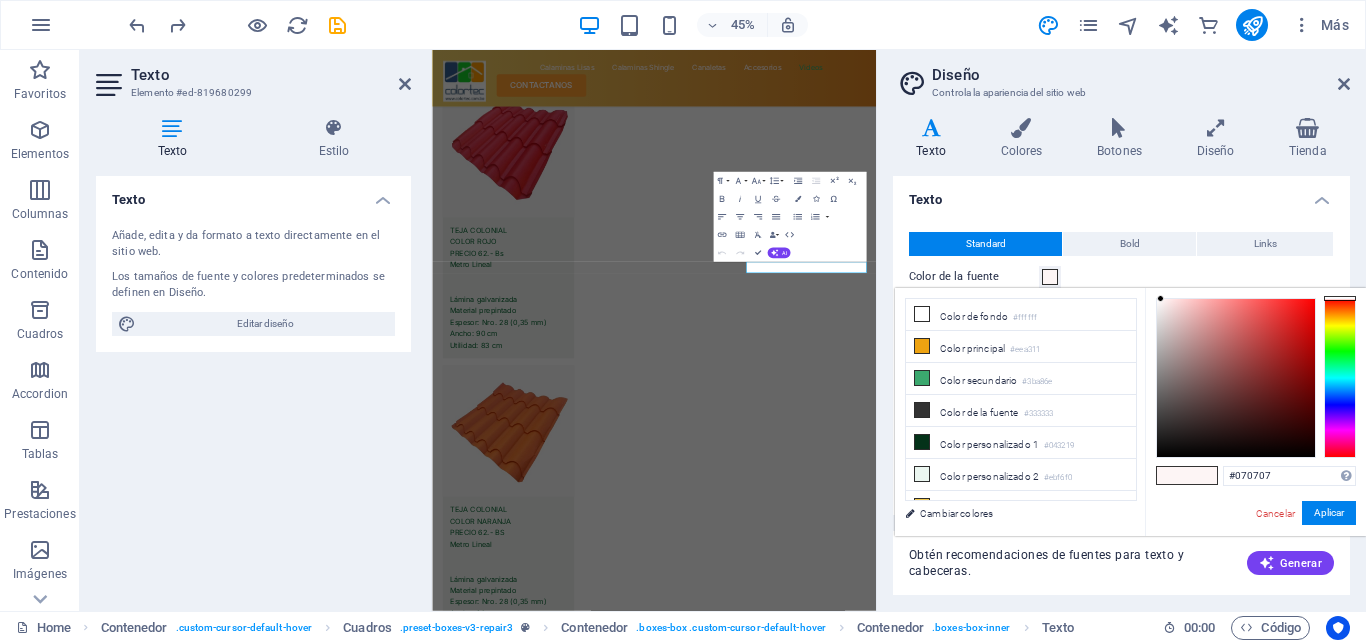 click at bounding box center (1236, 378) 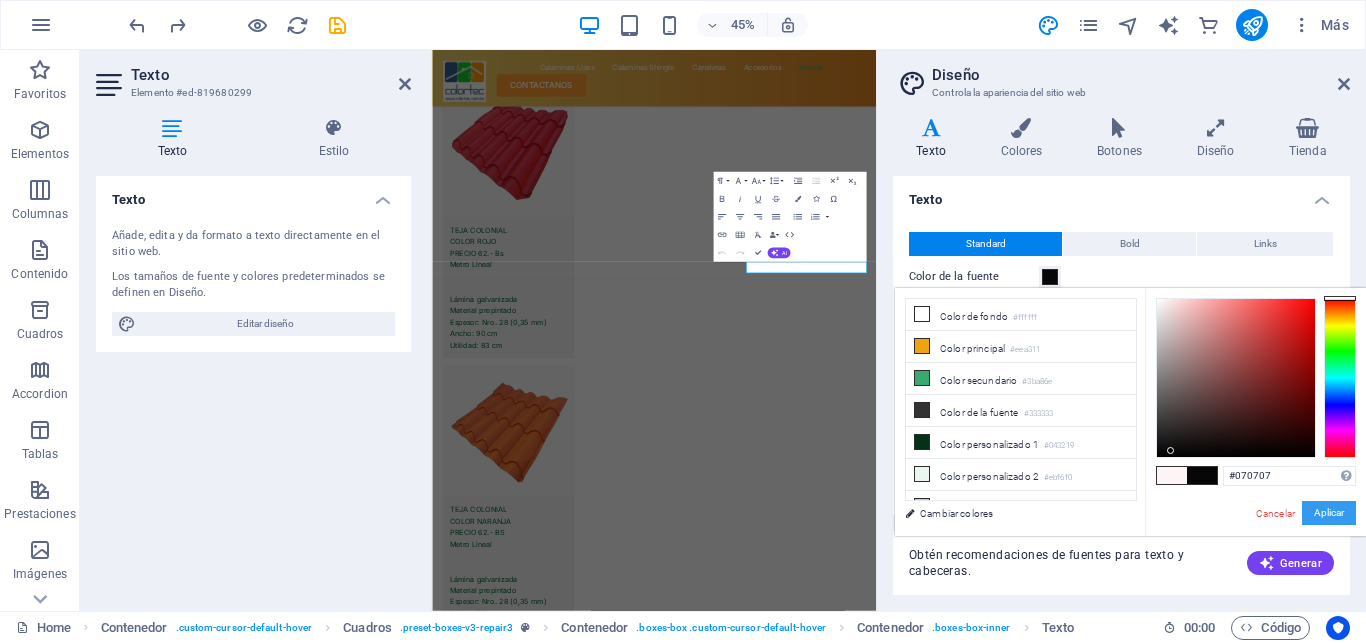 click on "Aplicar" at bounding box center [1329, 513] 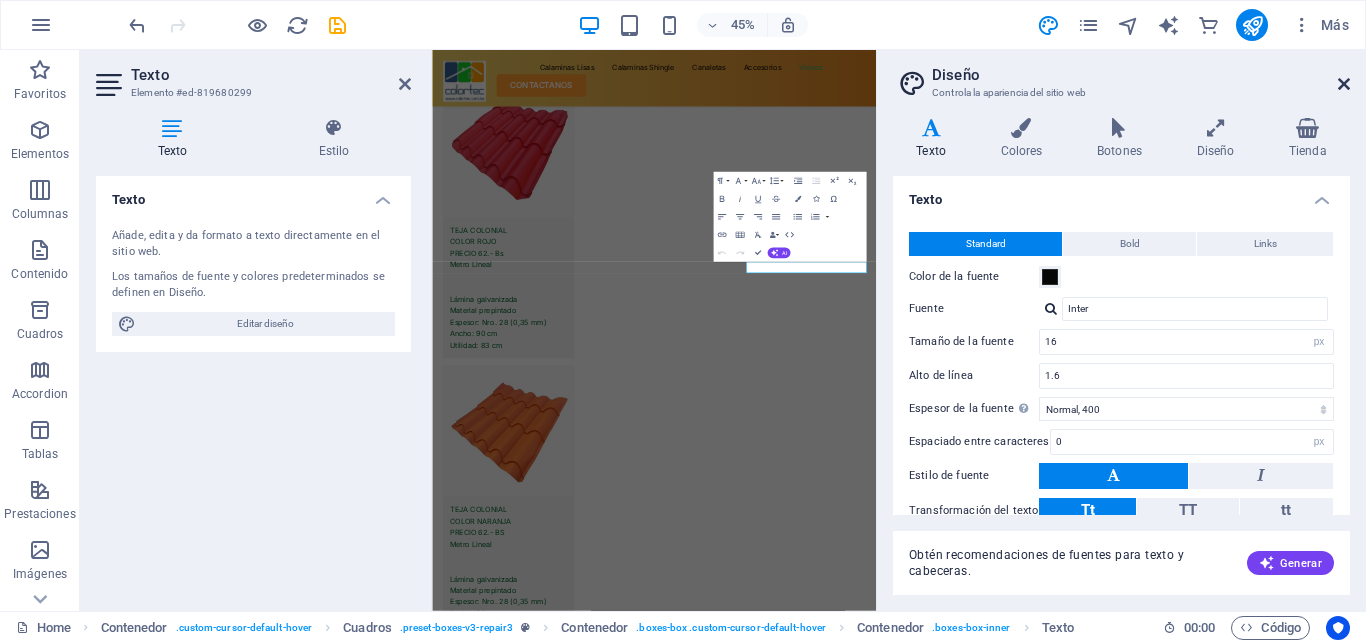 click at bounding box center [1344, 84] 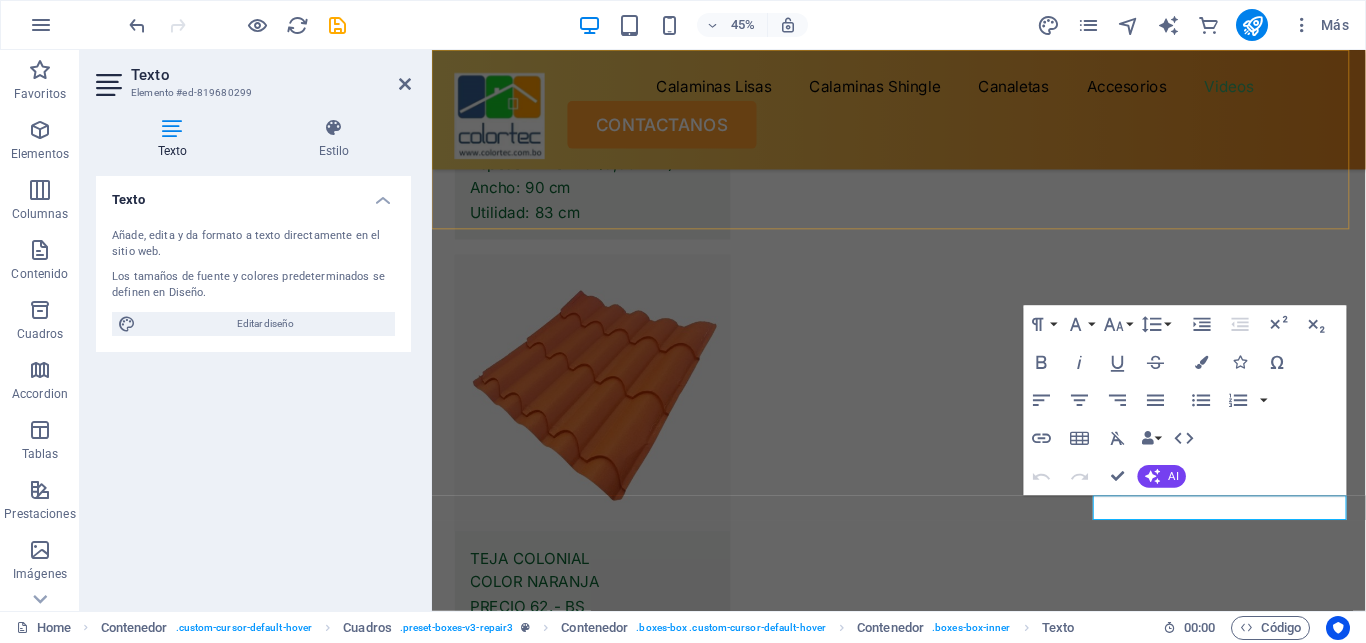 scroll, scrollTop: 13591, scrollLeft: 0, axis: vertical 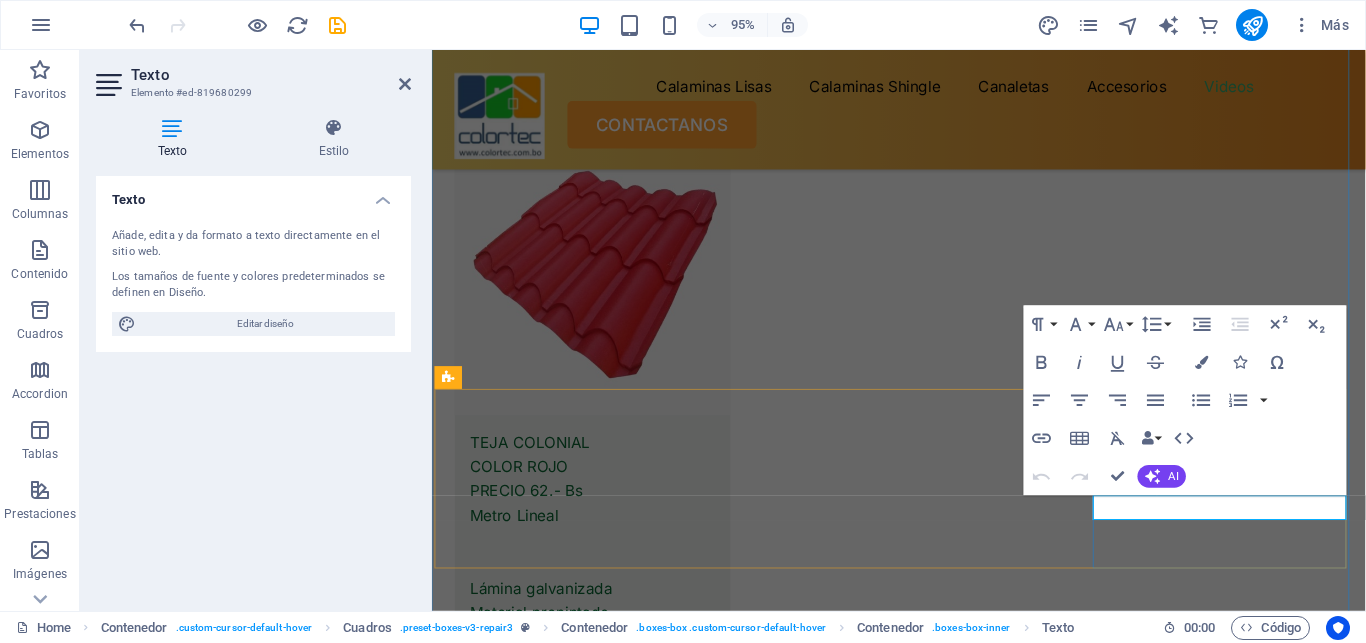 click on "co" at bounding box center (445, 22712) 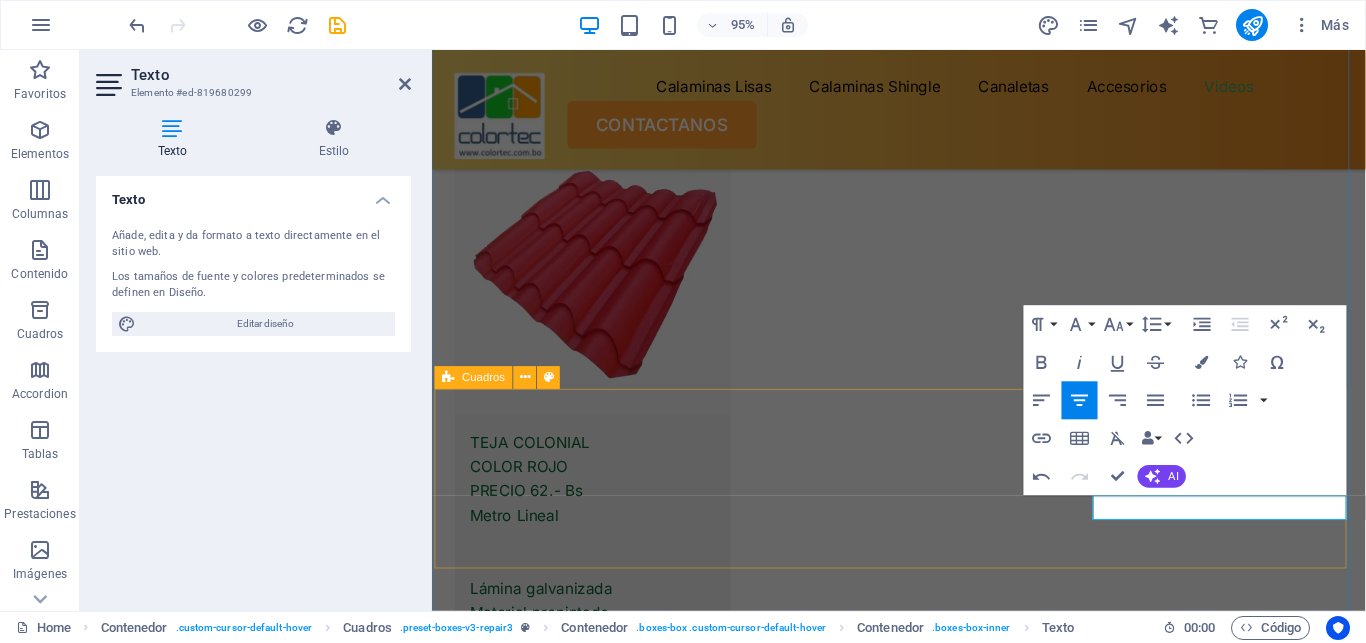click on "Nuestra Ubicacion [STREET] [NUMBER] [ZONE]
[CITY] - Bolivia , [POSTAL_CODE] Llamanos [PHONE] Envianos un correo [EMAIL]" at bounding box center (912, 22479) 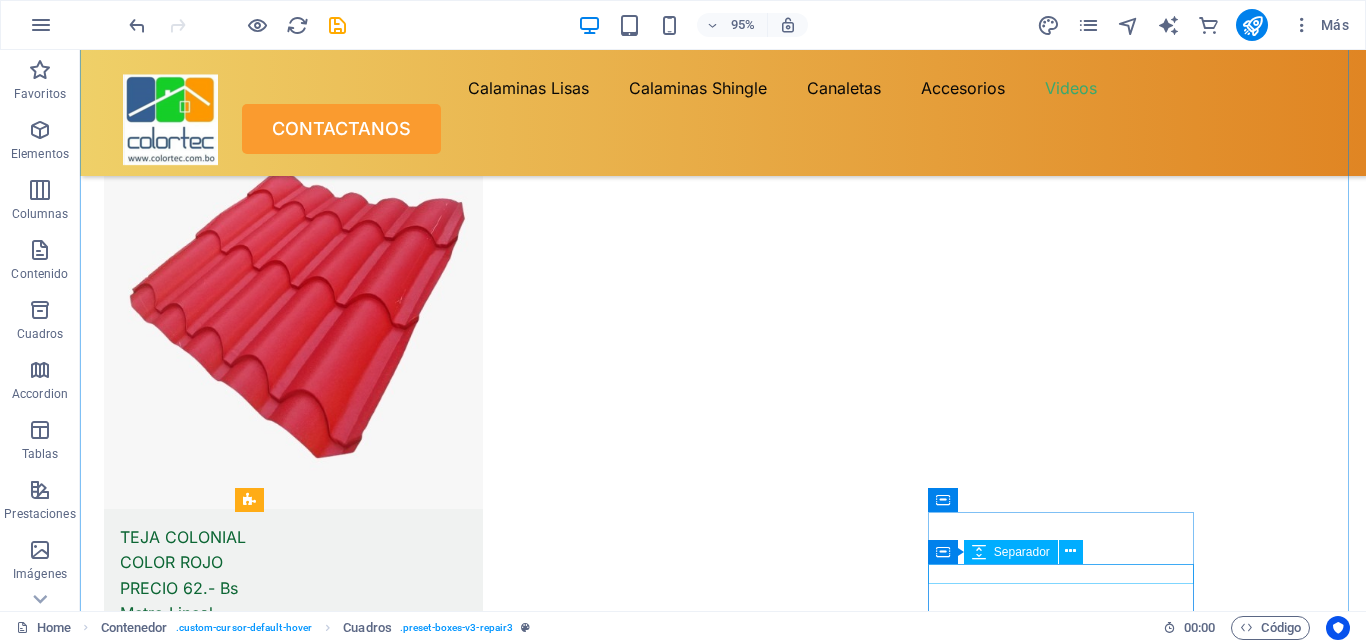 scroll, scrollTop: 14608, scrollLeft: 0, axis: vertical 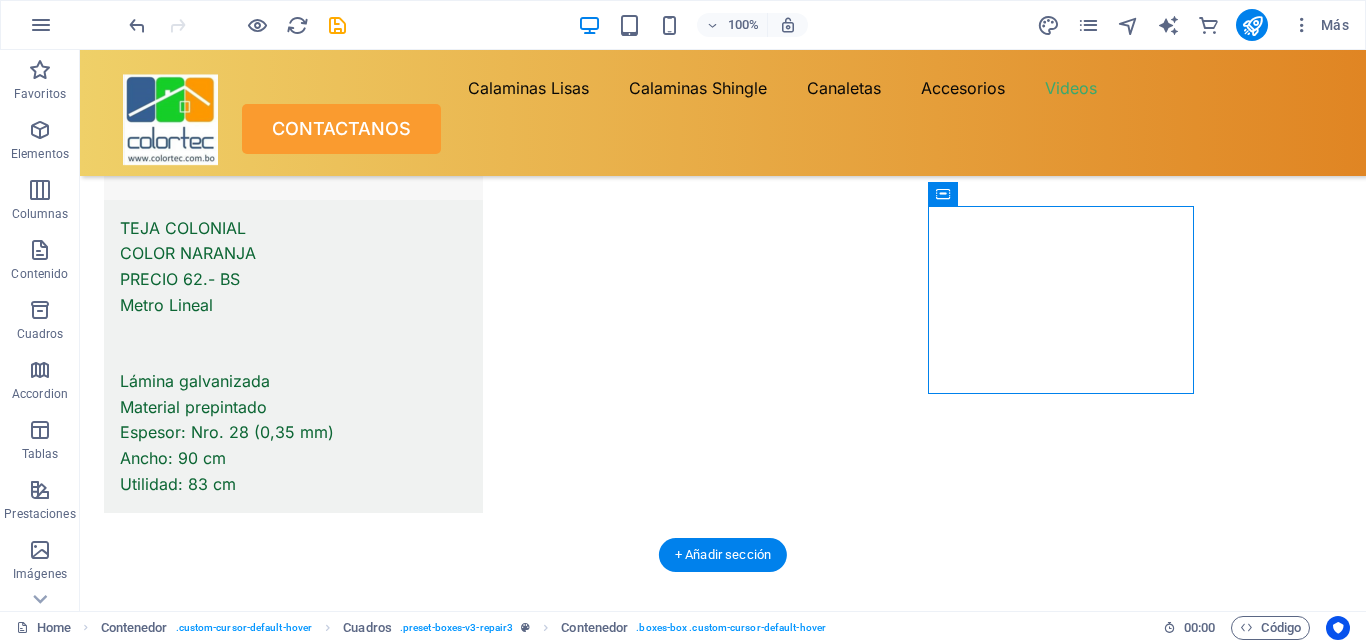 drag, startPoint x: 1036, startPoint y: 243, endPoint x: 871, endPoint y: 212, distance: 167.88687 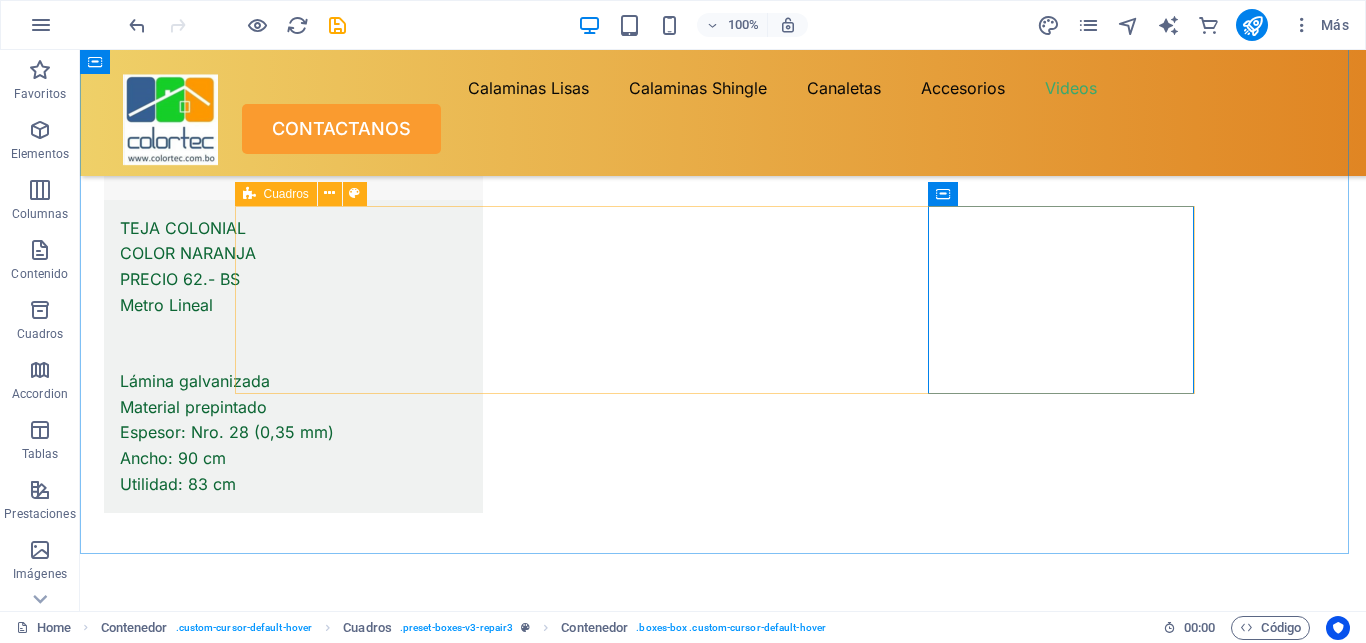 click at bounding box center (249, 194) 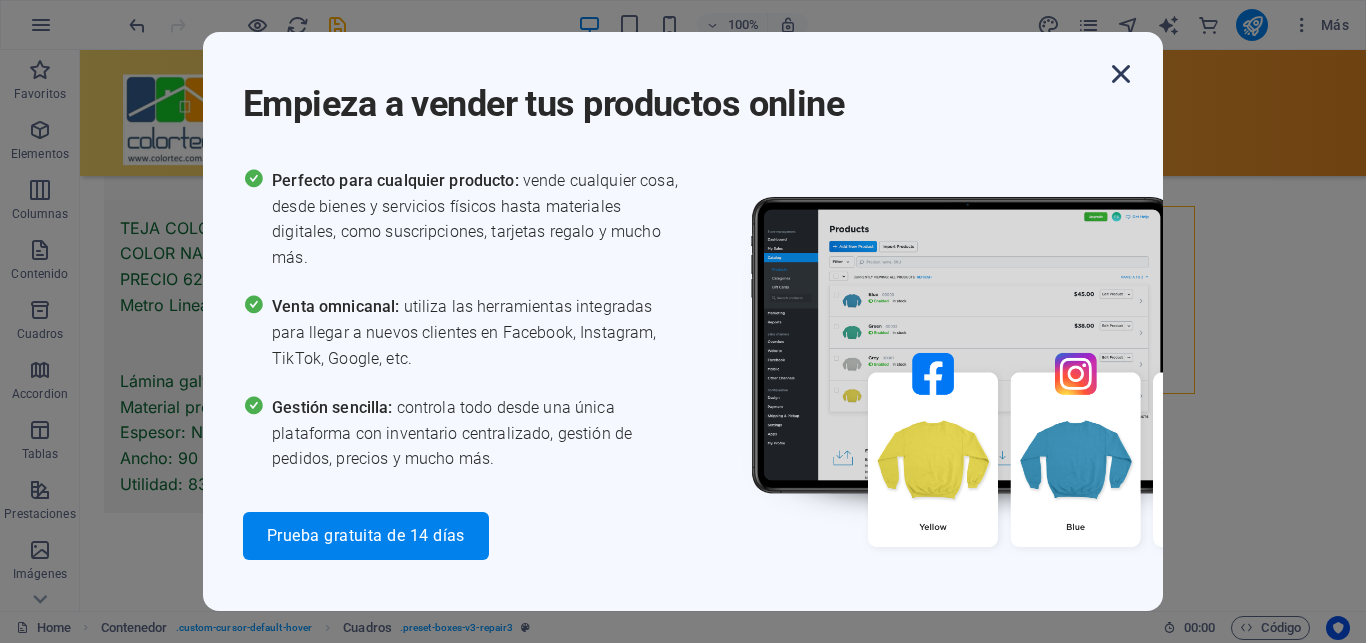 click at bounding box center [1121, 74] 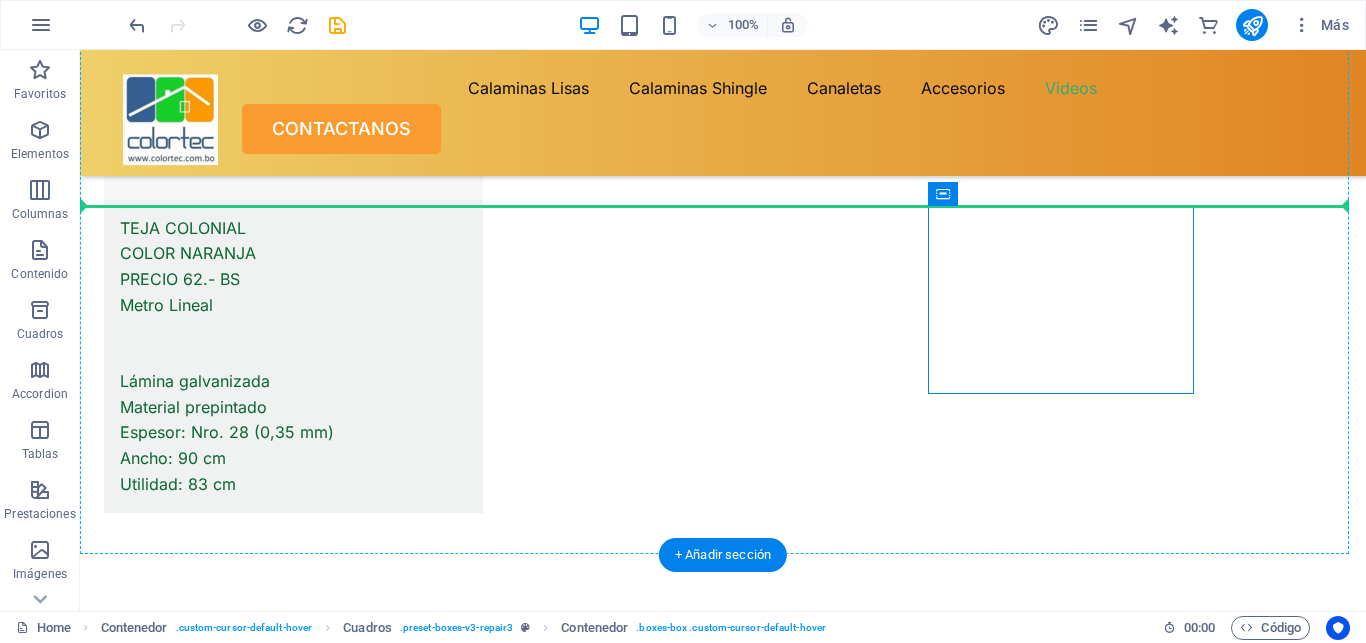 drag, startPoint x: 1023, startPoint y: 245, endPoint x: 882, endPoint y: 203, distance: 147.12239 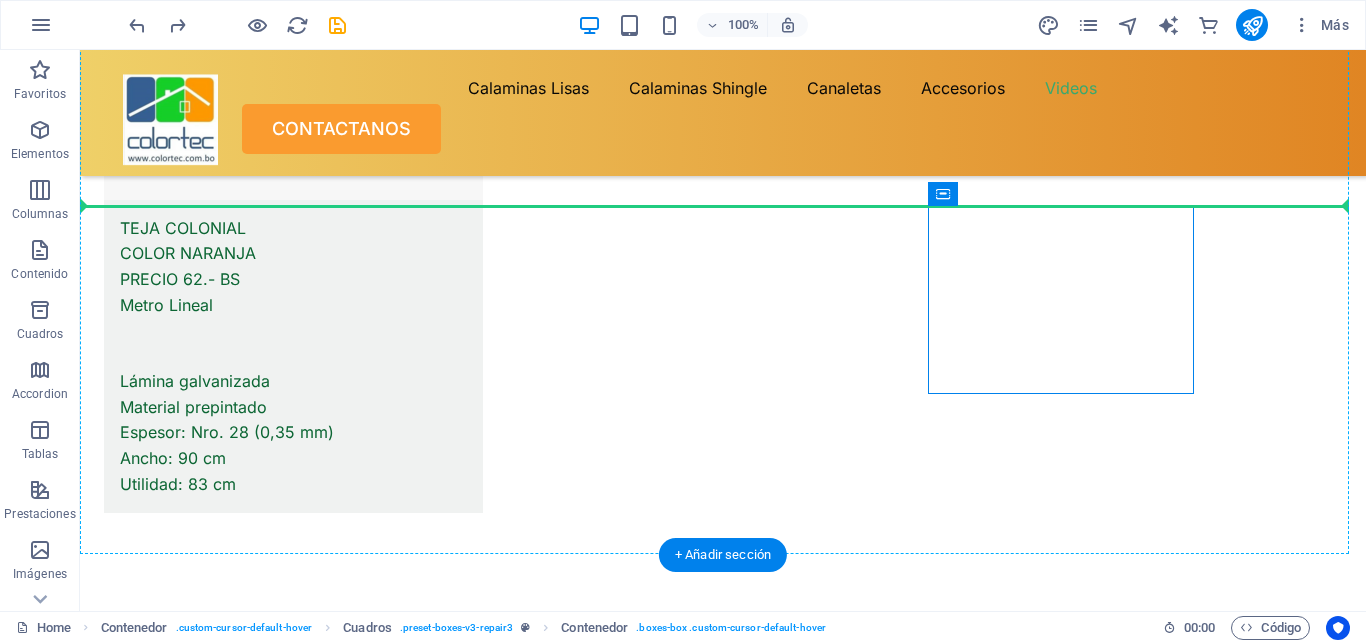 drag, startPoint x: 1025, startPoint y: 246, endPoint x: 873, endPoint y: 198, distance: 159.39886 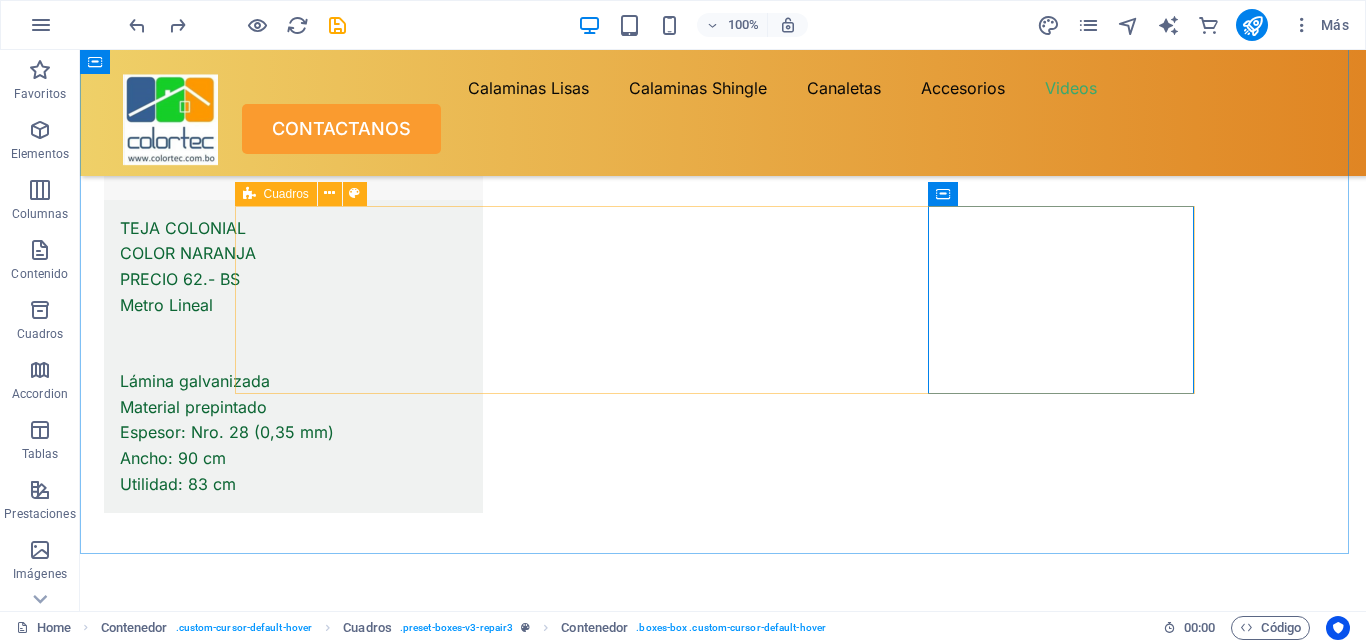 click at bounding box center [249, 194] 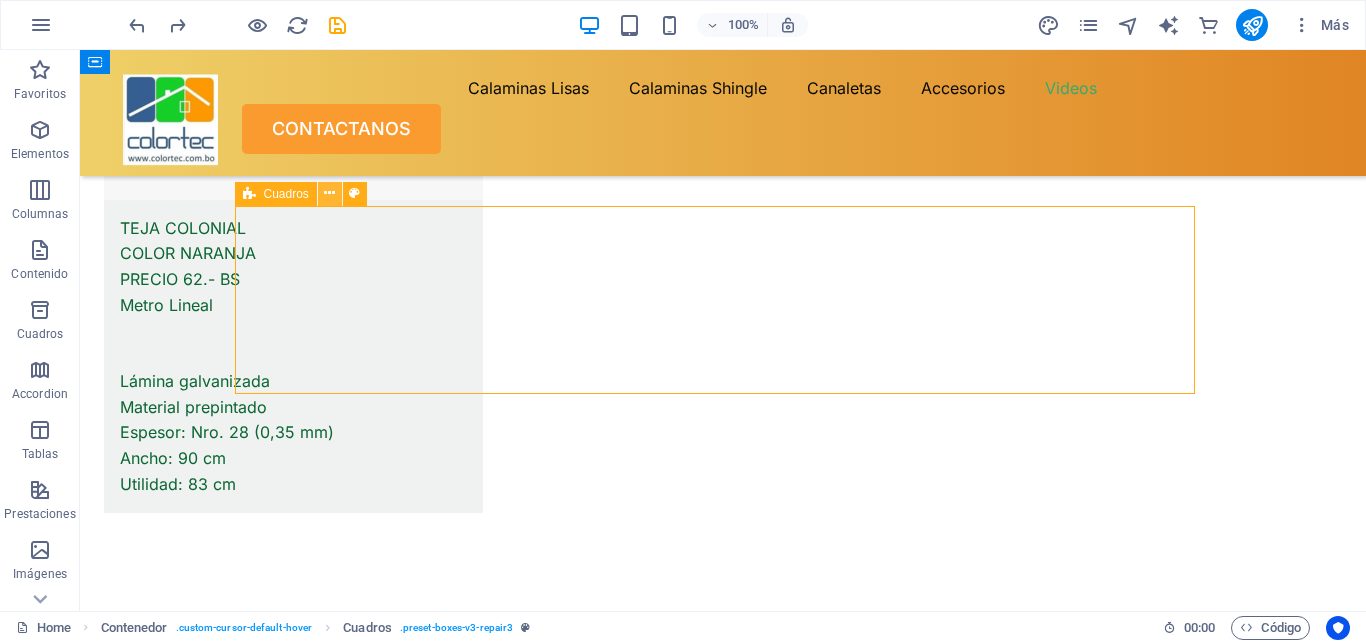 click at bounding box center [330, 194] 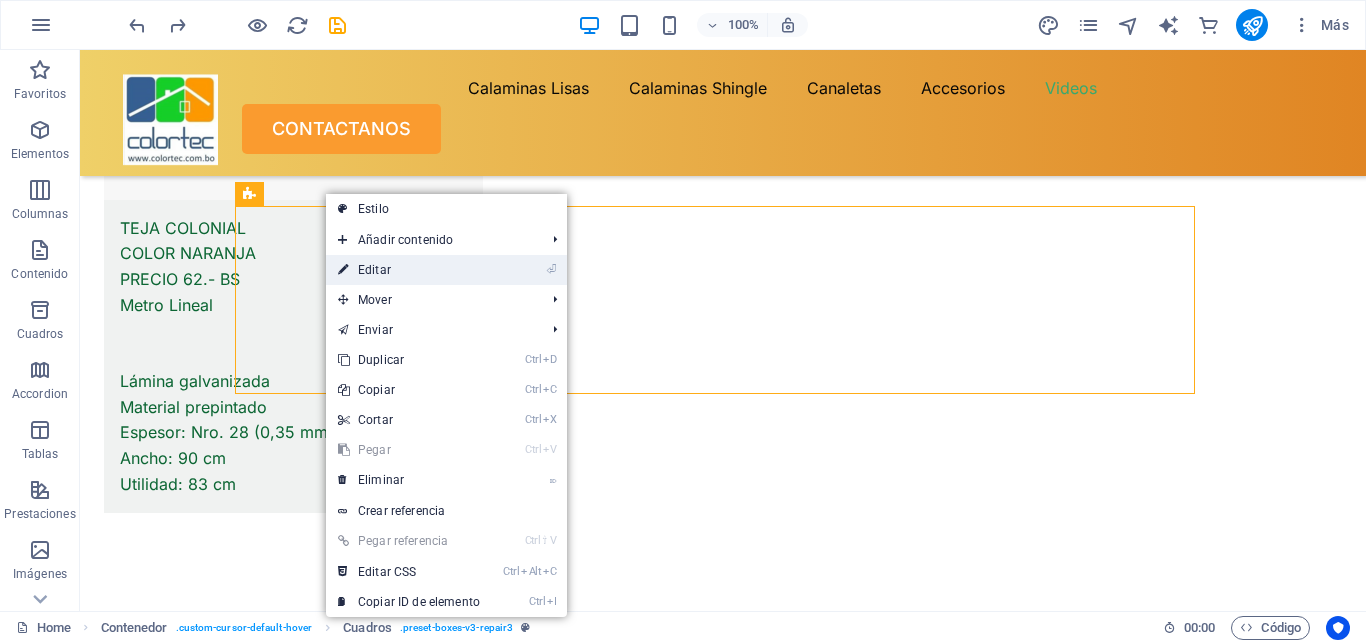 click on "⏎  Editar" at bounding box center (409, 270) 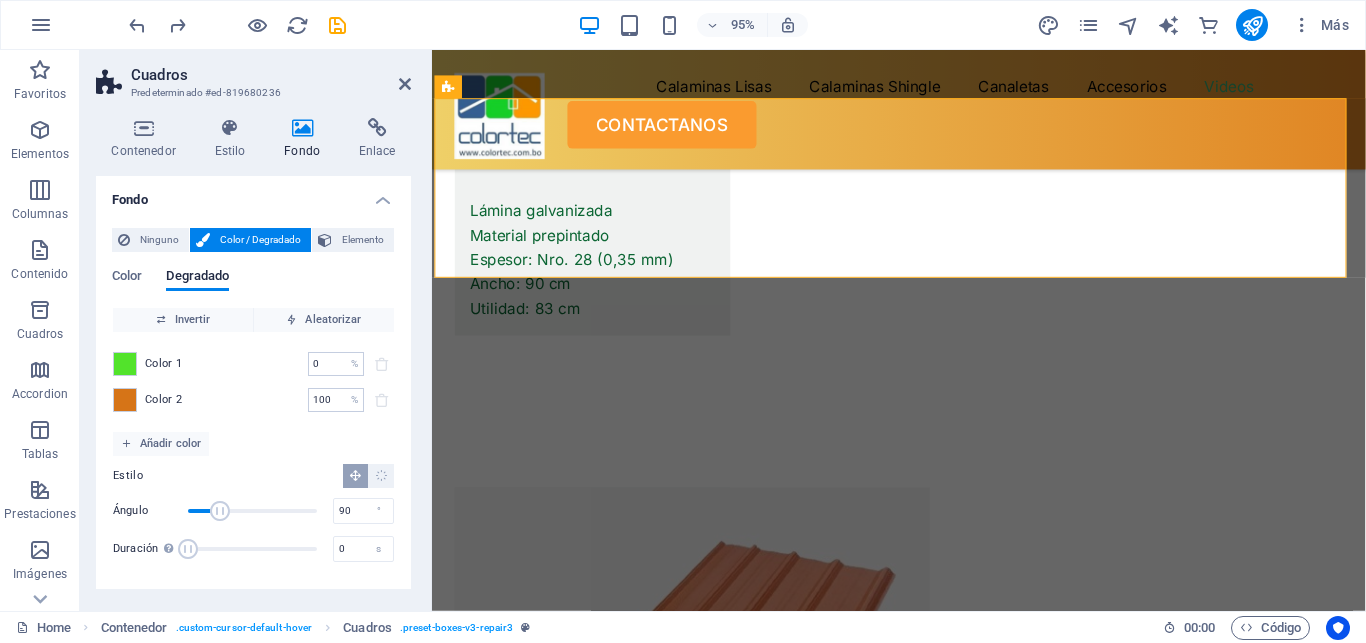 scroll, scrollTop: 13897, scrollLeft: 0, axis: vertical 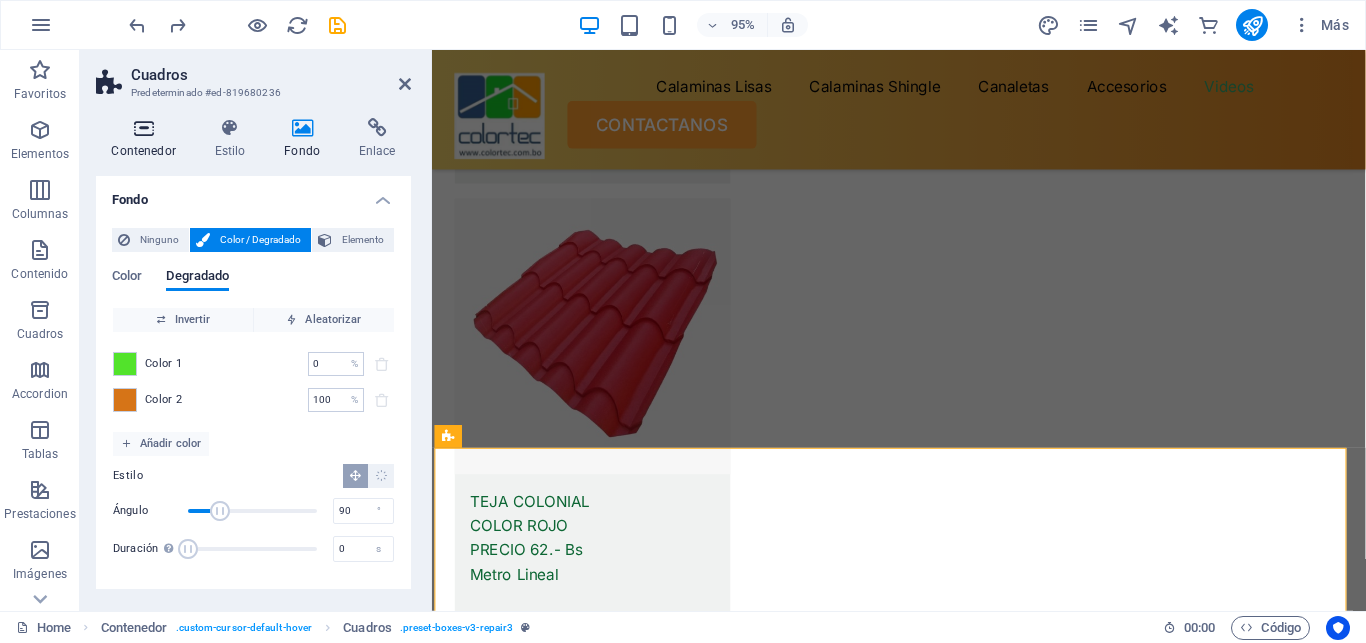 click on "Contenedor" at bounding box center [147, 139] 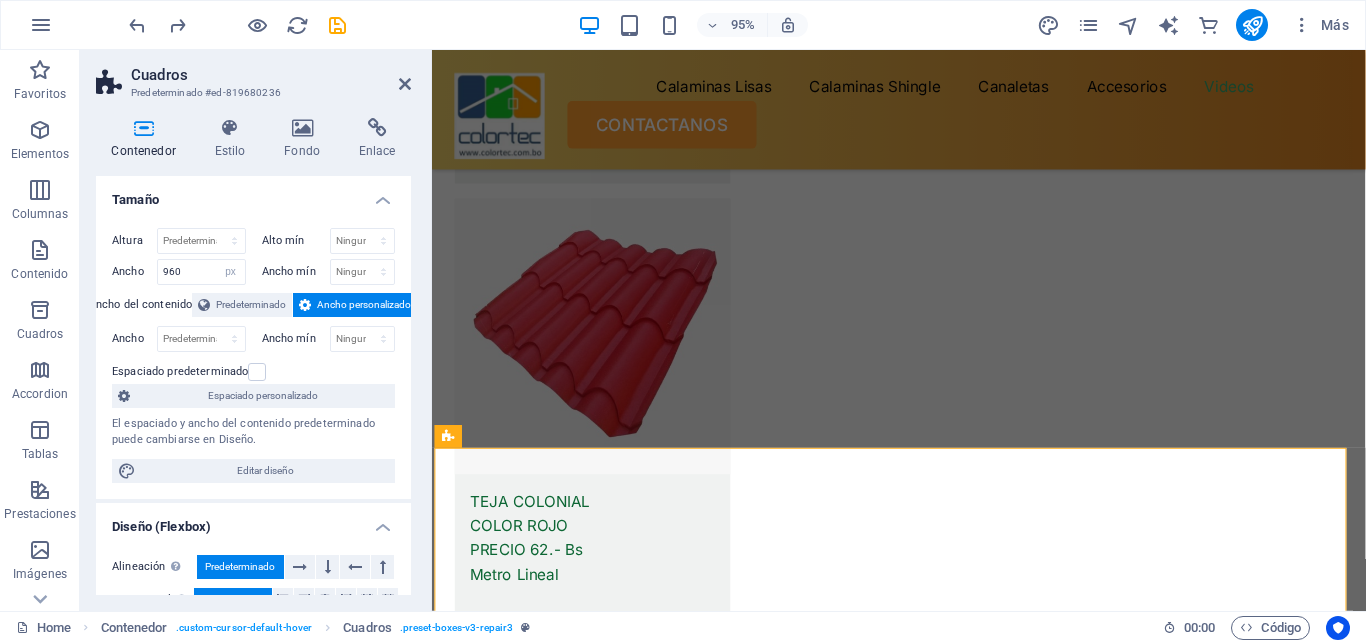 click on "Ancho personalizado" at bounding box center [364, 305] 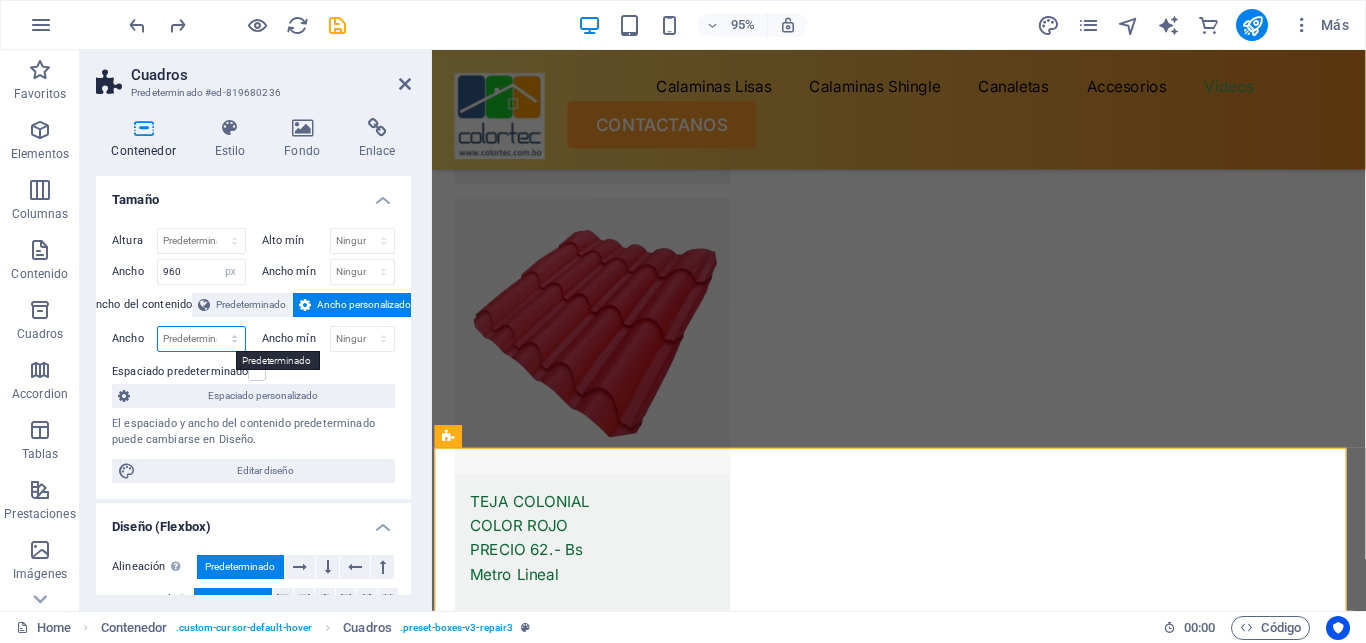 click on "Predeterminado px rem % em vh vw" at bounding box center [201, 339] 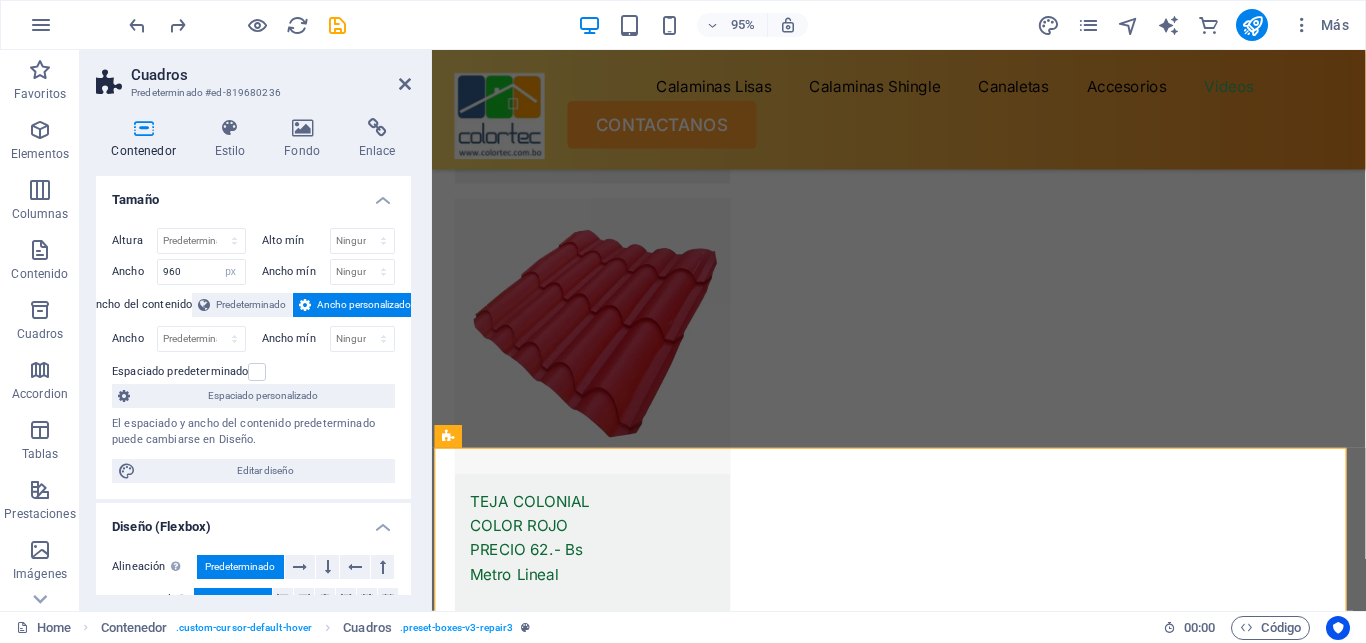 drag, startPoint x: 431, startPoint y: 365, endPoint x: 425, endPoint y: 395, distance: 30.594116 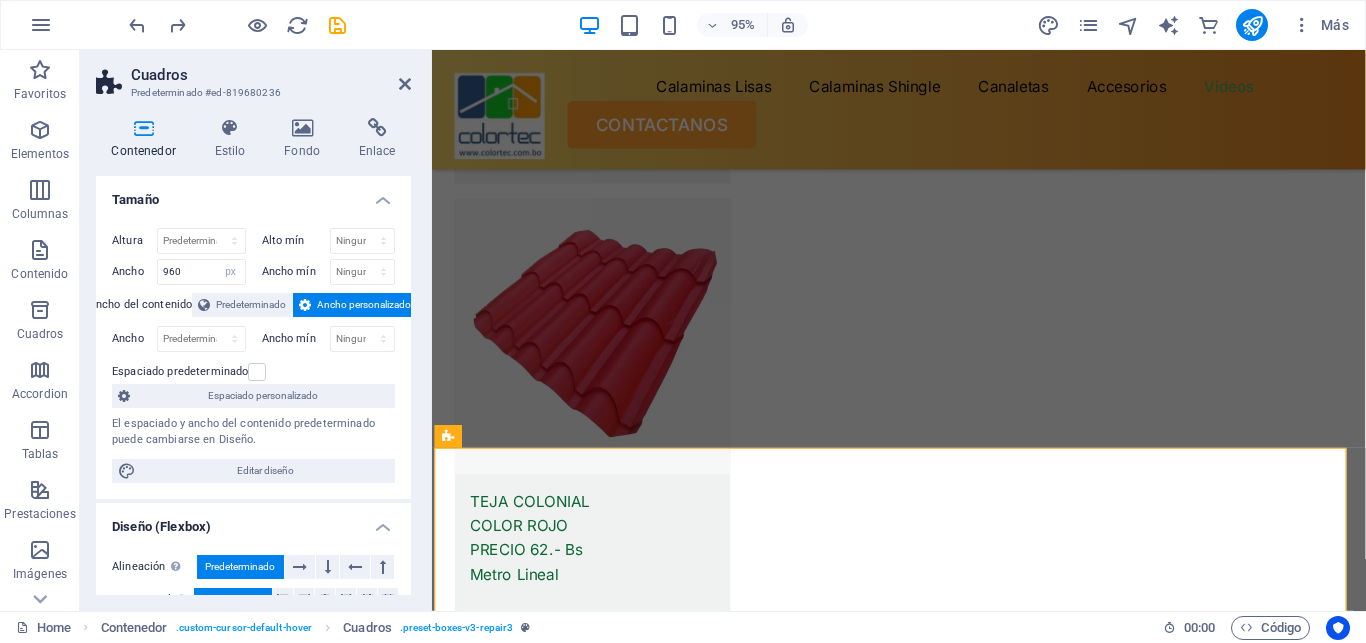 click on "Cuadros Predeterminado #ed-819680236
Contenedor Estilo Fondo Enlace Tamaño Altura Predeterminado px rem % vh vw Alto mín Ninguno px rem % vh vw Ancho 960 Predeterminado px rem % em vh vw Ancho mín Ninguno px rem % vh vw Ancho del contenido Predeterminado Ancho personalizado Ancho Predeterminado px rem % em vh vw Ancho mín Ninguno px rem % vh vw Espaciado predeterminado Espaciado personalizado El espaciado y ancho del contenido predeterminado puede cambiarse en Diseño. Editar diseño Diseño (Flexbox) Alineación Determina flex-direction. Predeterminado Eje principal Determina la forma en la que los elementos deberían comportarse por el eje principal en este contenedor (contenido justificado). Predeterminado Eje lateral Controla la dirección vertical del elemento en el contenedor (alinear elementos). Predeterminado Ajuste Predeterminado Habilitado Deshabilitado Relleno Controla las distancias y la dirección de los elementos en el eje Y en varias líneas (alinear contenido). Rol Ninguno" at bounding box center [256, 330] 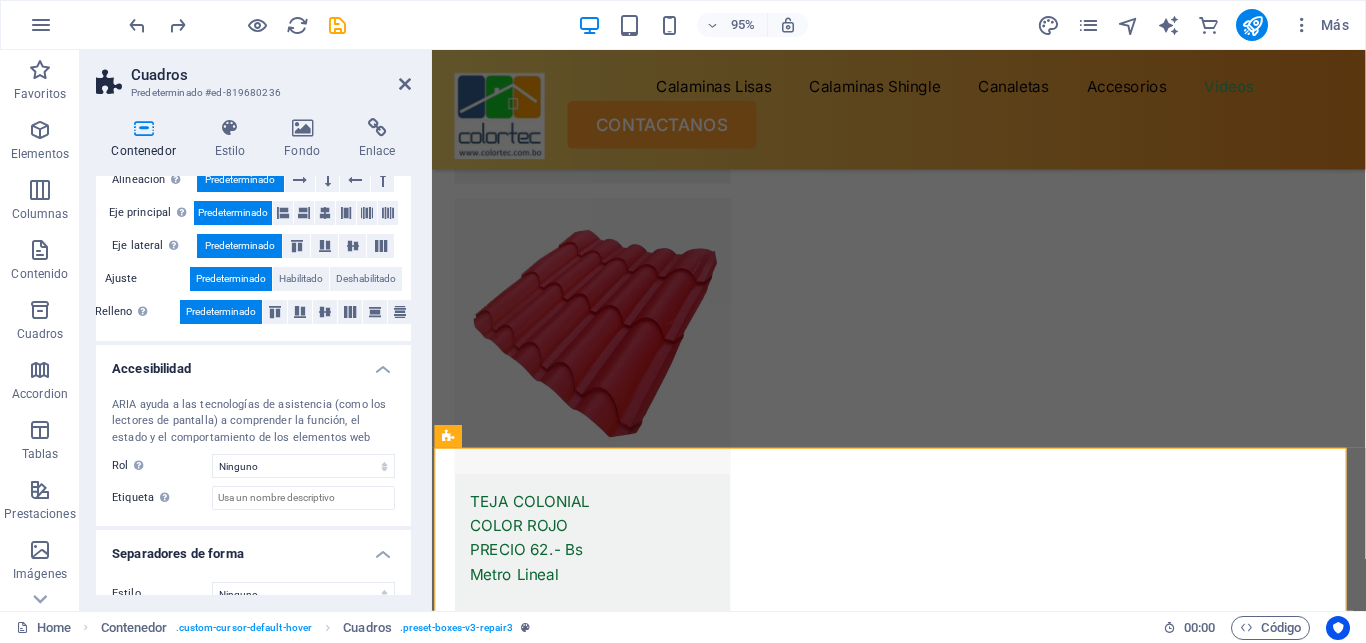 scroll, scrollTop: 414, scrollLeft: 0, axis: vertical 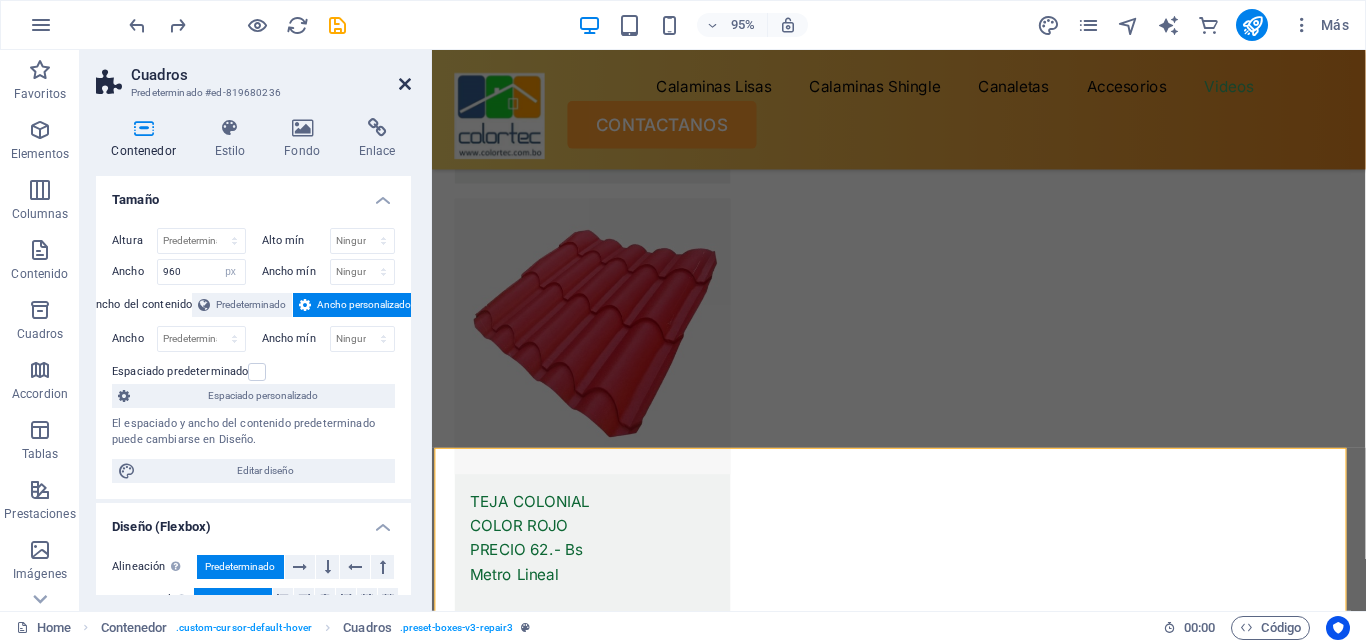 click at bounding box center [405, 84] 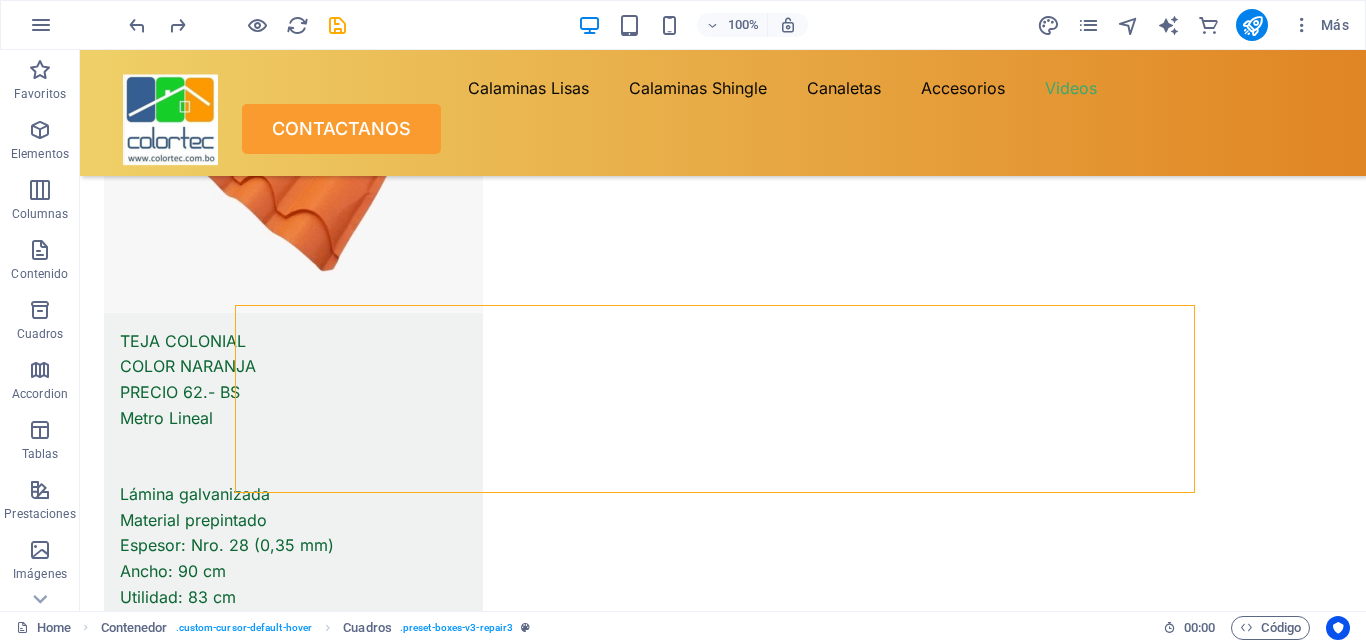 scroll, scrollTop: 14546, scrollLeft: 0, axis: vertical 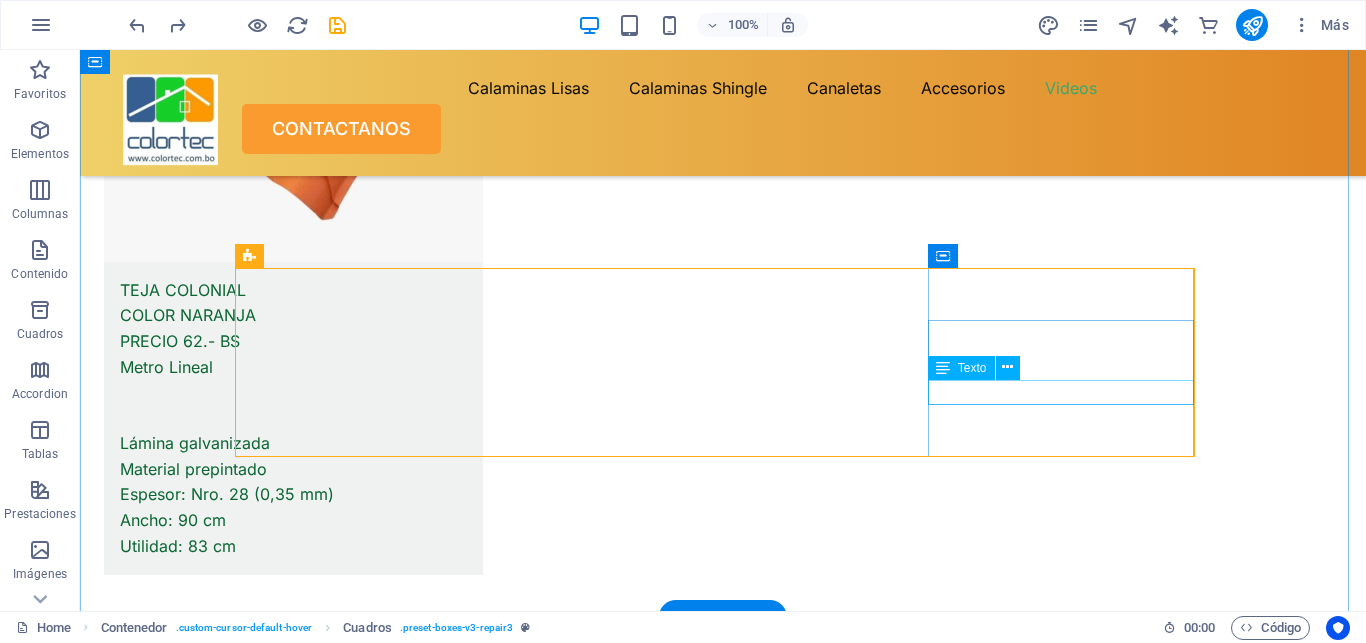 click on "colorteccubiertasycalaminas@gmail.com" at bounding box center [234, 22290] 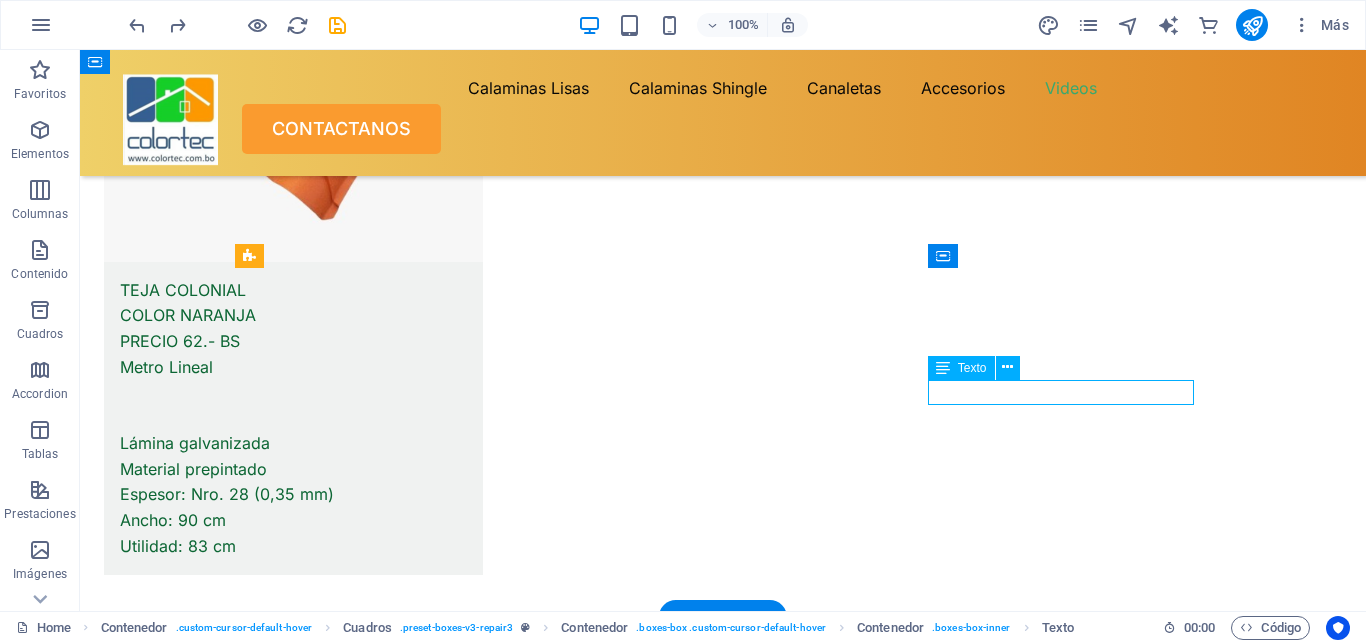 click on "colorteccubiertasycalaminas@gmail.com" at bounding box center [234, 22290] 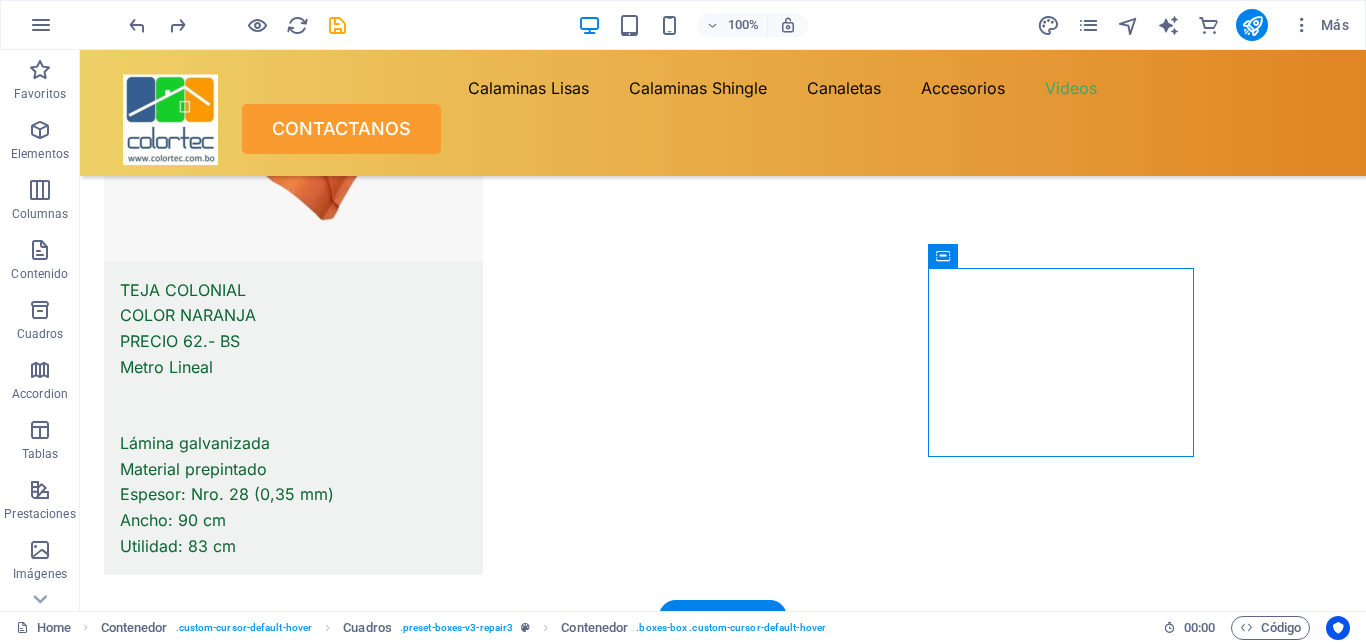 drag, startPoint x: 1021, startPoint y: 304, endPoint x: 891, endPoint y: 285, distance: 131.38112 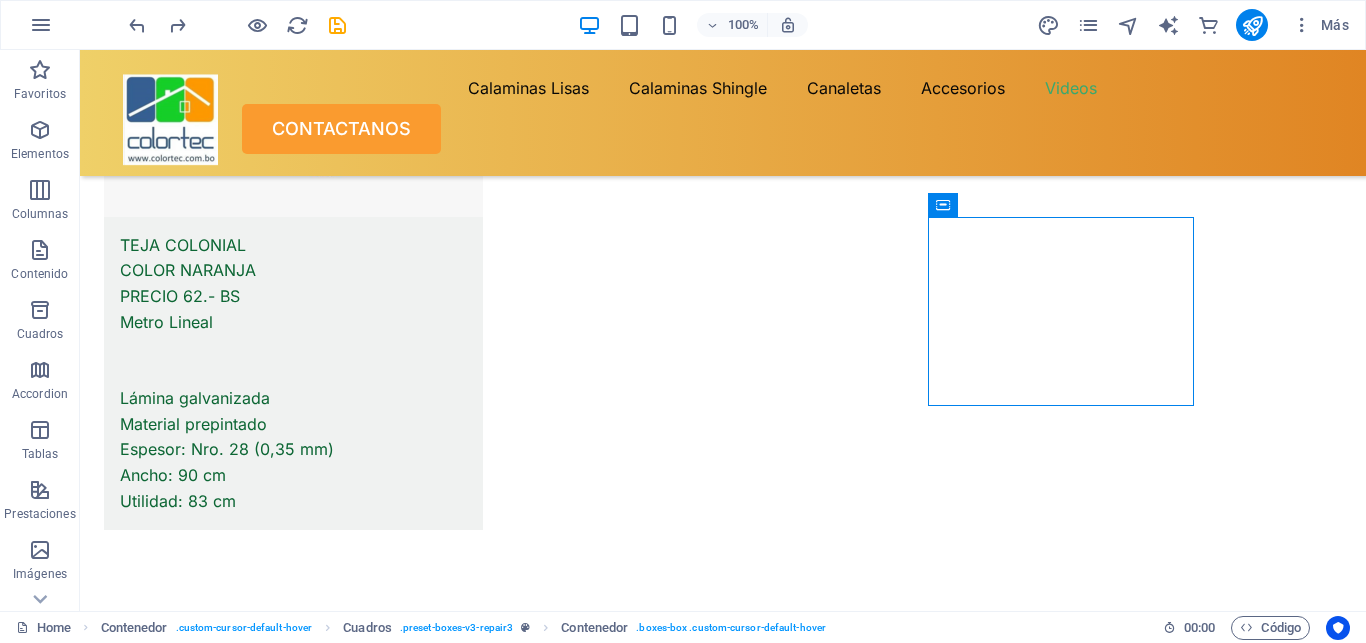 scroll, scrollTop: 14597, scrollLeft: 0, axis: vertical 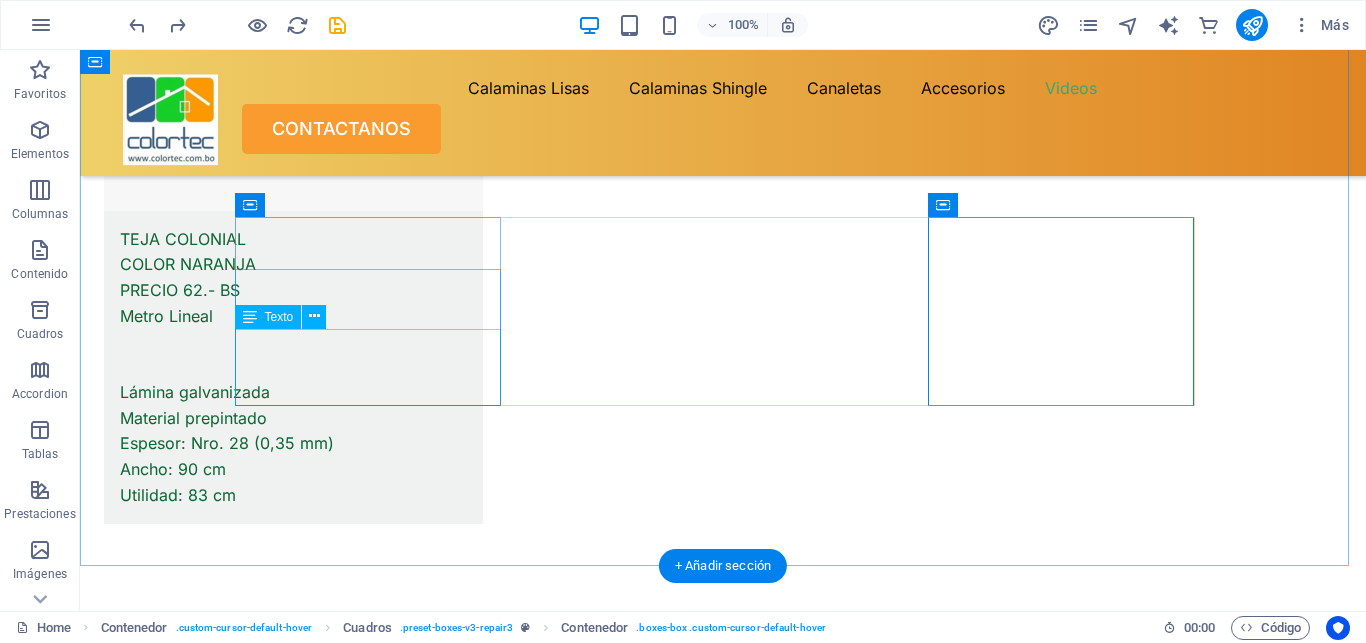 click on "[STREET] [NUMBER] [ZONE]" at bounding box center (213, 21859) 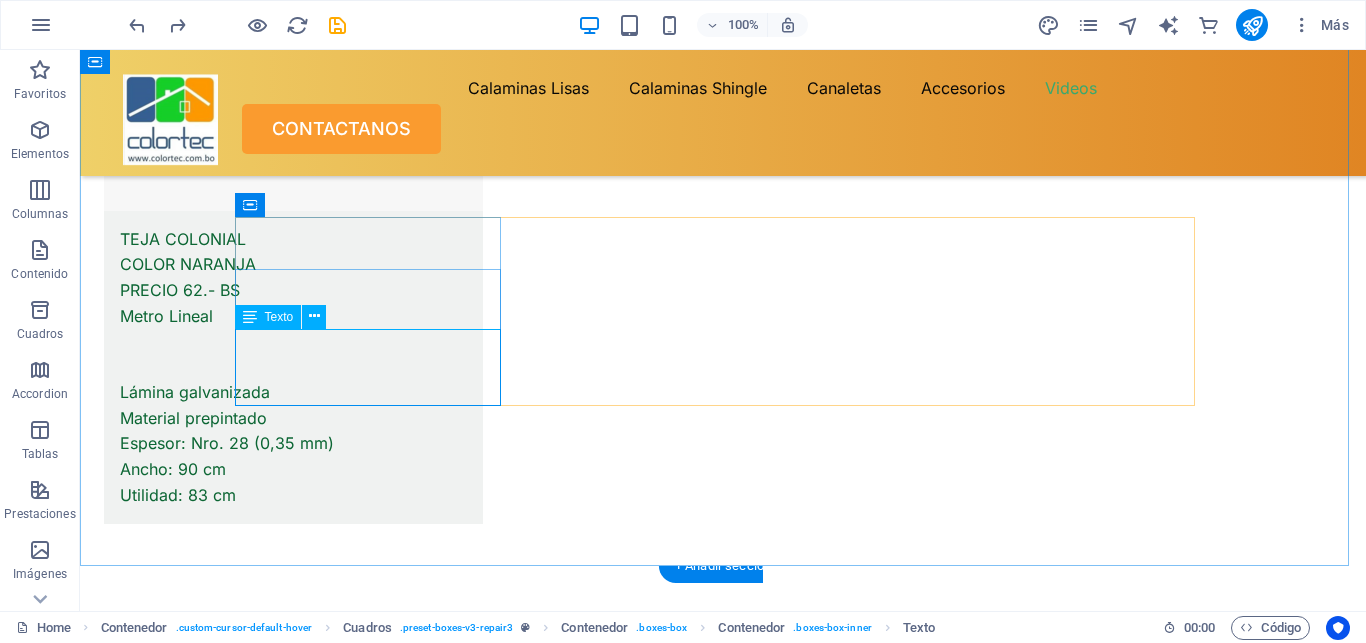 click on "Texto" at bounding box center (268, 317) 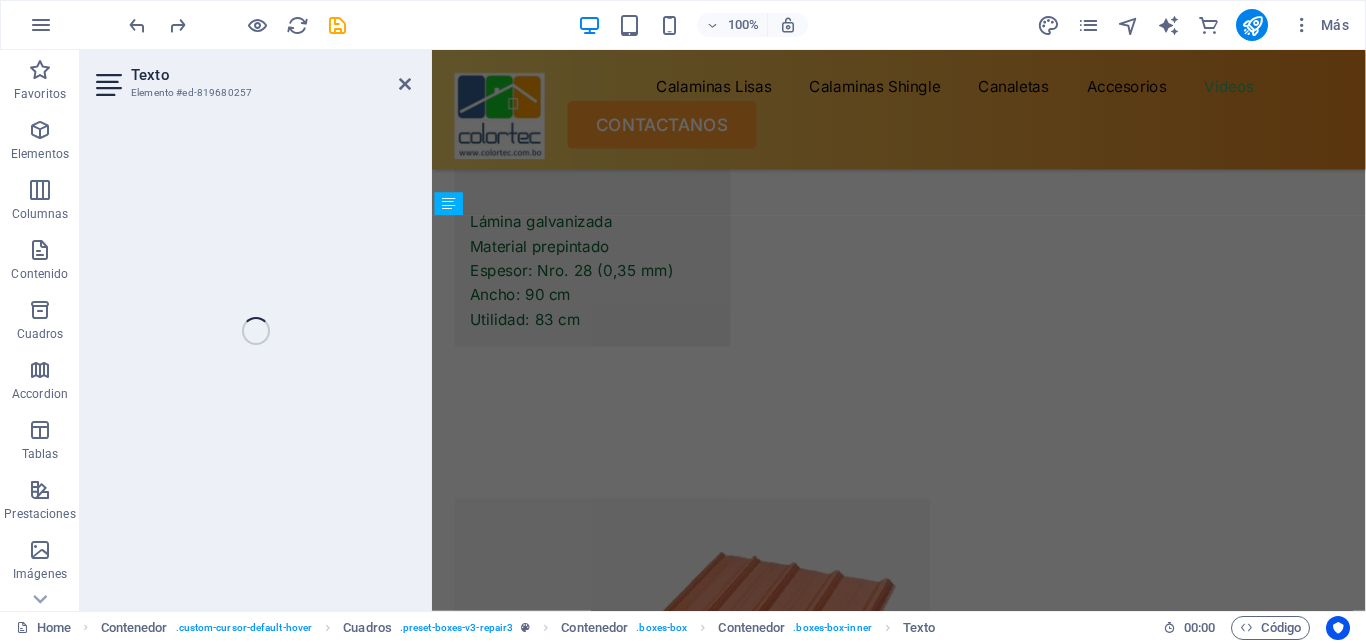 scroll, scrollTop: 13886, scrollLeft: 0, axis: vertical 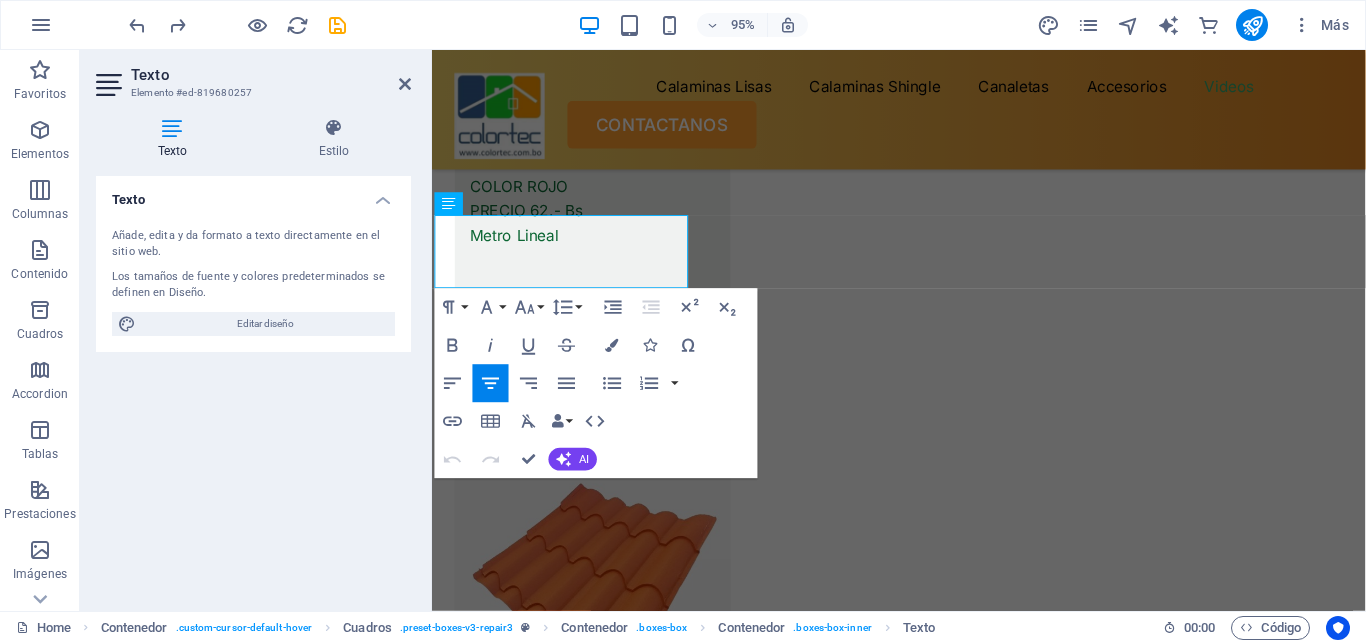 click on "Texto" at bounding box center (176, 139) 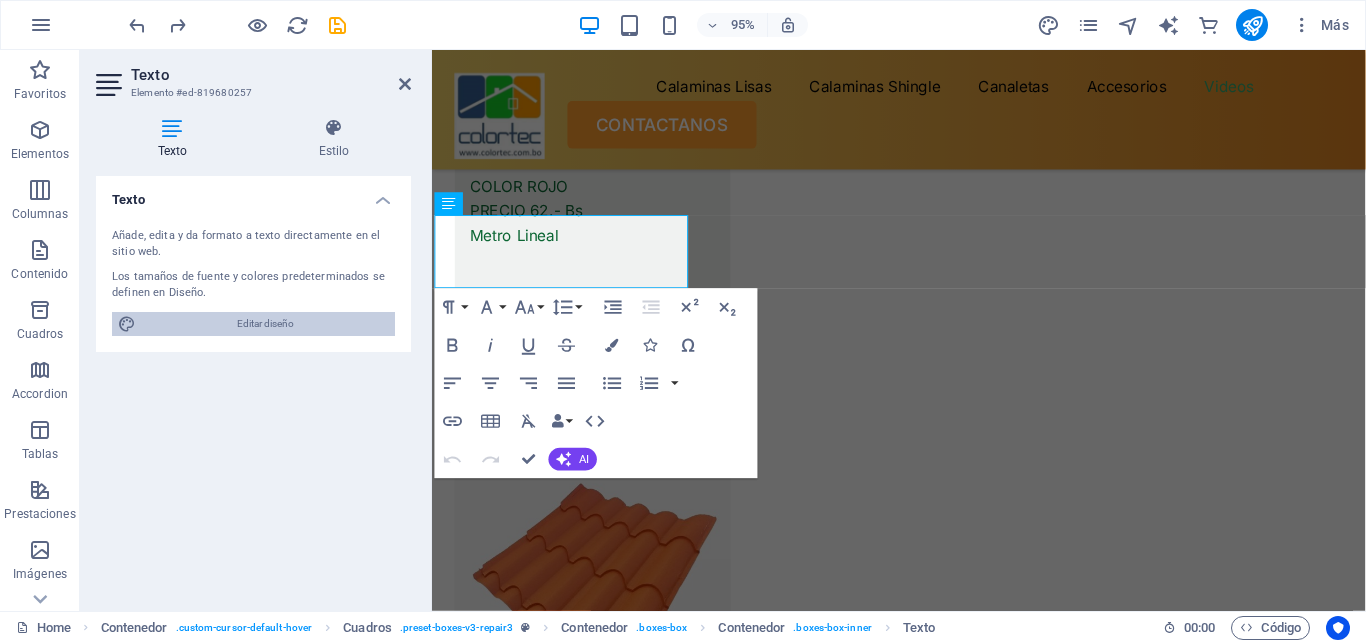 click on "Editar diseño" at bounding box center (265, 324) 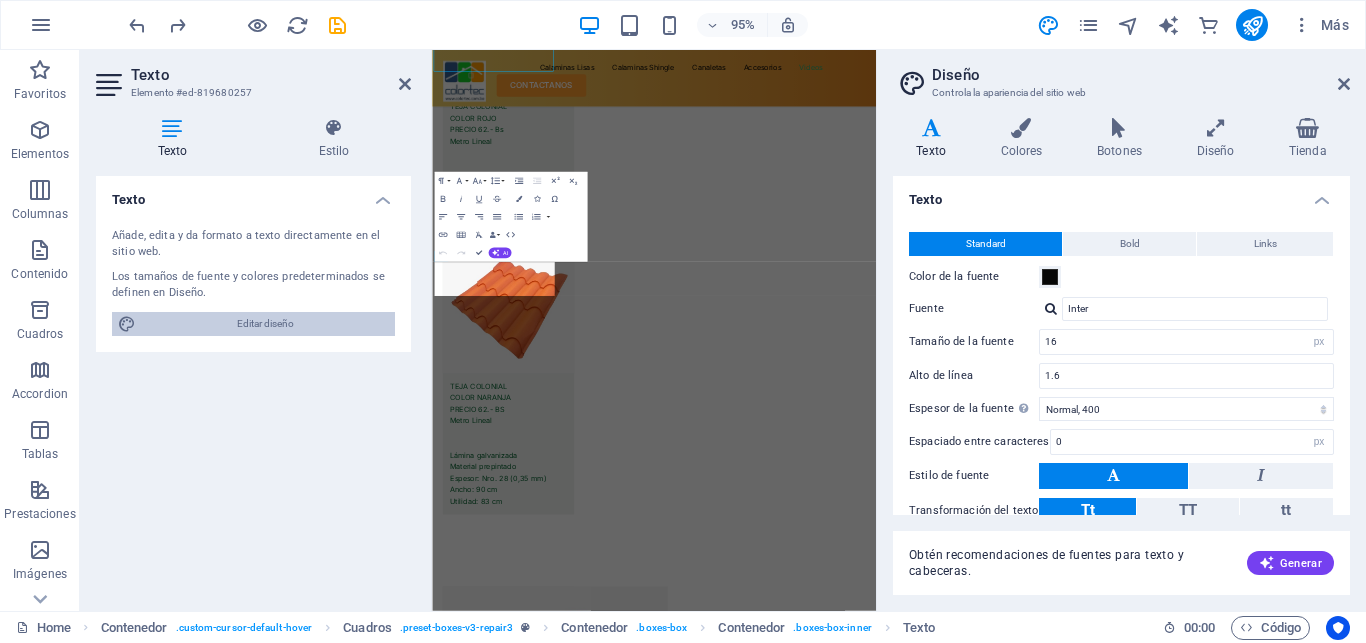 scroll, scrollTop: 14089, scrollLeft: 0, axis: vertical 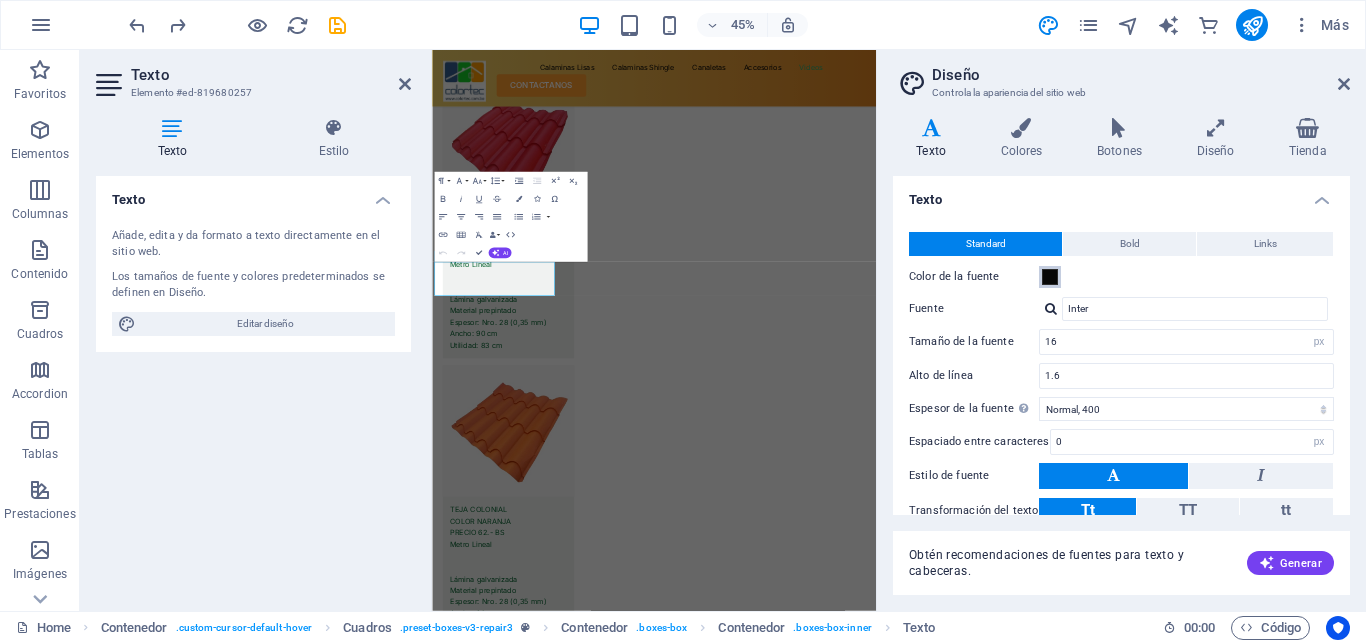 click at bounding box center (1050, 277) 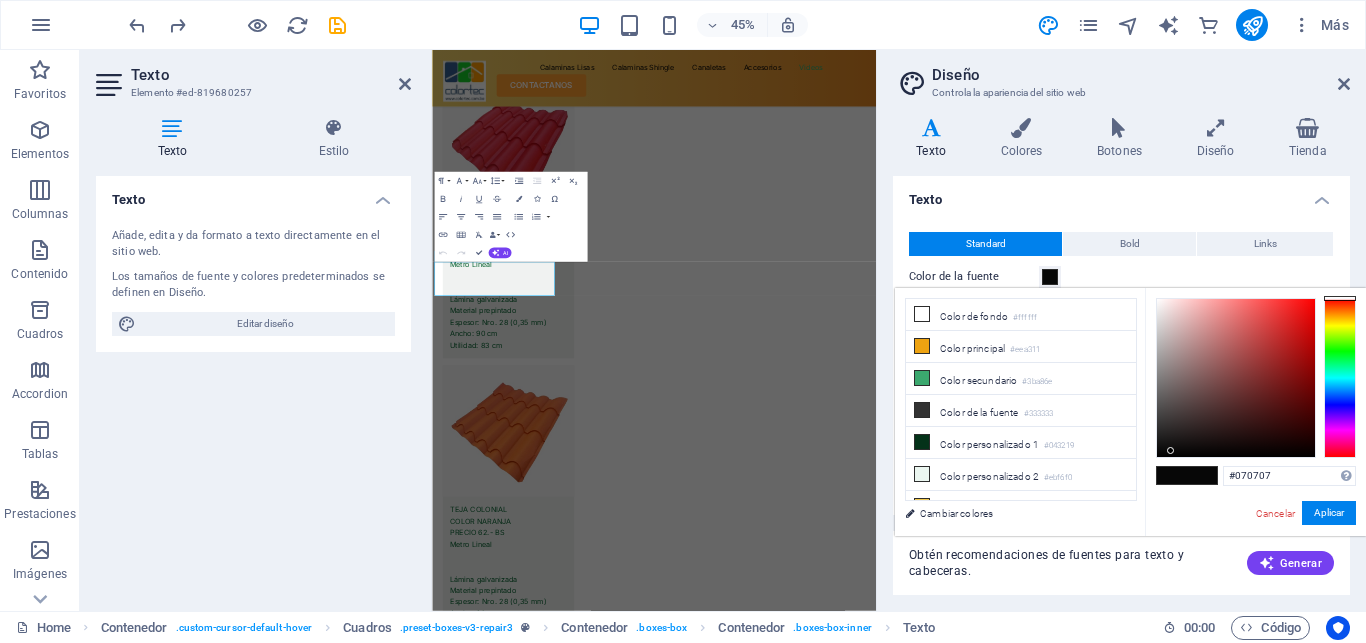 click at bounding box center [1050, 277] 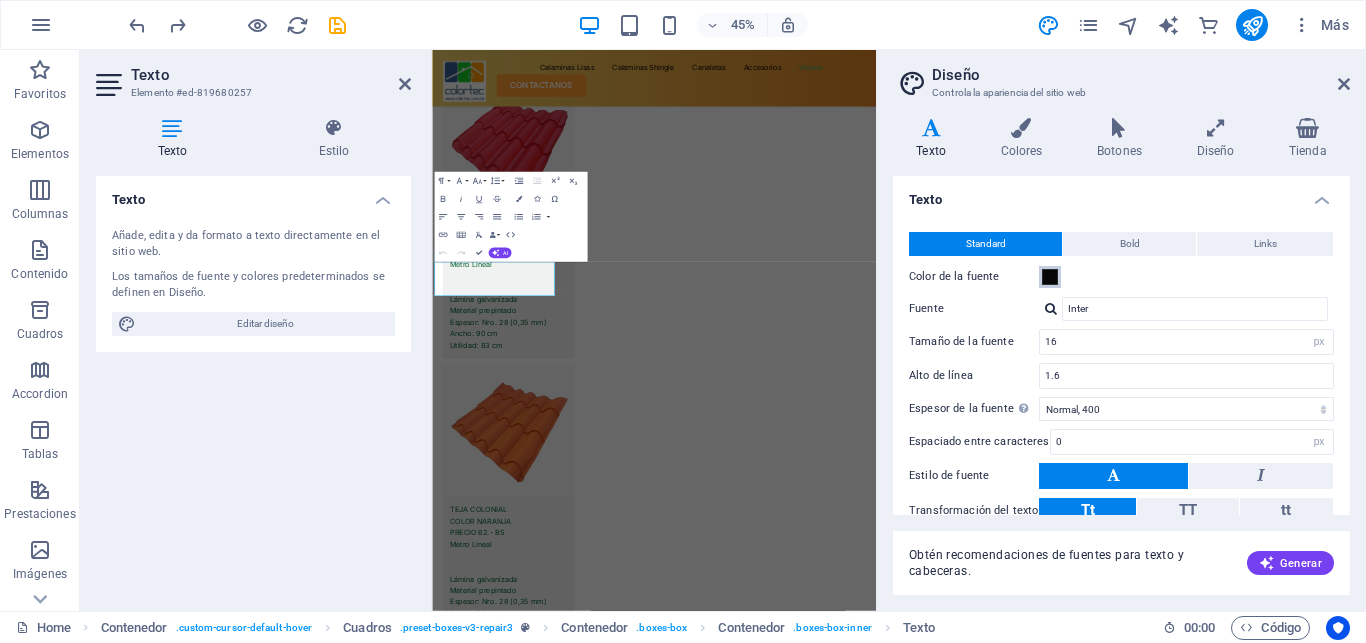 click at bounding box center [1050, 277] 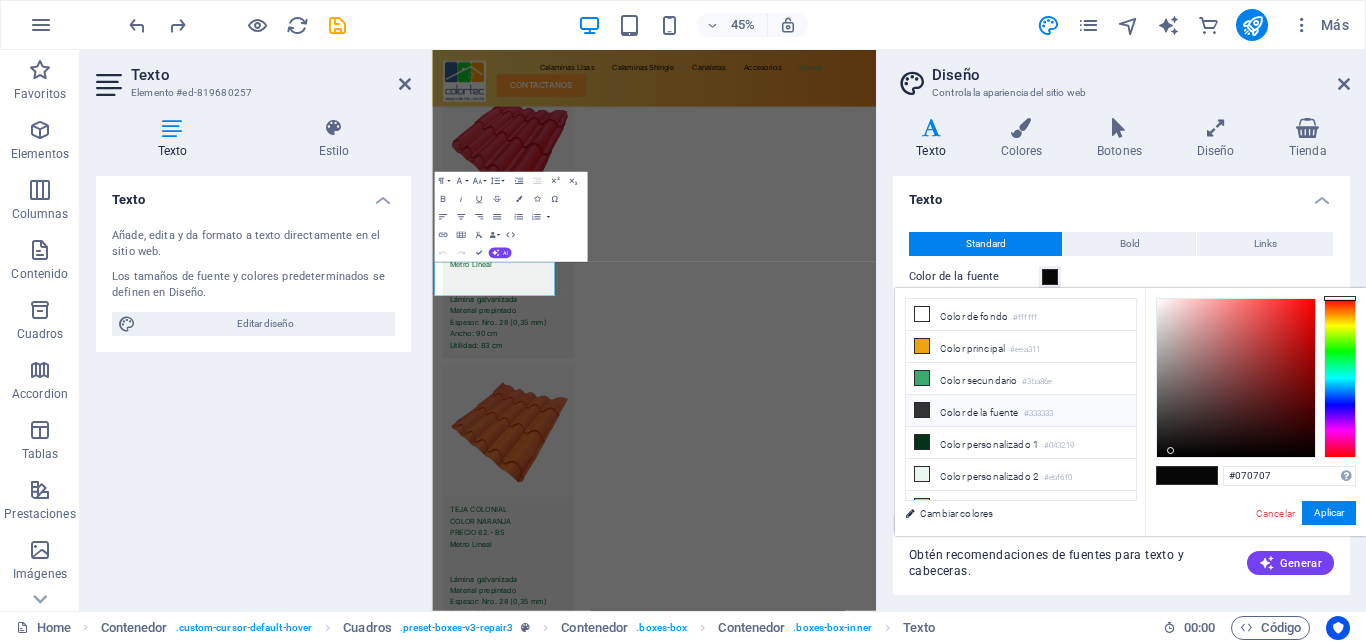 click on "Color de la fuente
#333333" at bounding box center (1021, 411) 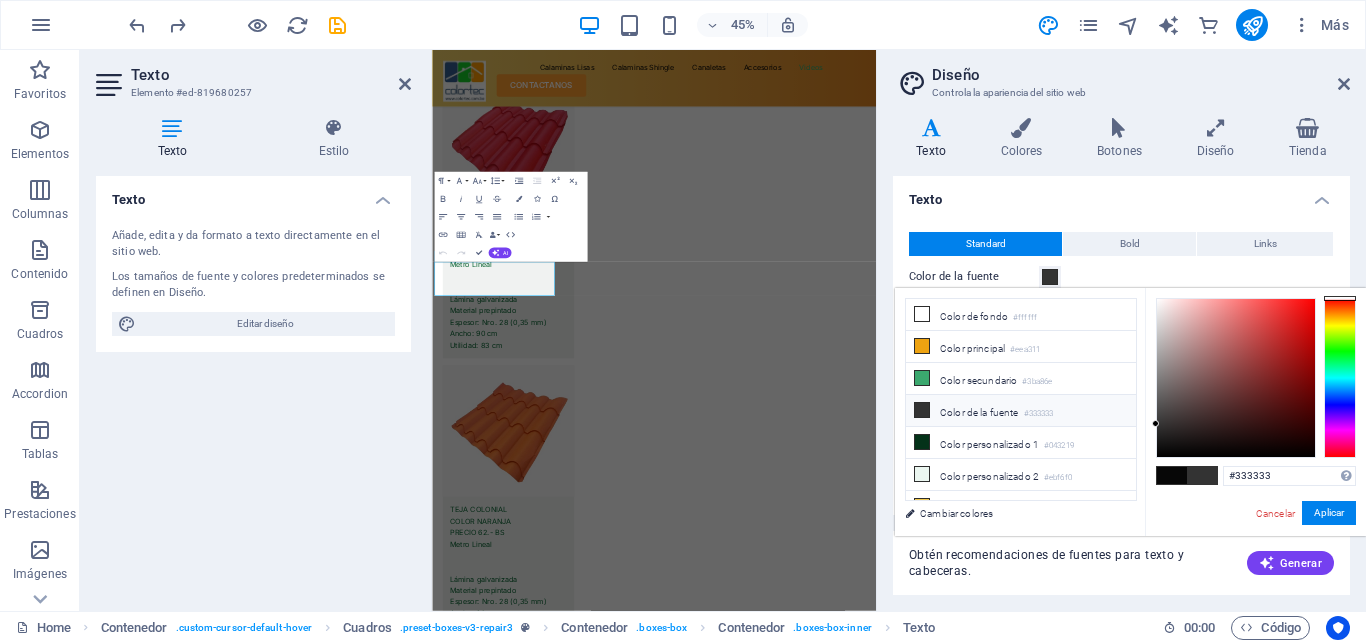 type on "#0b0a0a" 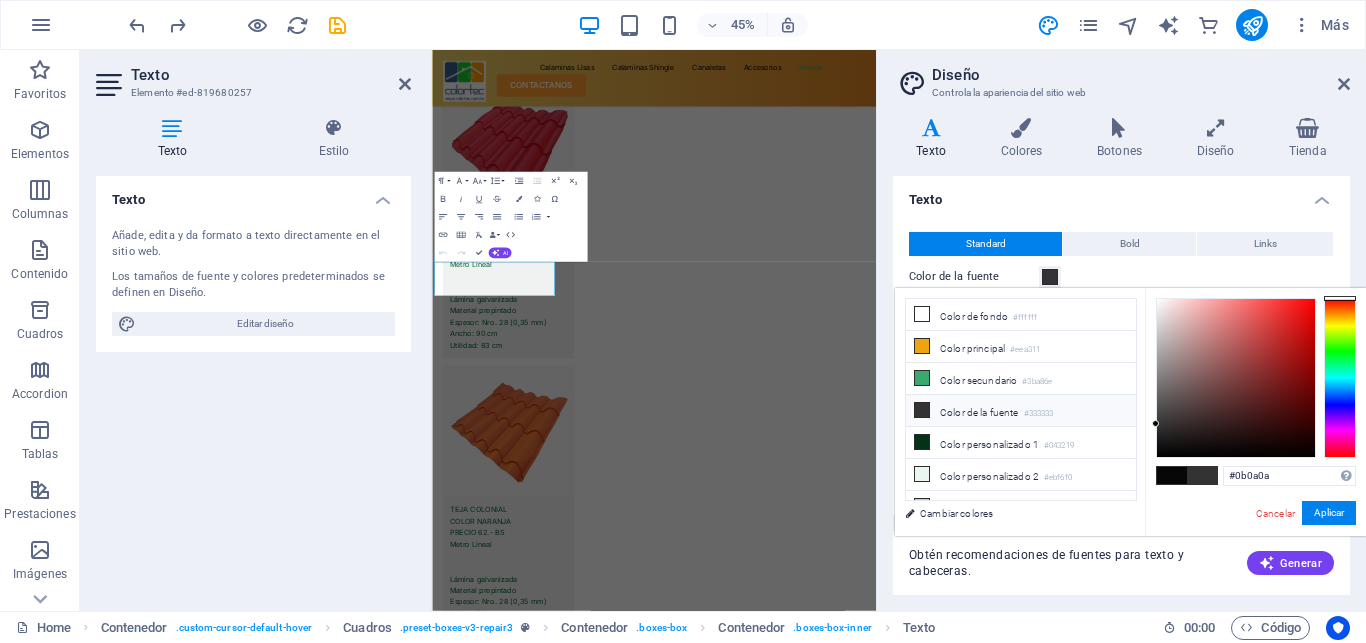click at bounding box center [1236, 378] 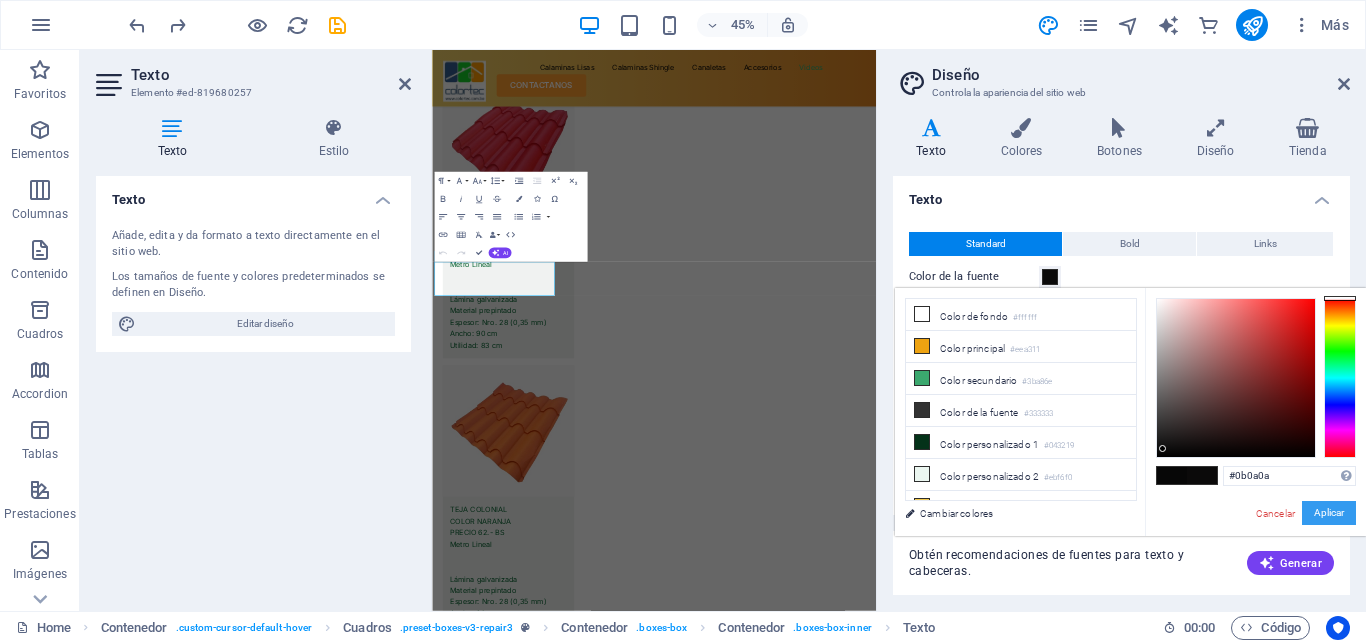 click on "Aplicar" at bounding box center [1329, 513] 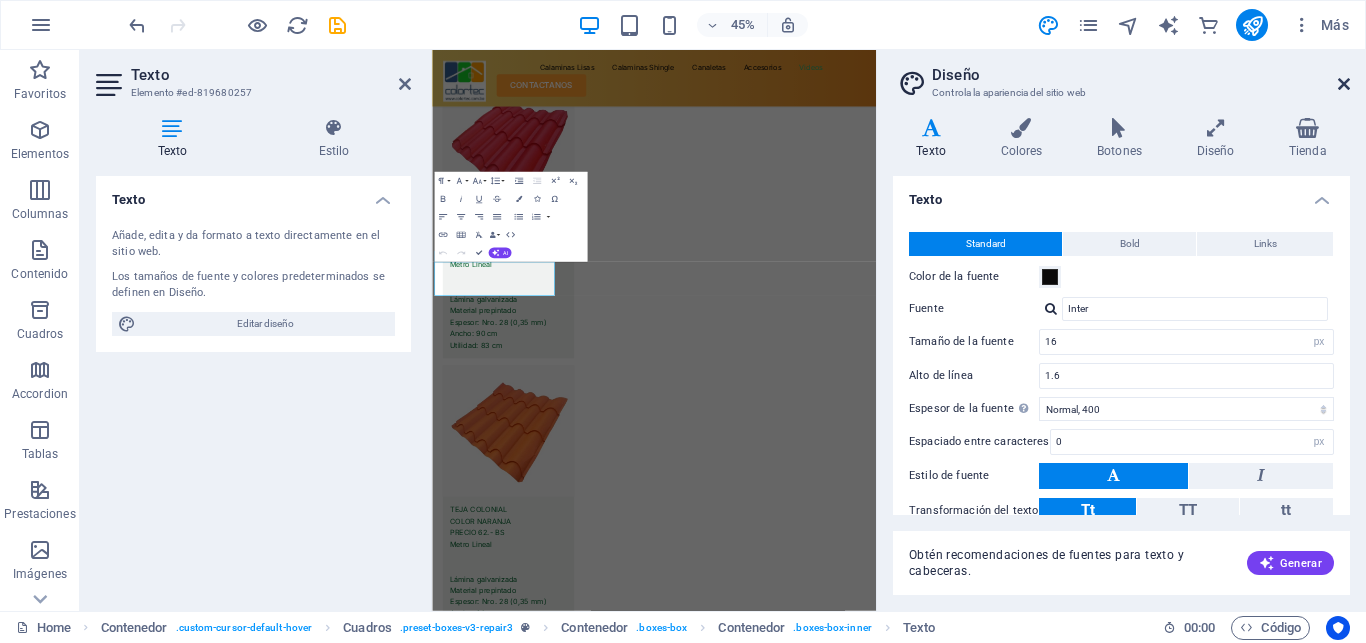 click at bounding box center (1344, 84) 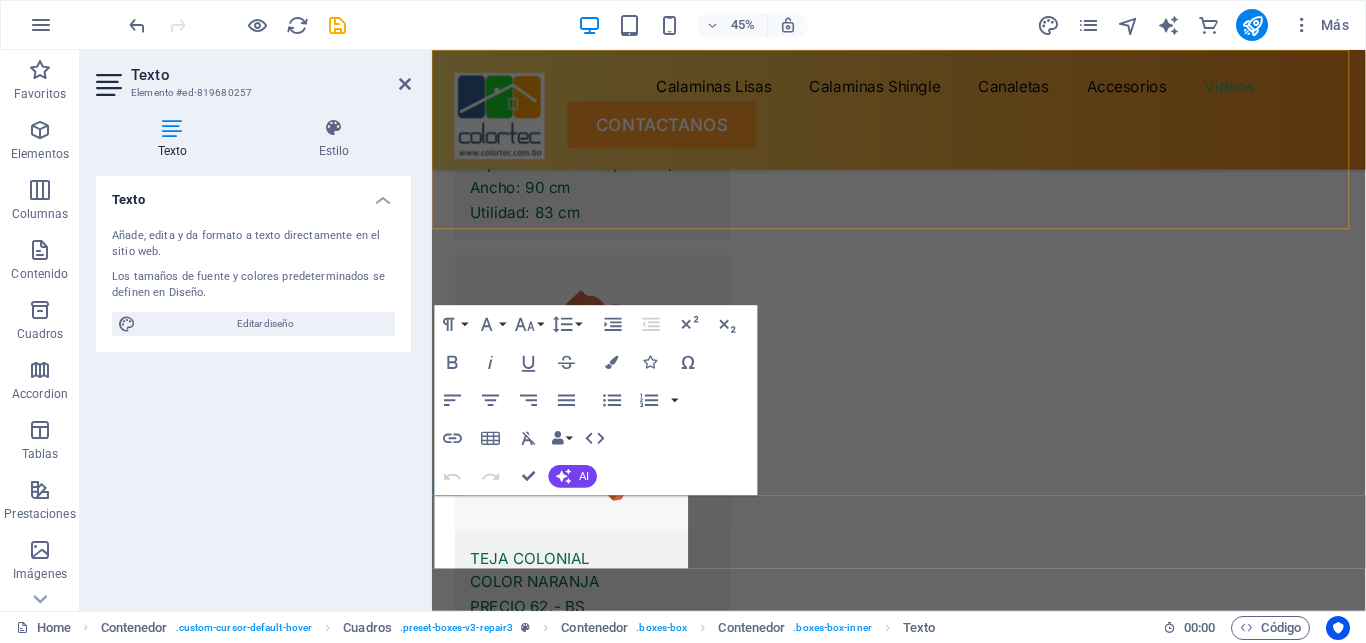 scroll, scrollTop: 13591, scrollLeft: 0, axis: vertical 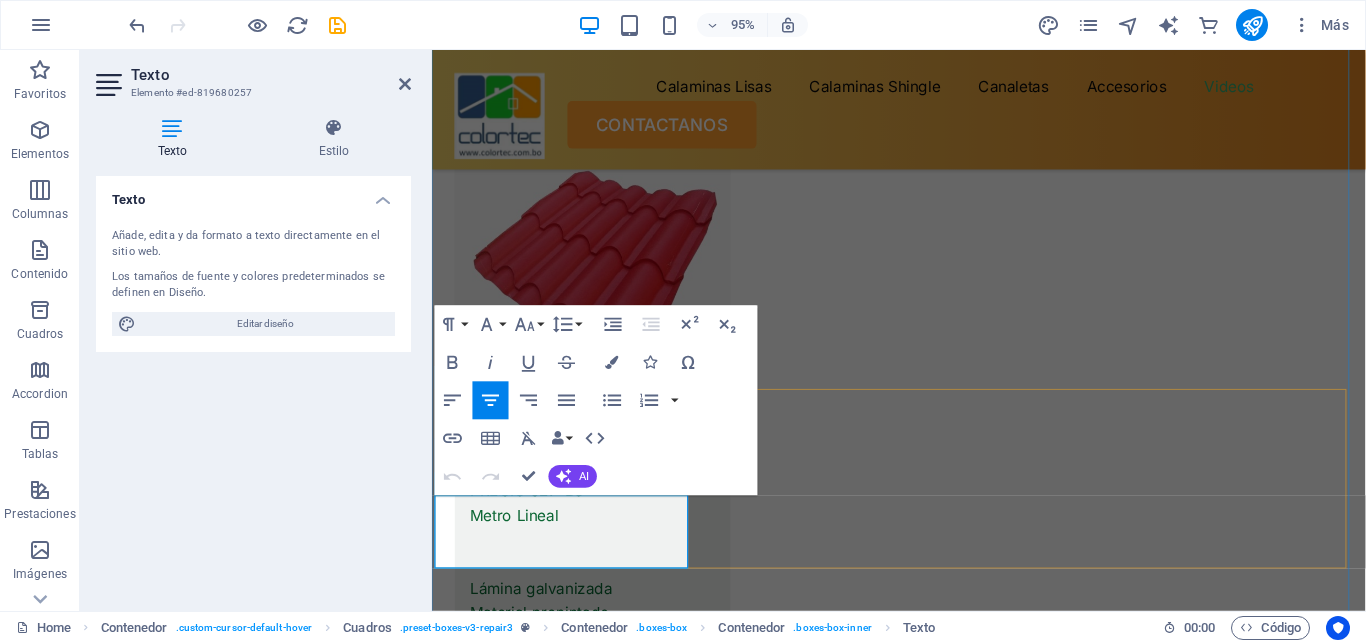 drag, startPoint x: 668, startPoint y: 576, endPoint x: 493, endPoint y: 543, distance: 178.08424 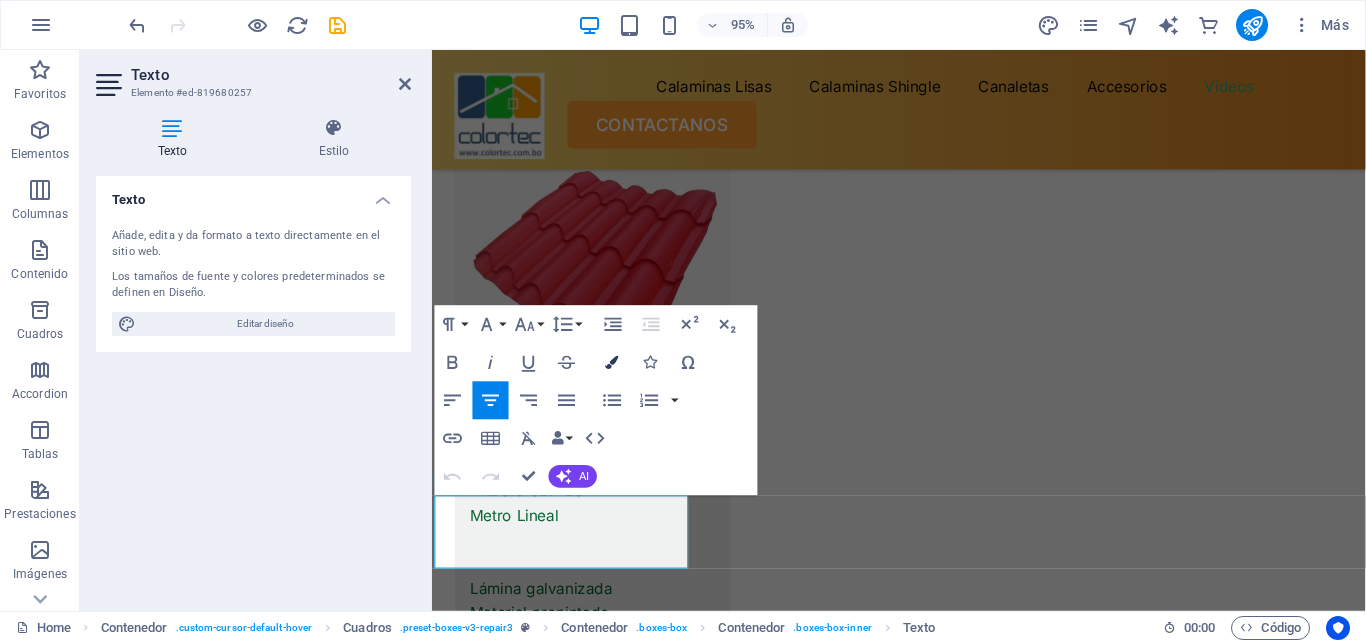 click at bounding box center [612, 362] 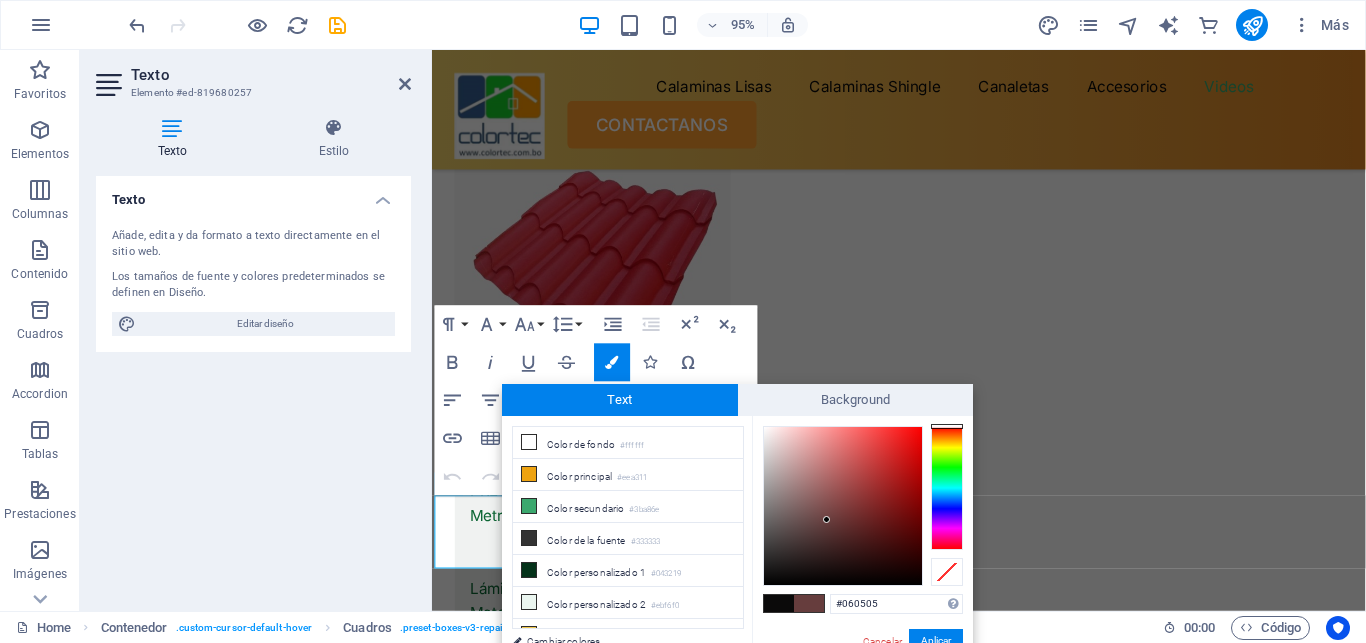 click at bounding box center (843, 506) 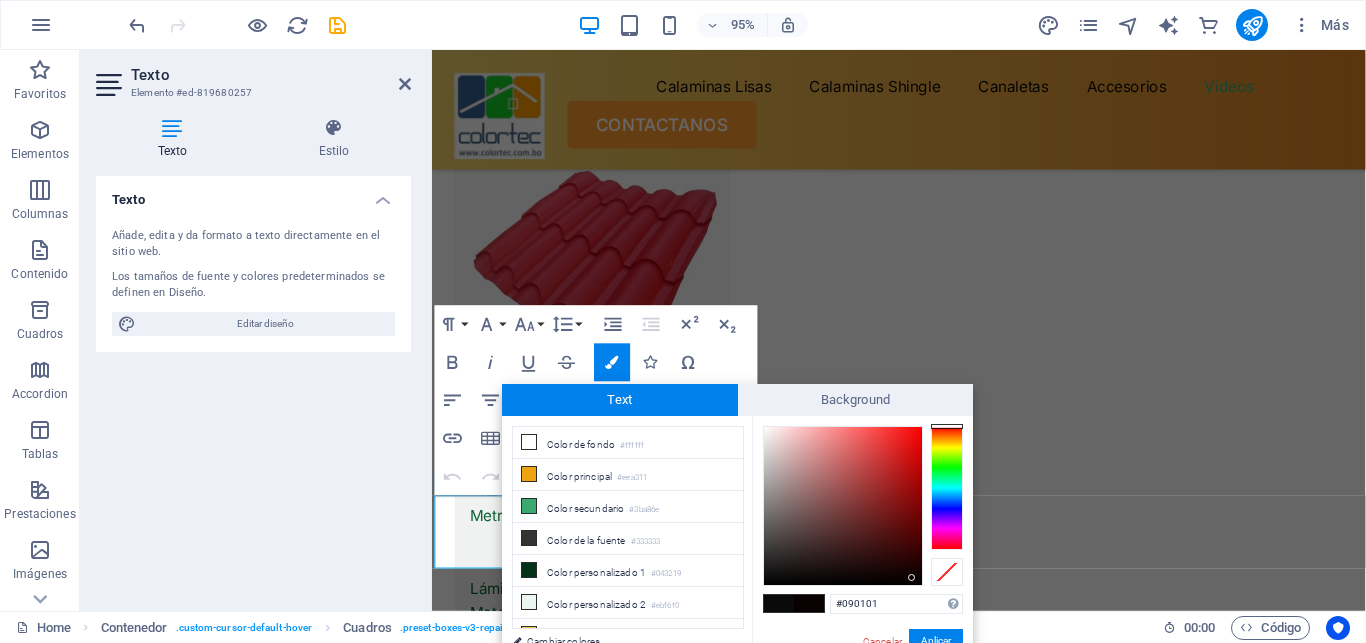 click at bounding box center [843, 506] 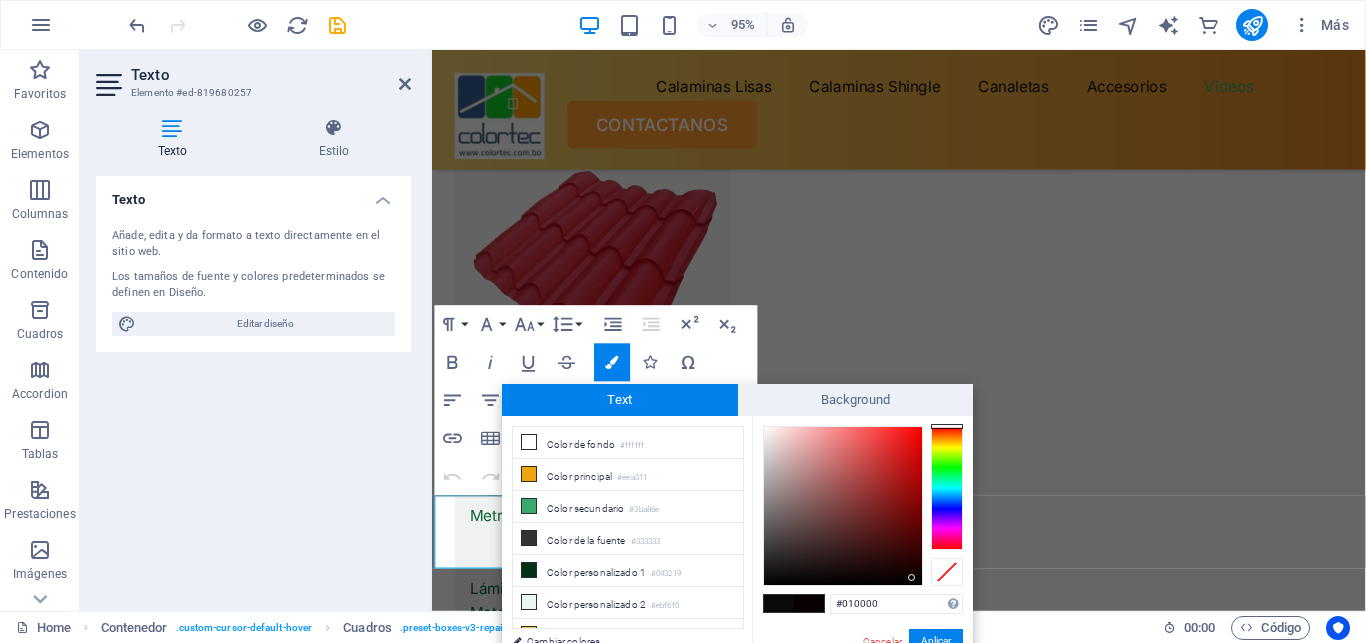 click at bounding box center (843, 506) 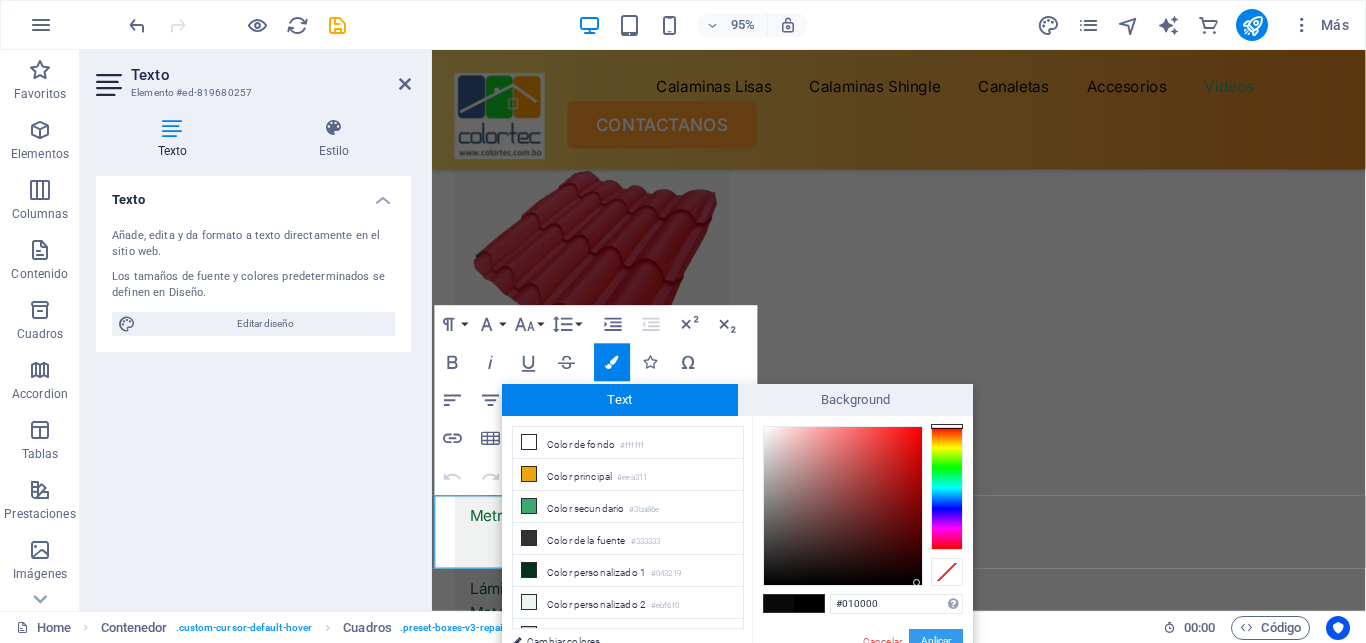click on "Aplicar" at bounding box center [936, 641] 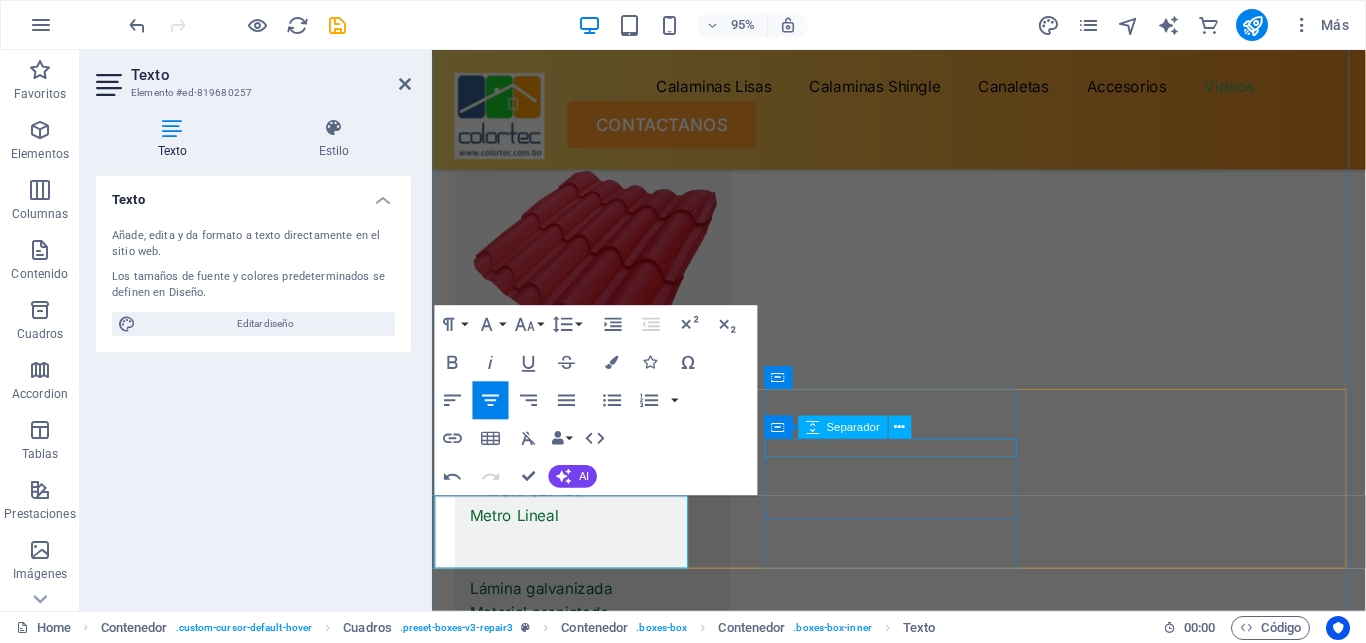 click at bounding box center (565, 22472) 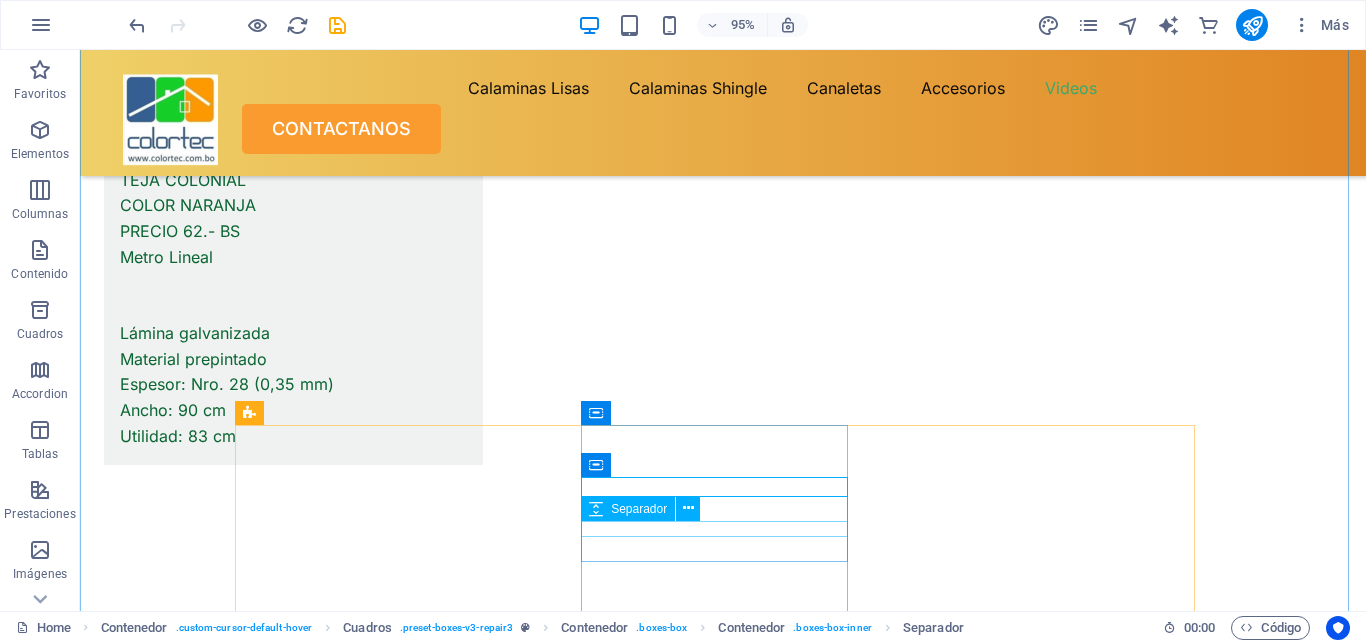scroll, scrollTop: 14634, scrollLeft: 0, axis: vertical 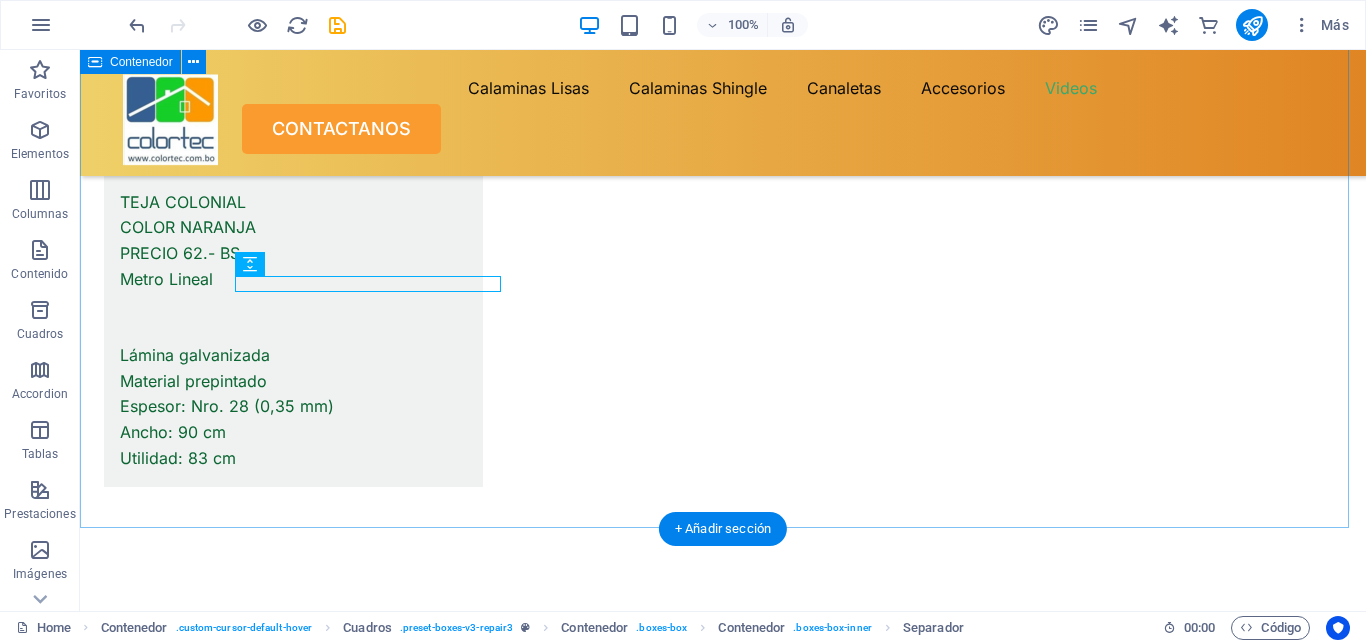 click on "Nuestra Ubicacion [STREET] [NUMBER] [ZONE]
[CITY] - Bolivia , [POSTAL_CODE] Llamanos [PHONE] Envianos un correo [EMAIL]" at bounding box center [723, 21722] 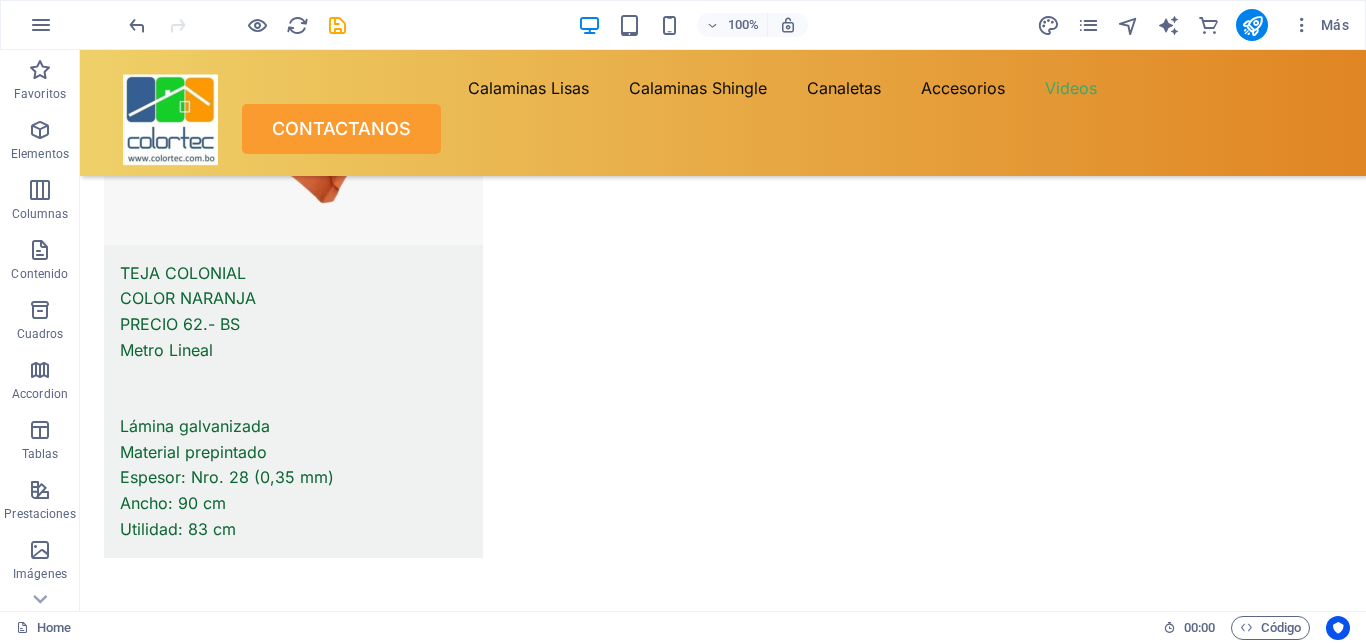 scroll, scrollTop: 14652, scrollLeft: 0, axis: vertical 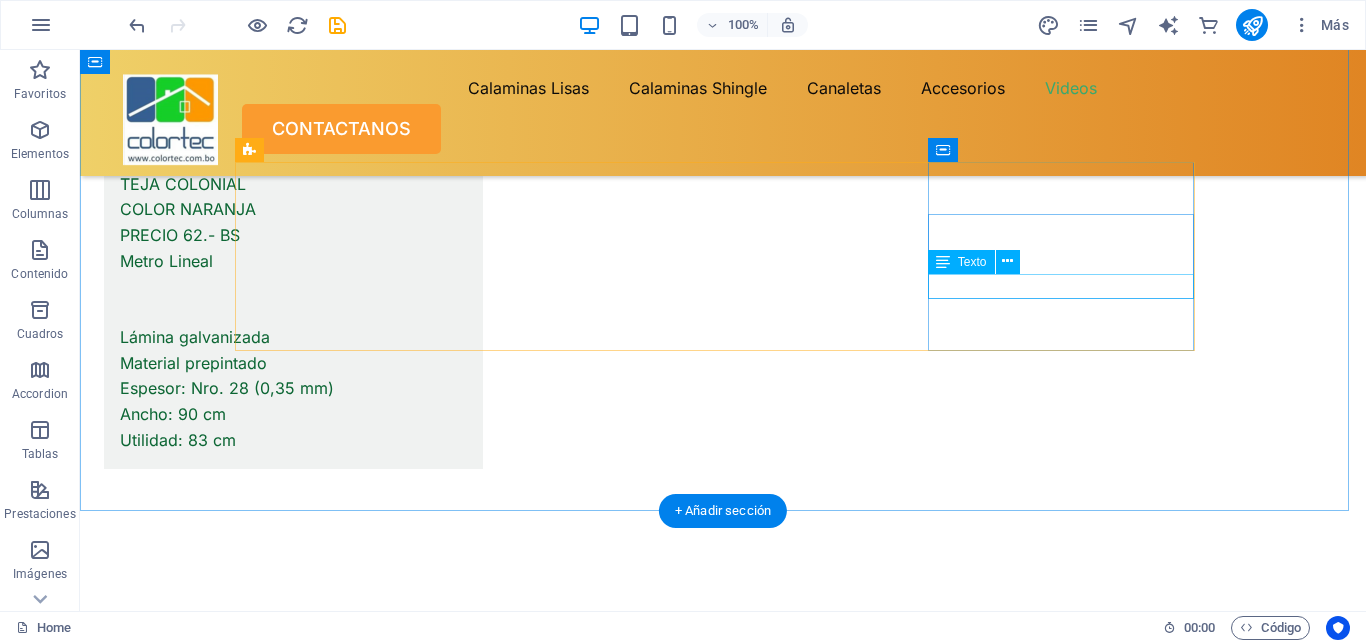 click on "colorteccubiertasycalaminas@gmail.com" at bounding box center [234, 22184] 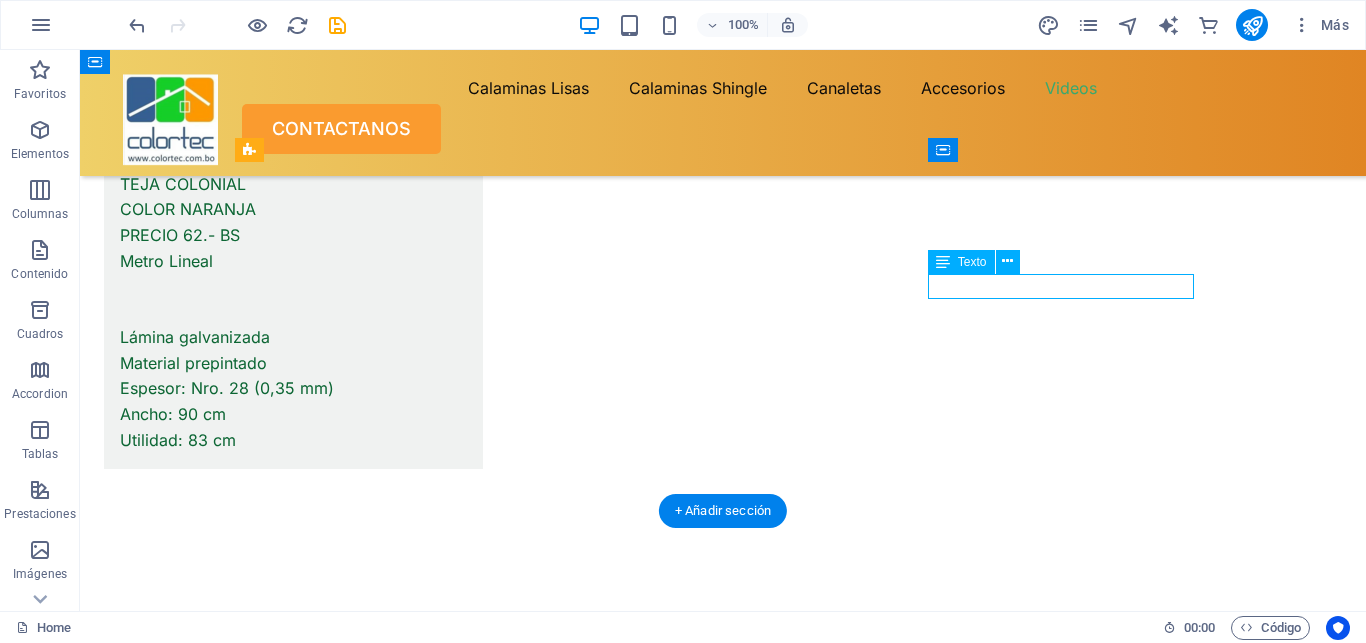 click on "colorteccubiertasycalaminas@gmail.com" at bounding box center (234, 22184) 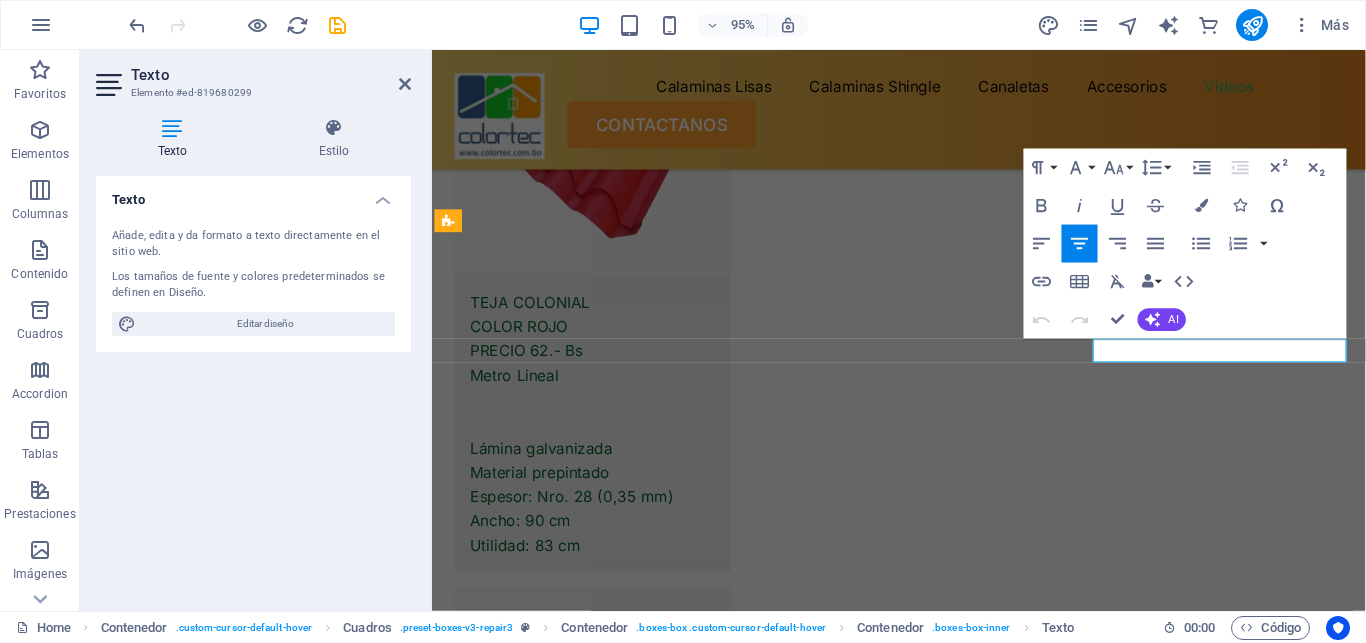 scroll, scrollTop: 13736, scrollLeft: 0, axis: vertical 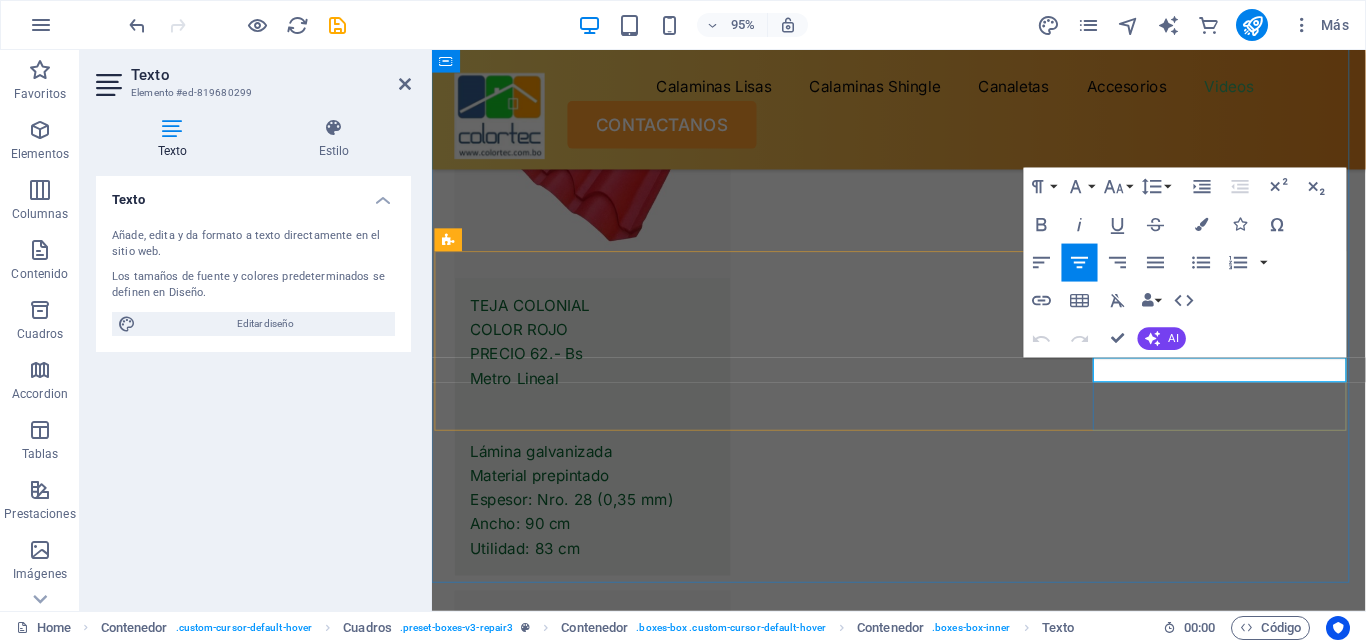 click on "colorteccubiertasycalaminas@gmail.com" at bounding box center [565, 22580] 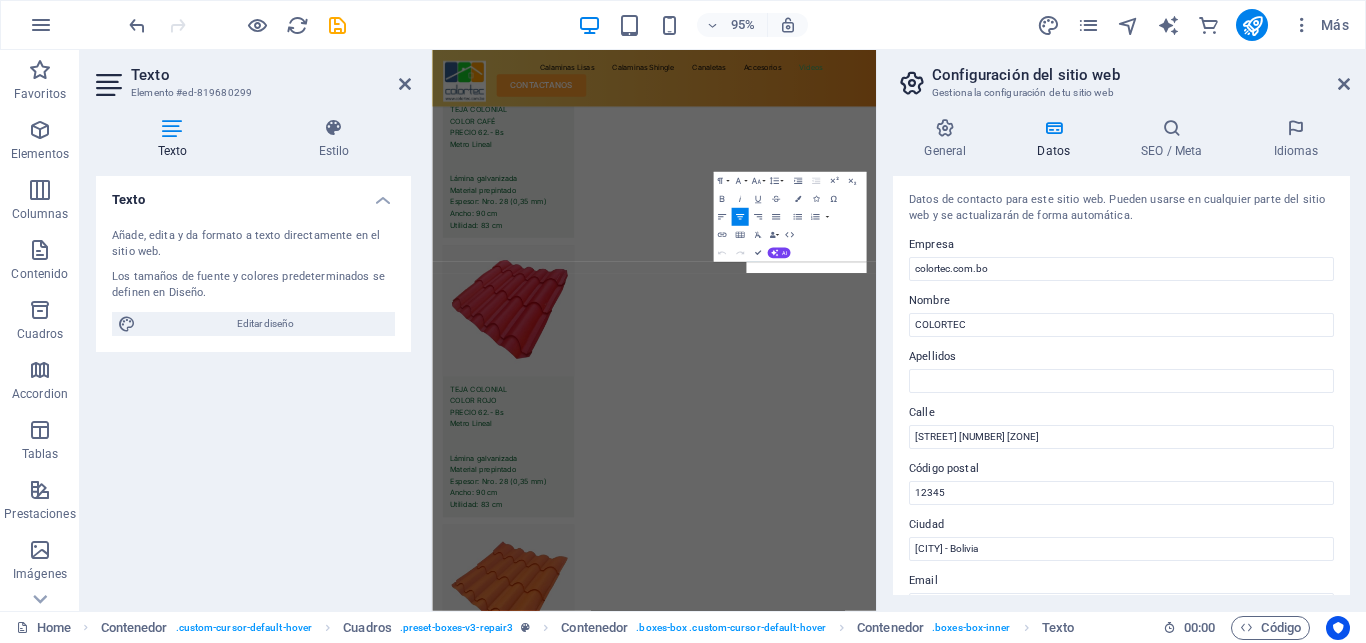drag, startPoint x: 946, startPoint y: 339, endPoint x: 1331, endPoint y: 371, distance: 386.32758 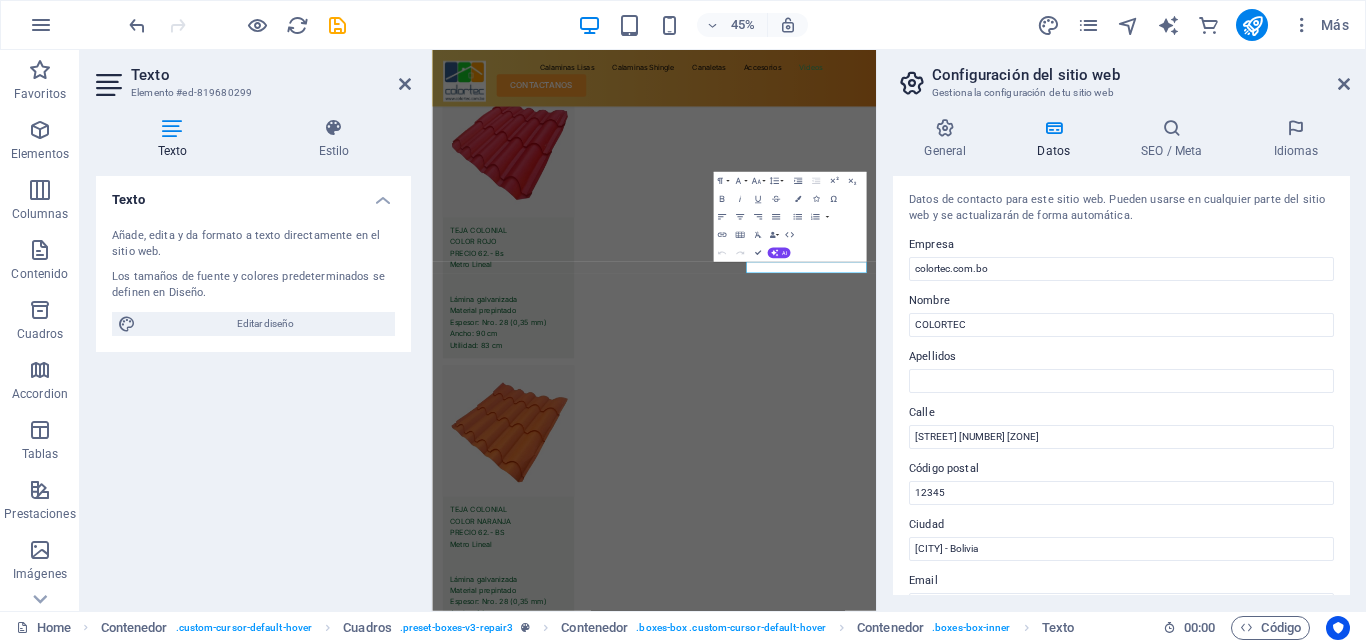 drag, startPoint x: 1343, startPoint y: 294, endPoint x: 1342, endPoint y: 356, distance: 62.008064 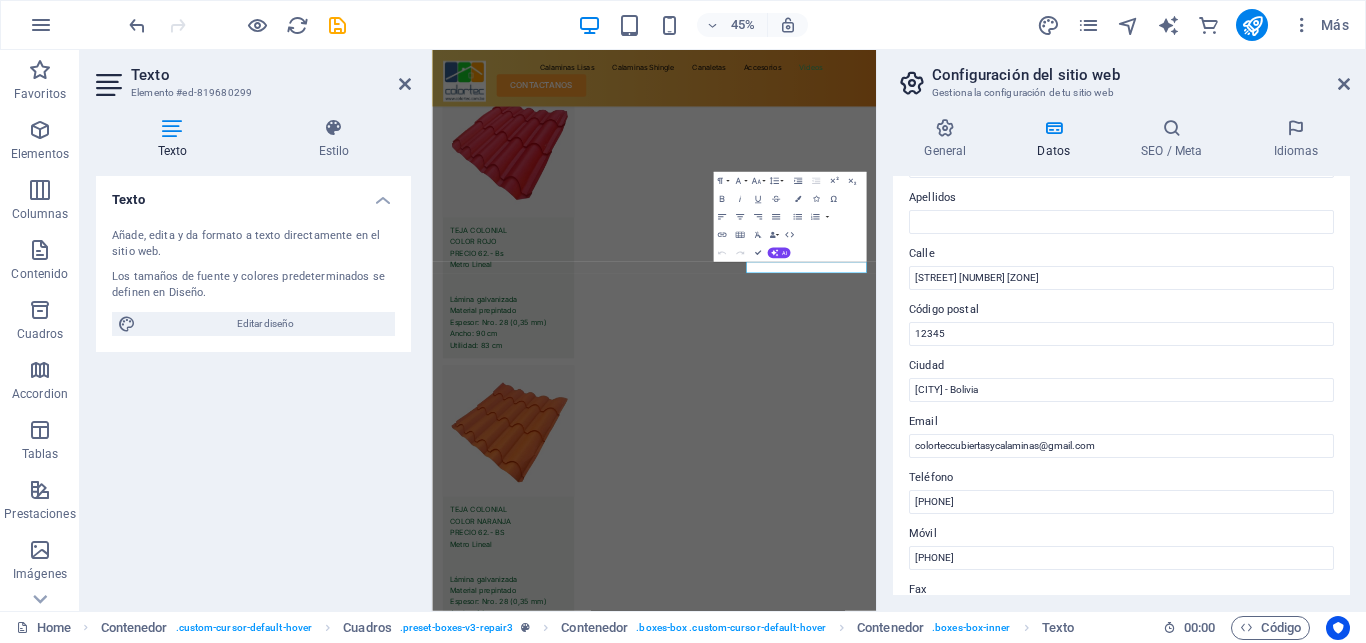 scroll, scrollTop: 164, scrollLeft: 0, axis: vertical 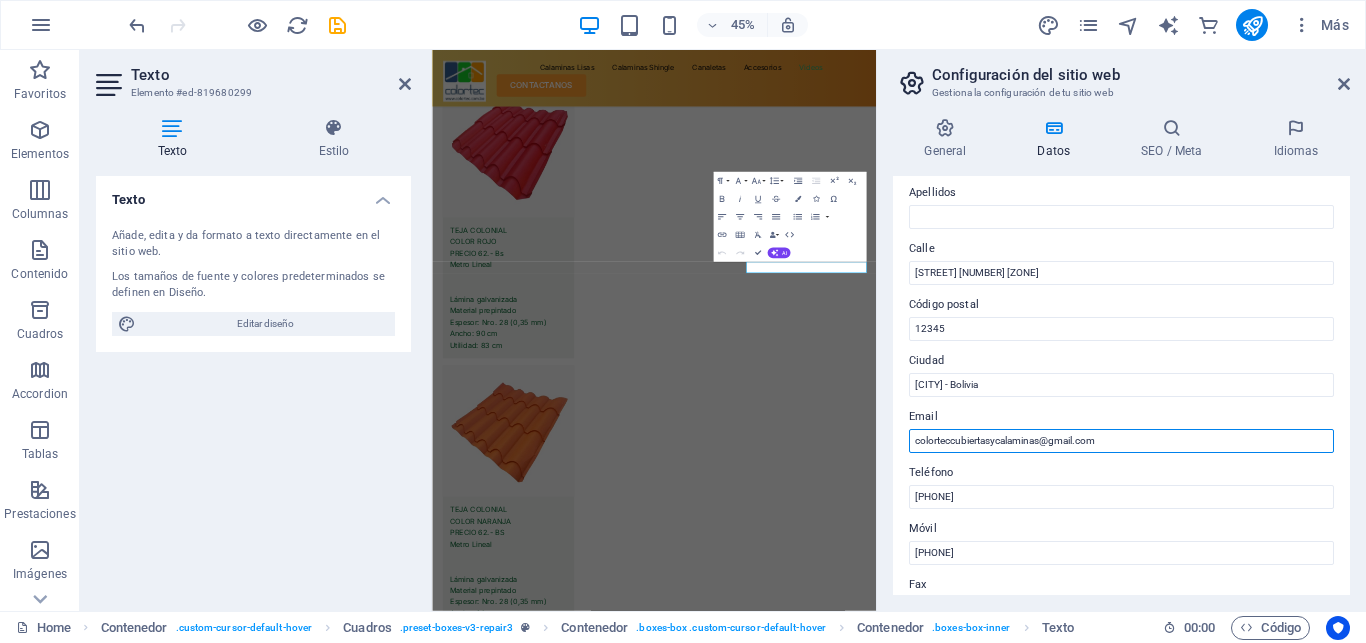 click on "colorteccubiertasycalaminas@gmail.com" at bounding box center (1121, 441) 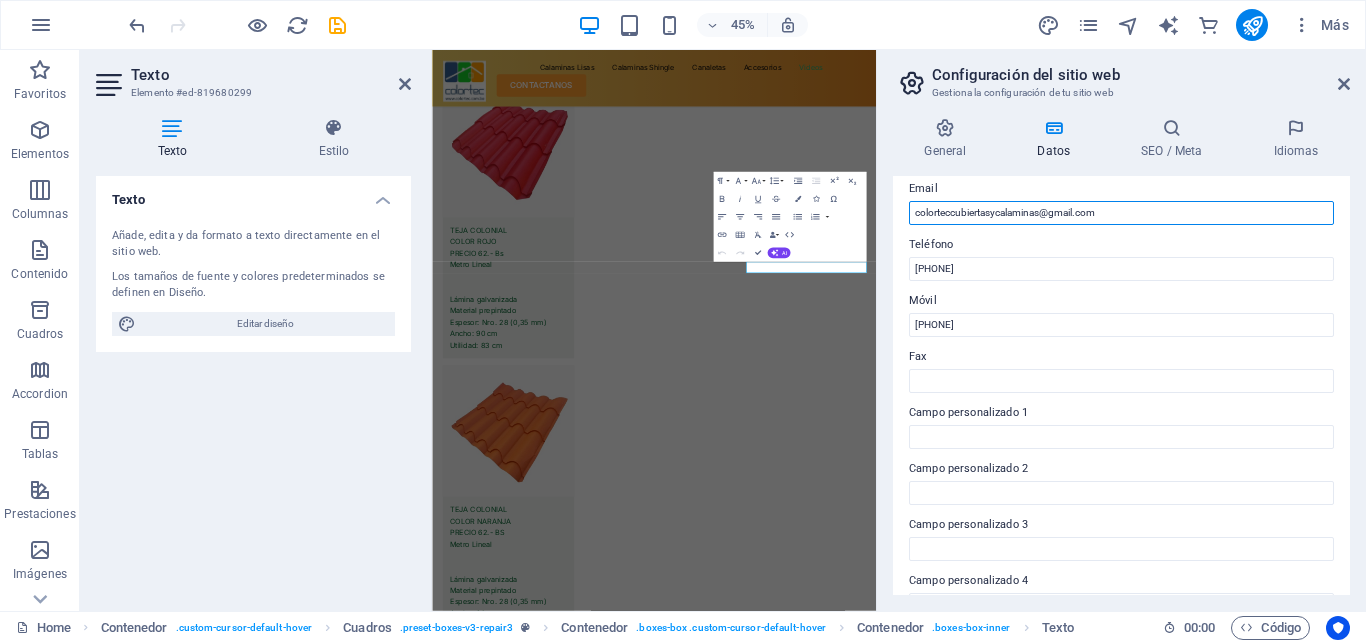scroll, scrollTop: 542, scrollLeft: 0, axis: vertical 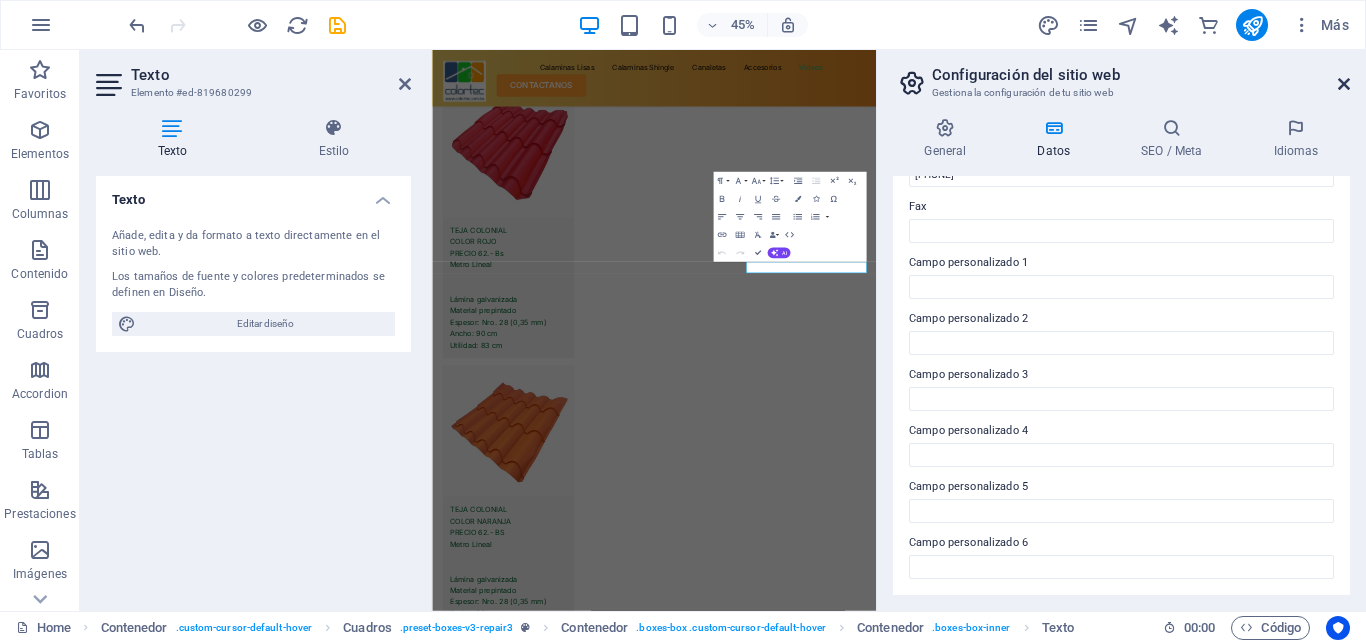 click at bounding box center (1344, 84) 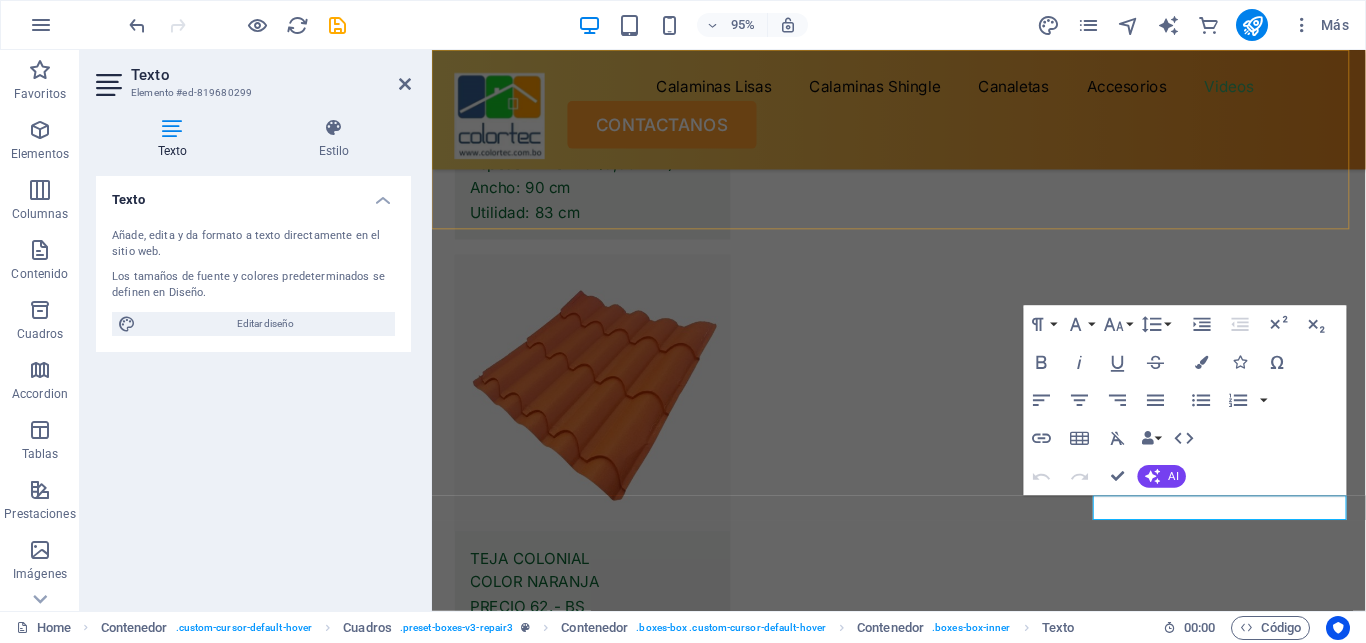 scroll, scrollTop: 13591, scrollLeft: 0, axis: vertical 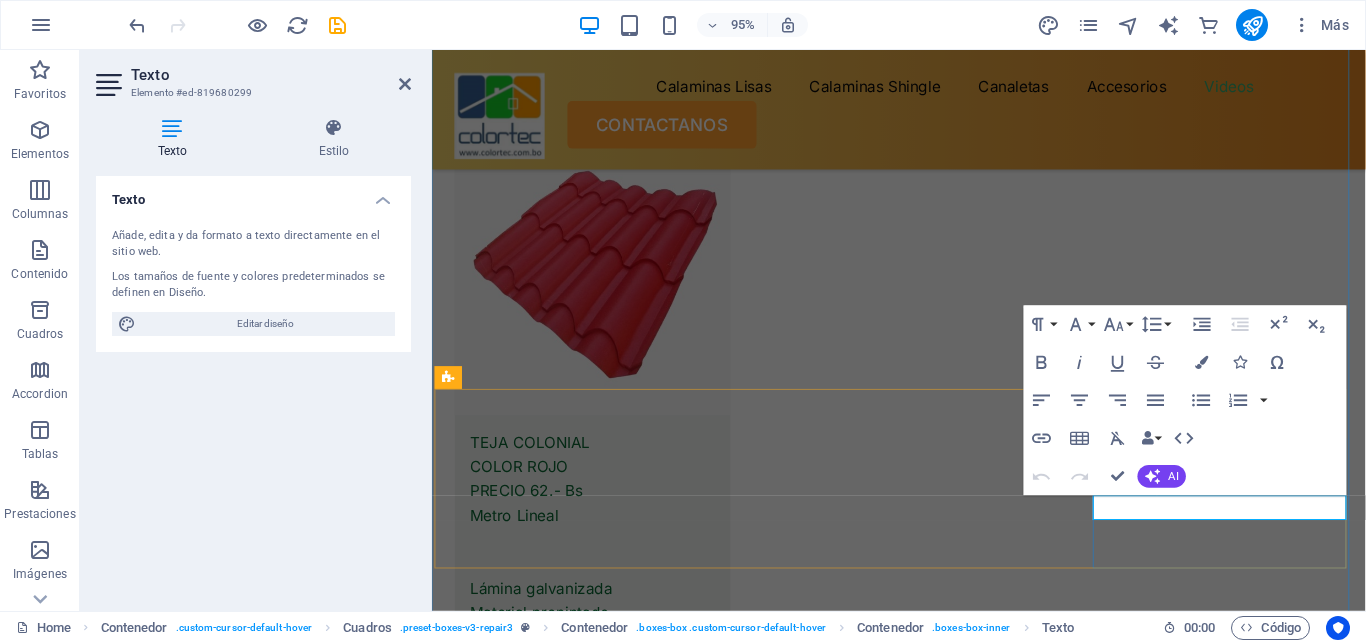 click on "colorteccubiertasycalaminas@gmail.com" at bounding box center (565, 22725) 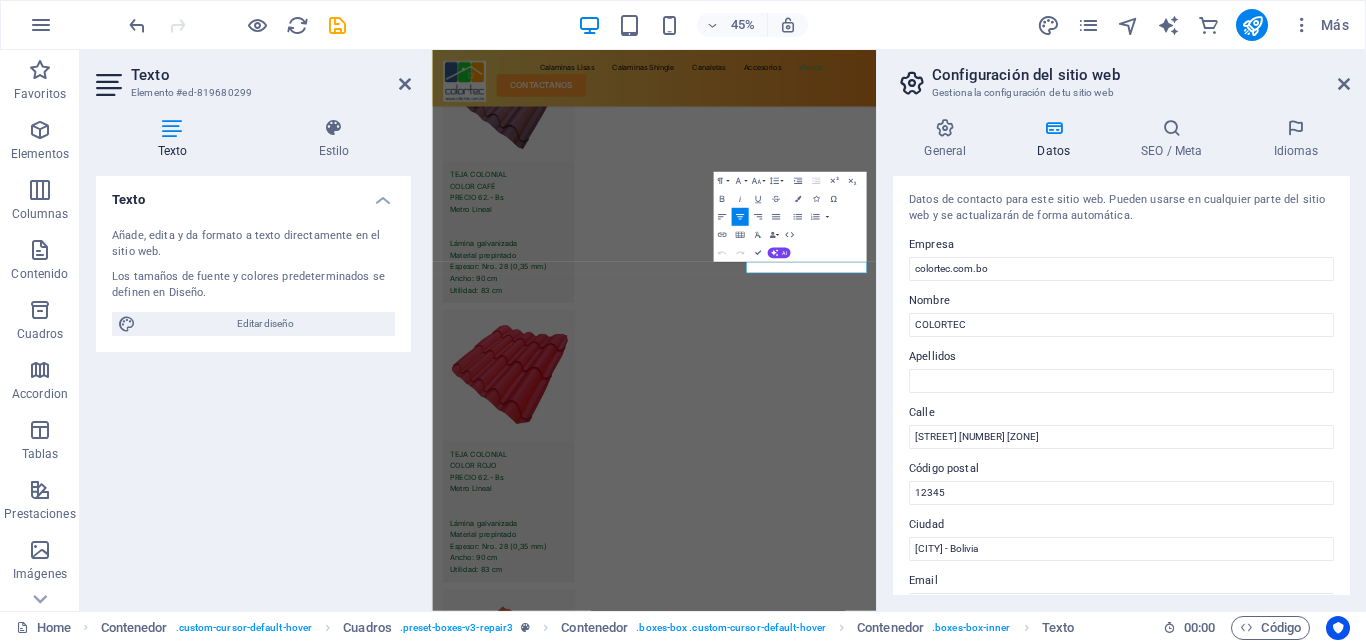scroll, scrollTop: 14089, scrollLeft: 0, axis: vertical 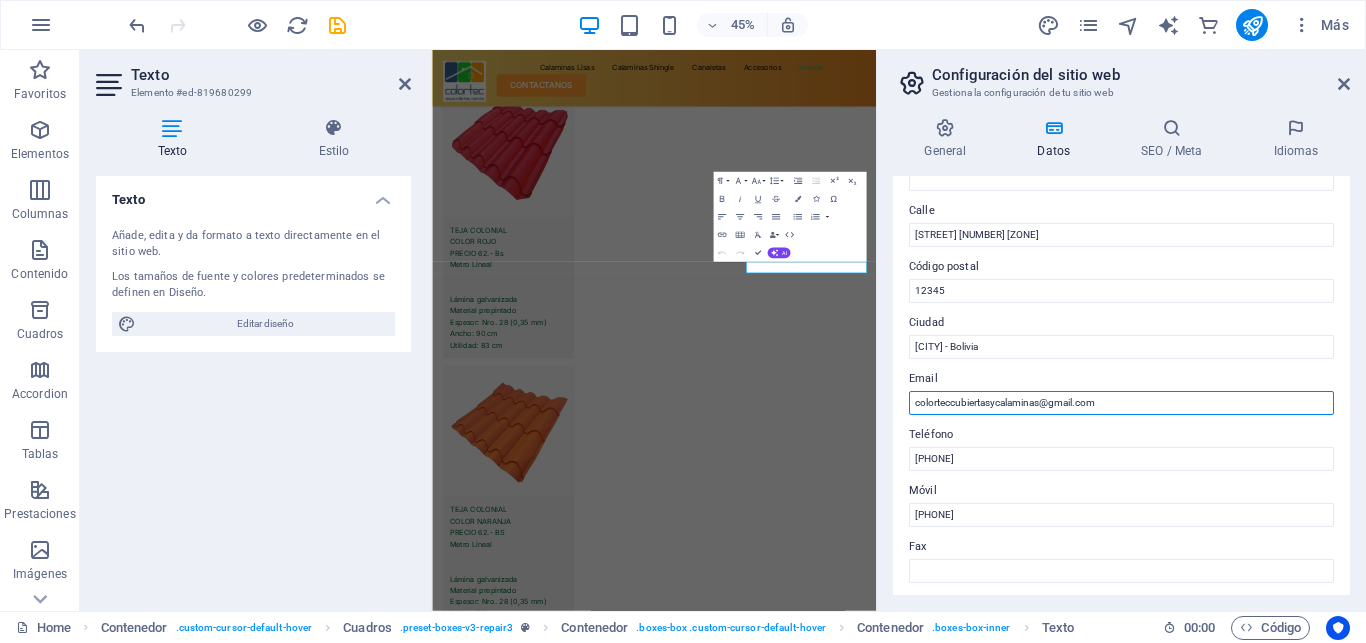 click on "colorteccubiertasycalaminas@gmail.com" at bounding box center (1121, 403) 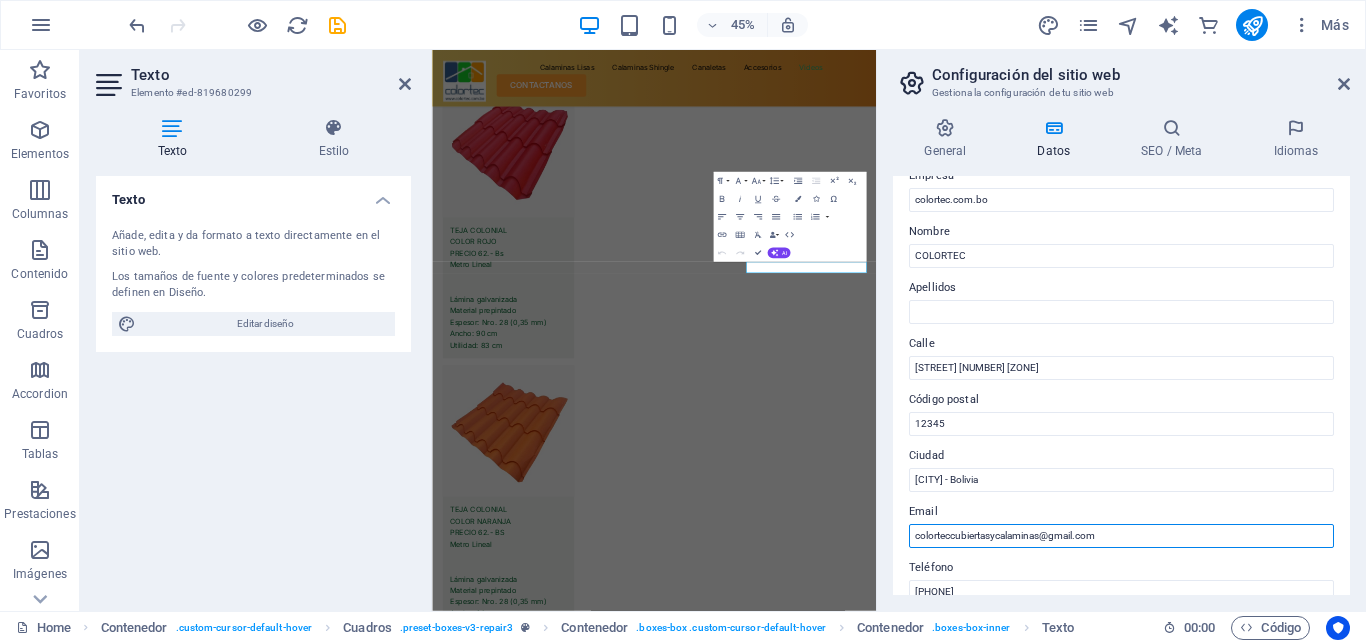 scroll, scrollTop: 0, scrollLeft: 0, axis: both 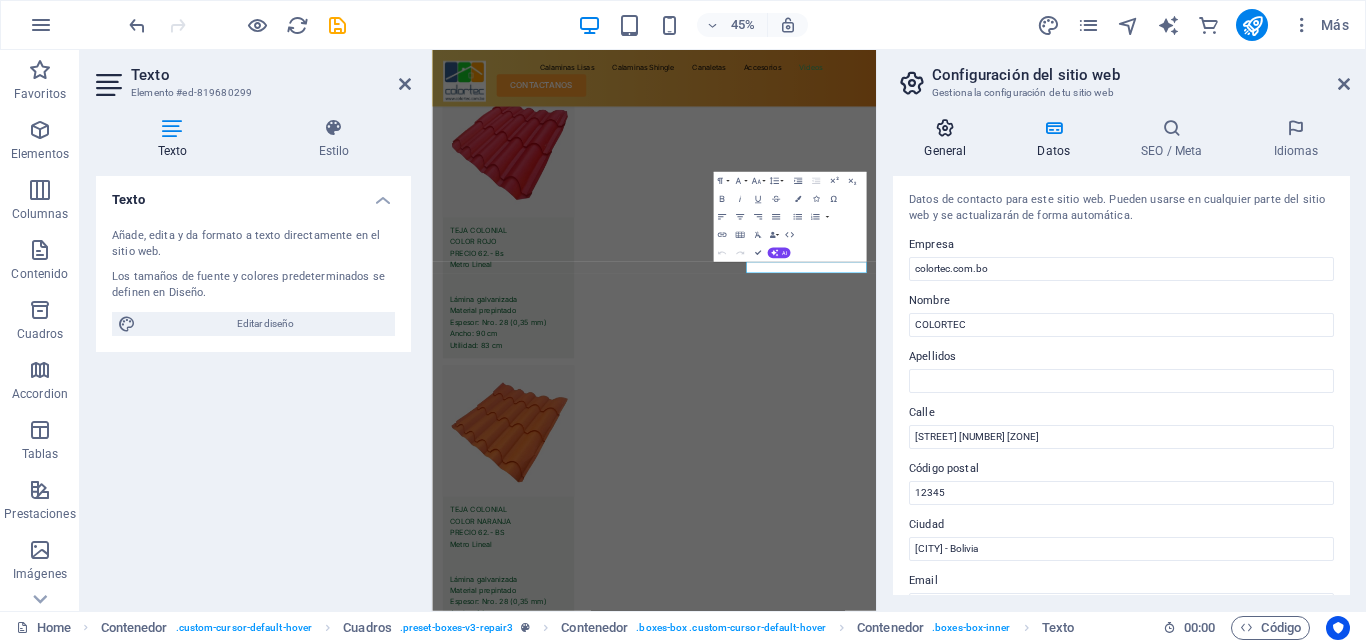 click on "General" at bounding box center [949, 139] 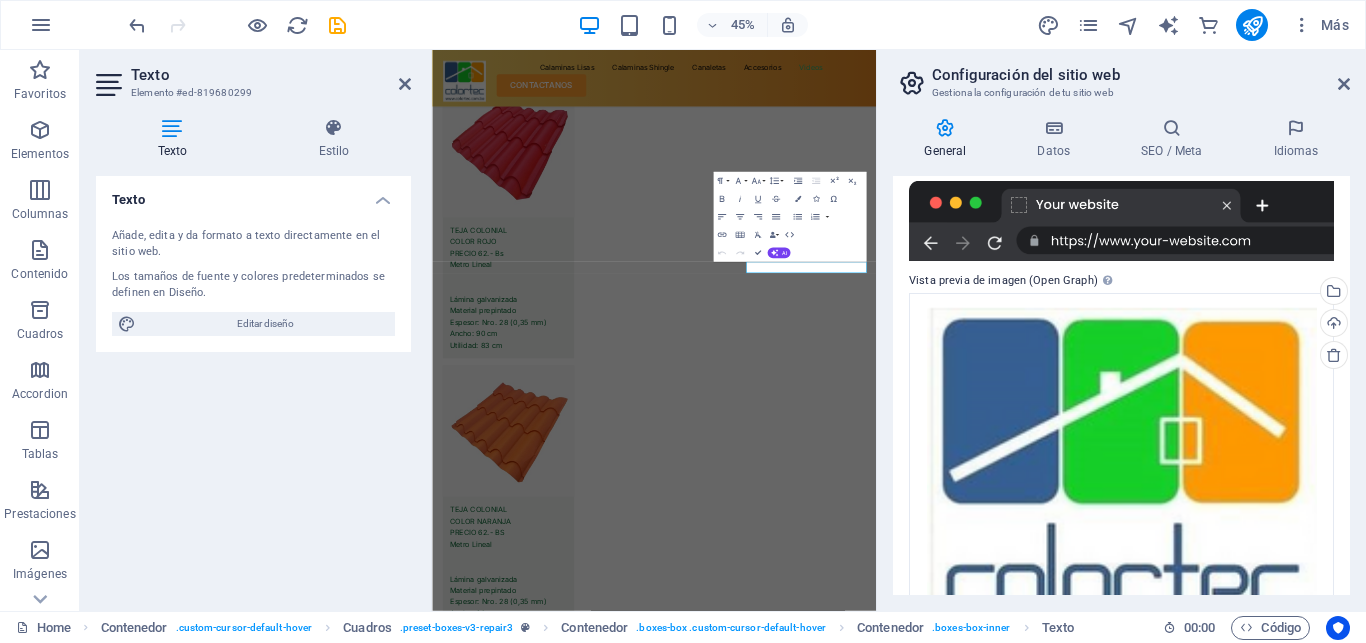 scroll, scrollTop: 499, scrollLeft: 0, axis: vertical 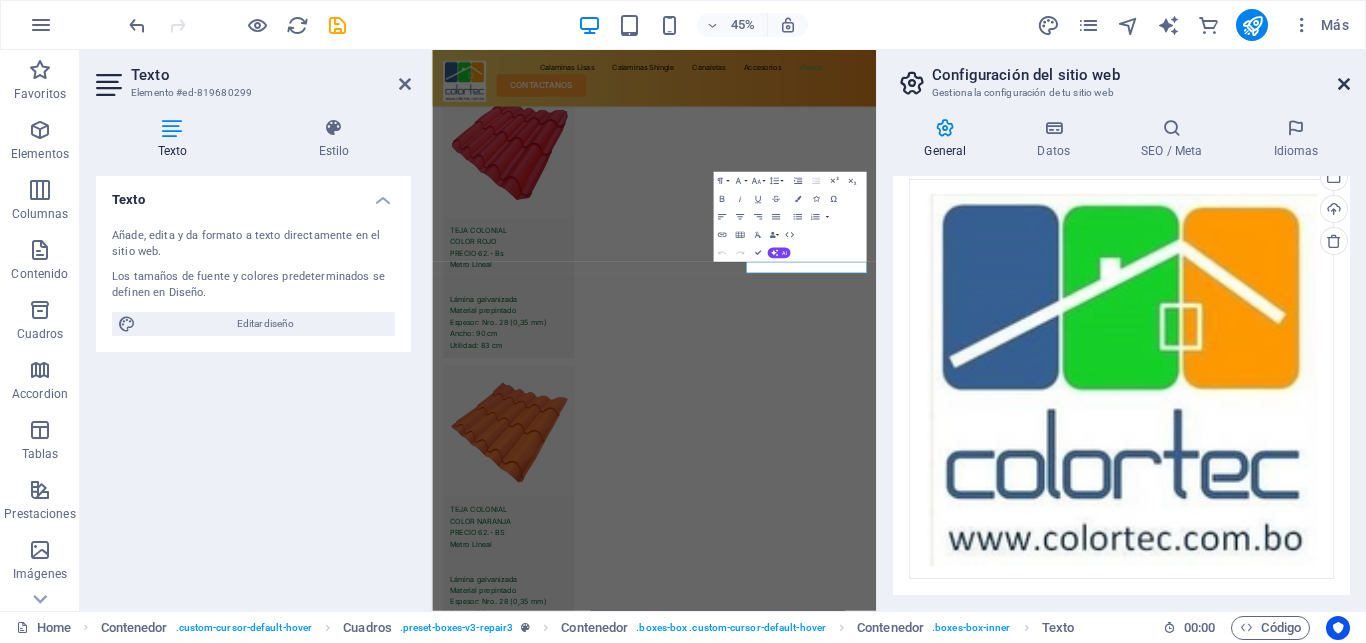 click at bounding box center (1344, 84) 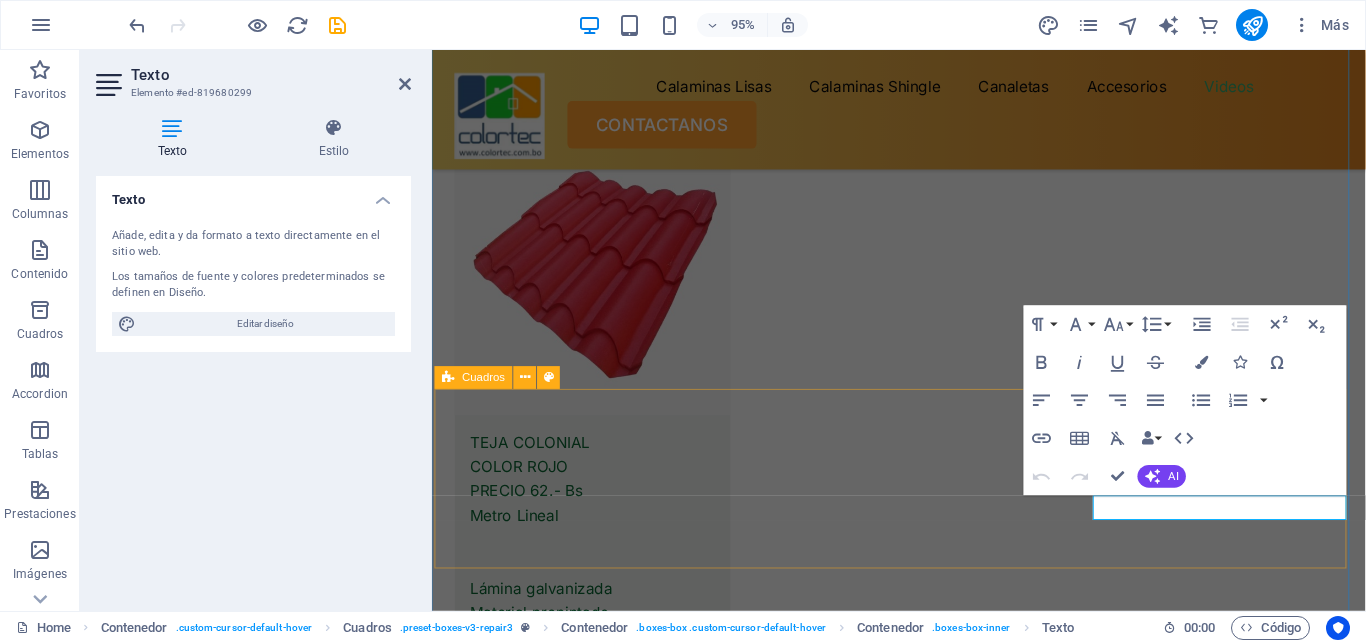 click on "Nuestra Ubicacion [STREET] [NUMBER] [ZONE]
[CITY] - Bolivia , [POSTAL_CODE] Llamanos [PHONE] Envianos un correo [EMAIL]" at bounding box center [912, 22479] 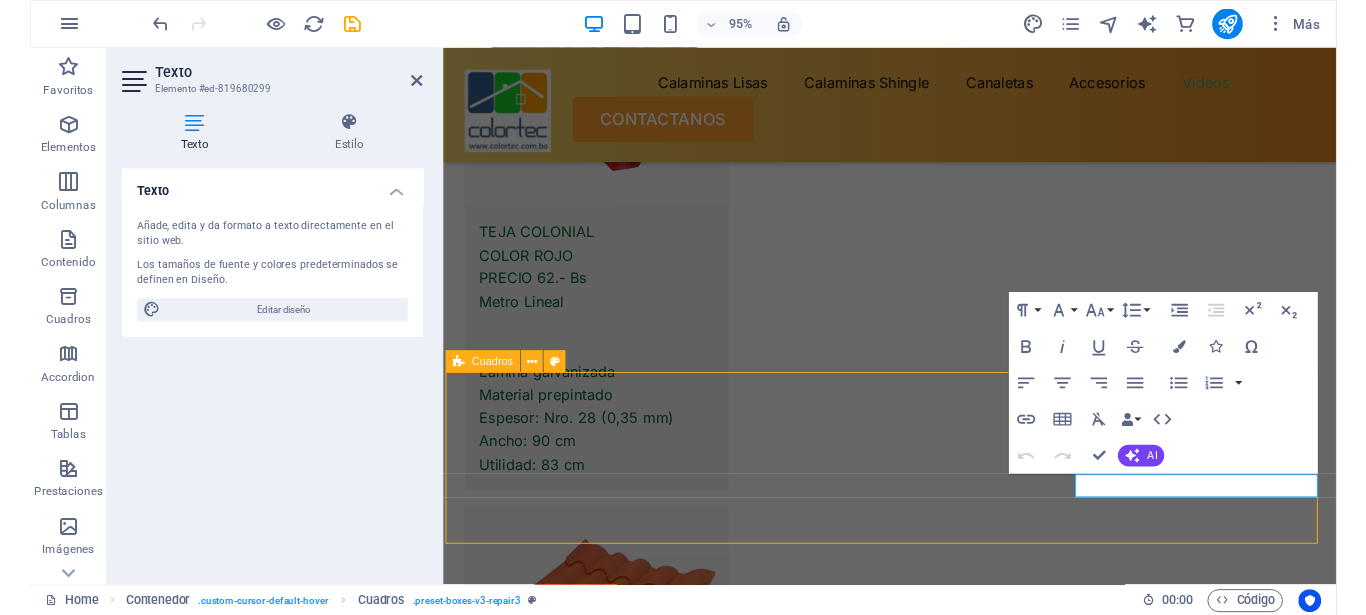 scroll, scrollTop: 14302, scrollLeft: 0, axis: vertical 